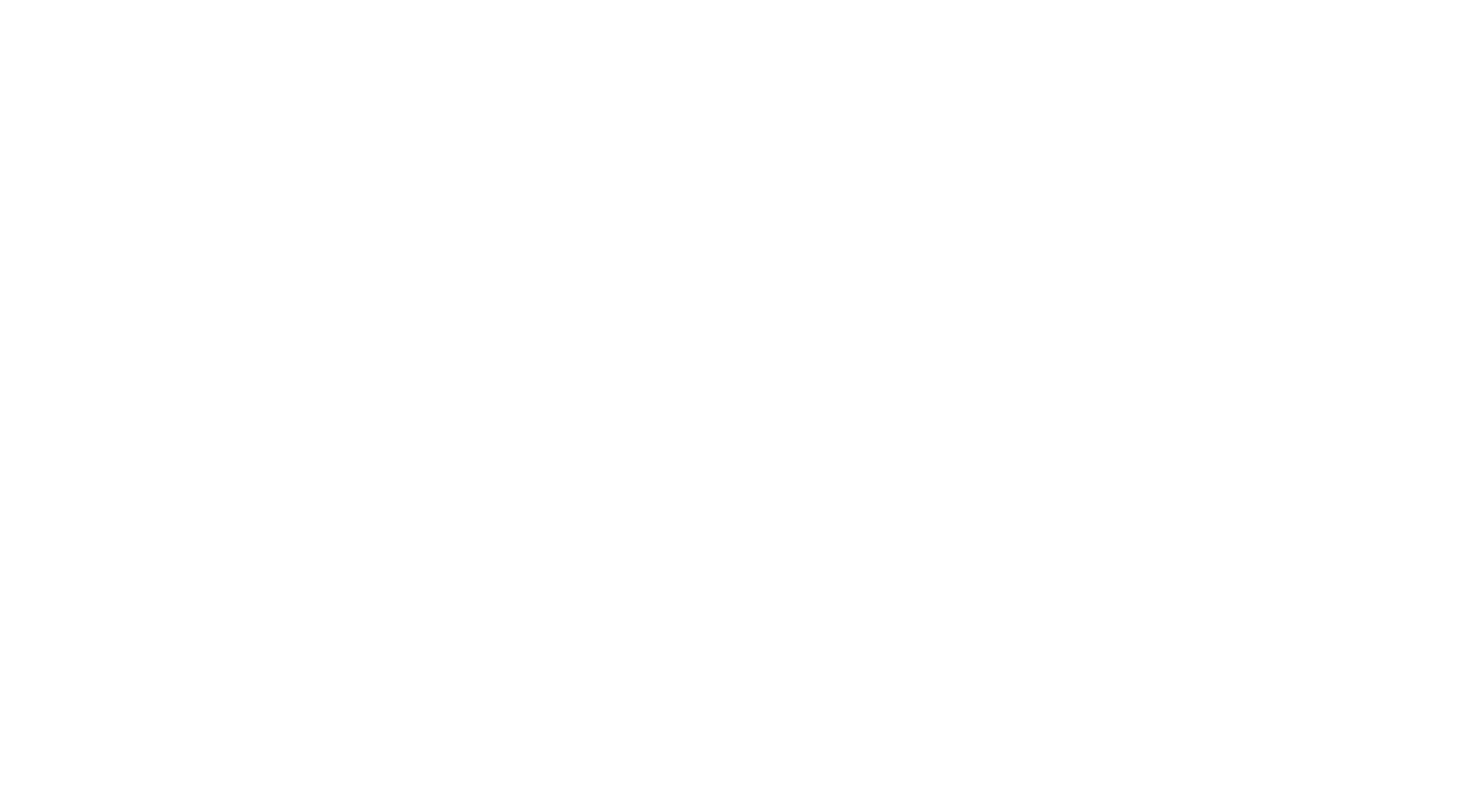 scroll, scrollTop: 0, scrollLeft: 0, axis: both 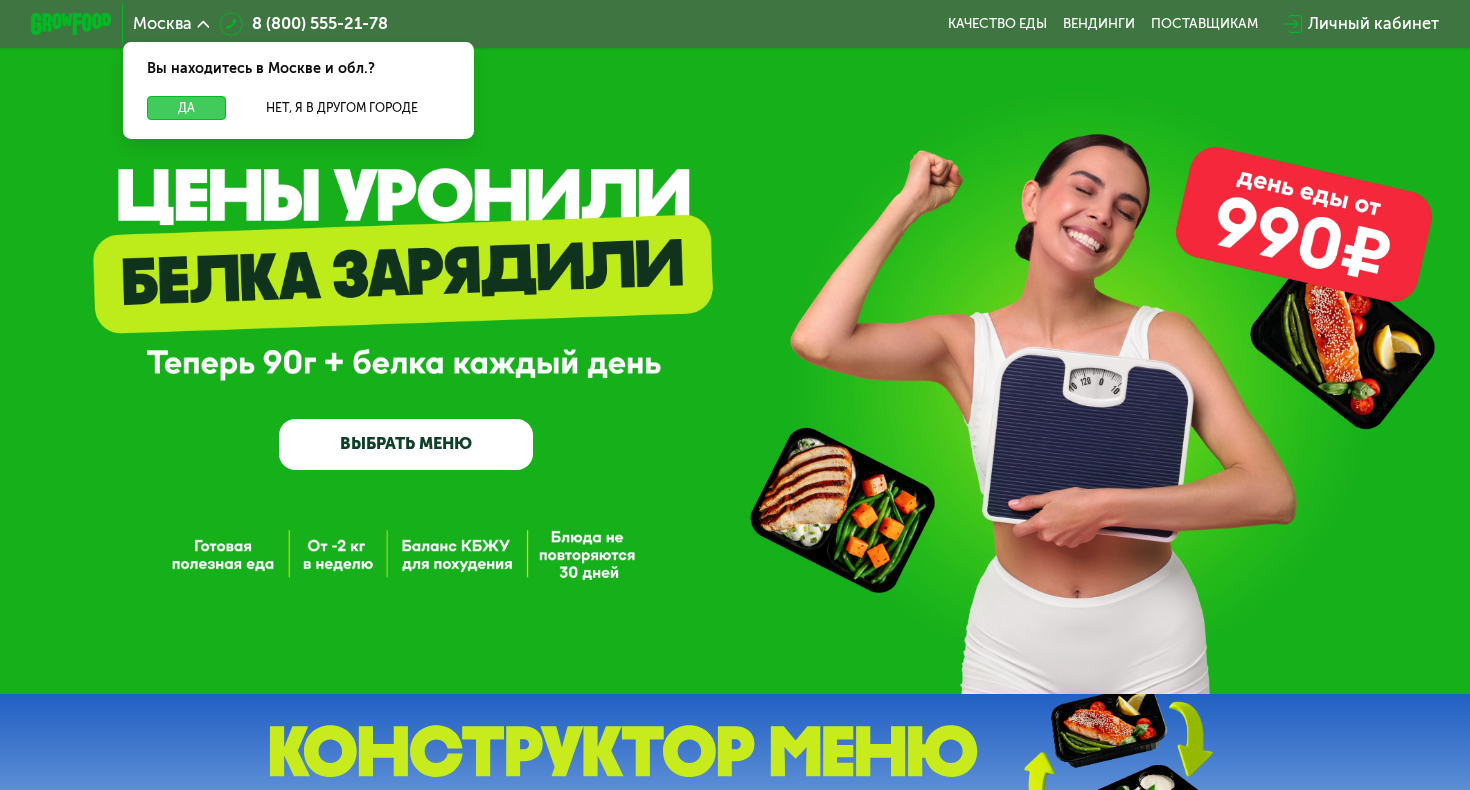 click on "Да" at bounding box center [186, 108] 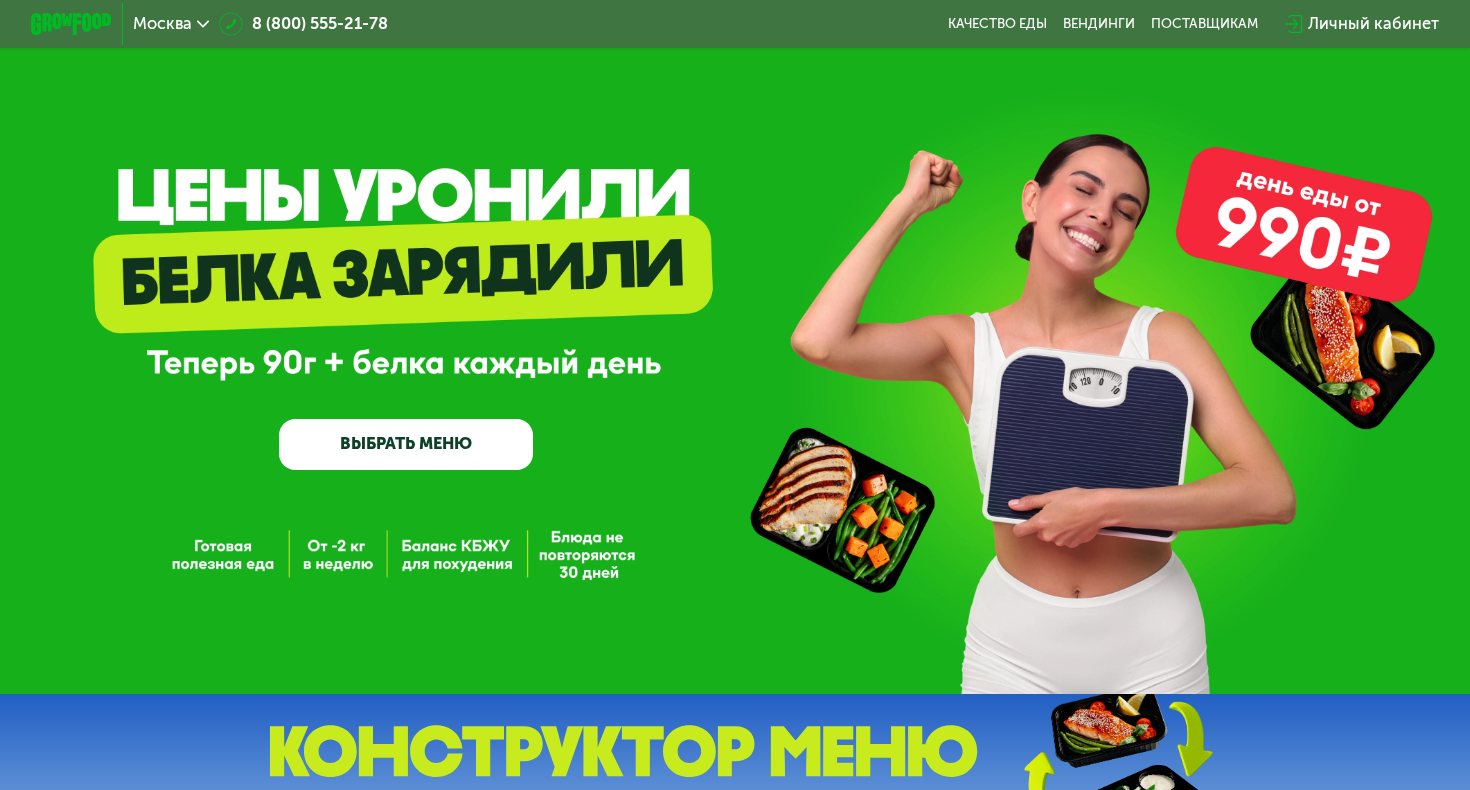 click on "Личный кабинет" at bounding box center (1373, 24) 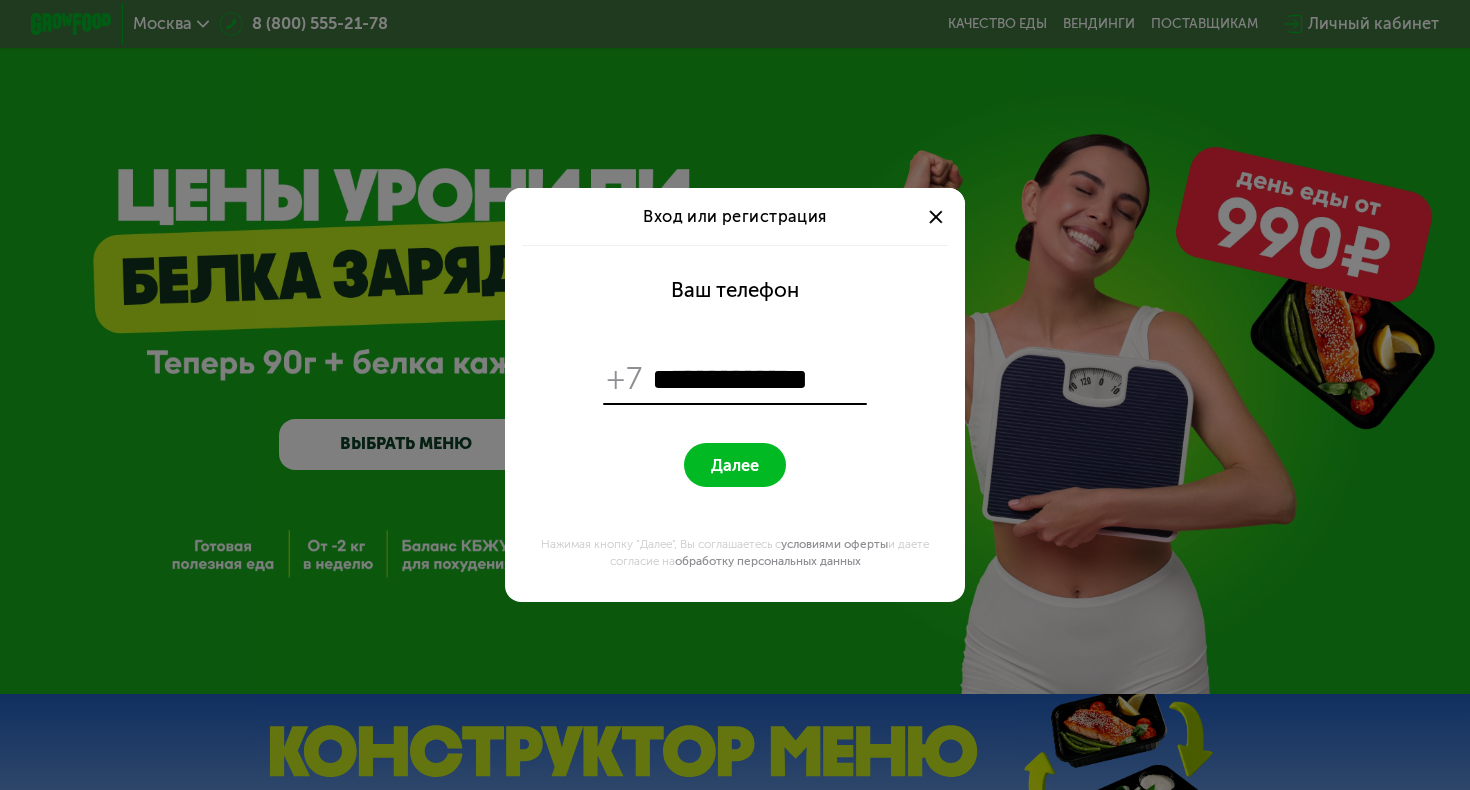 click on "**********" at bounding box center (757, 379) 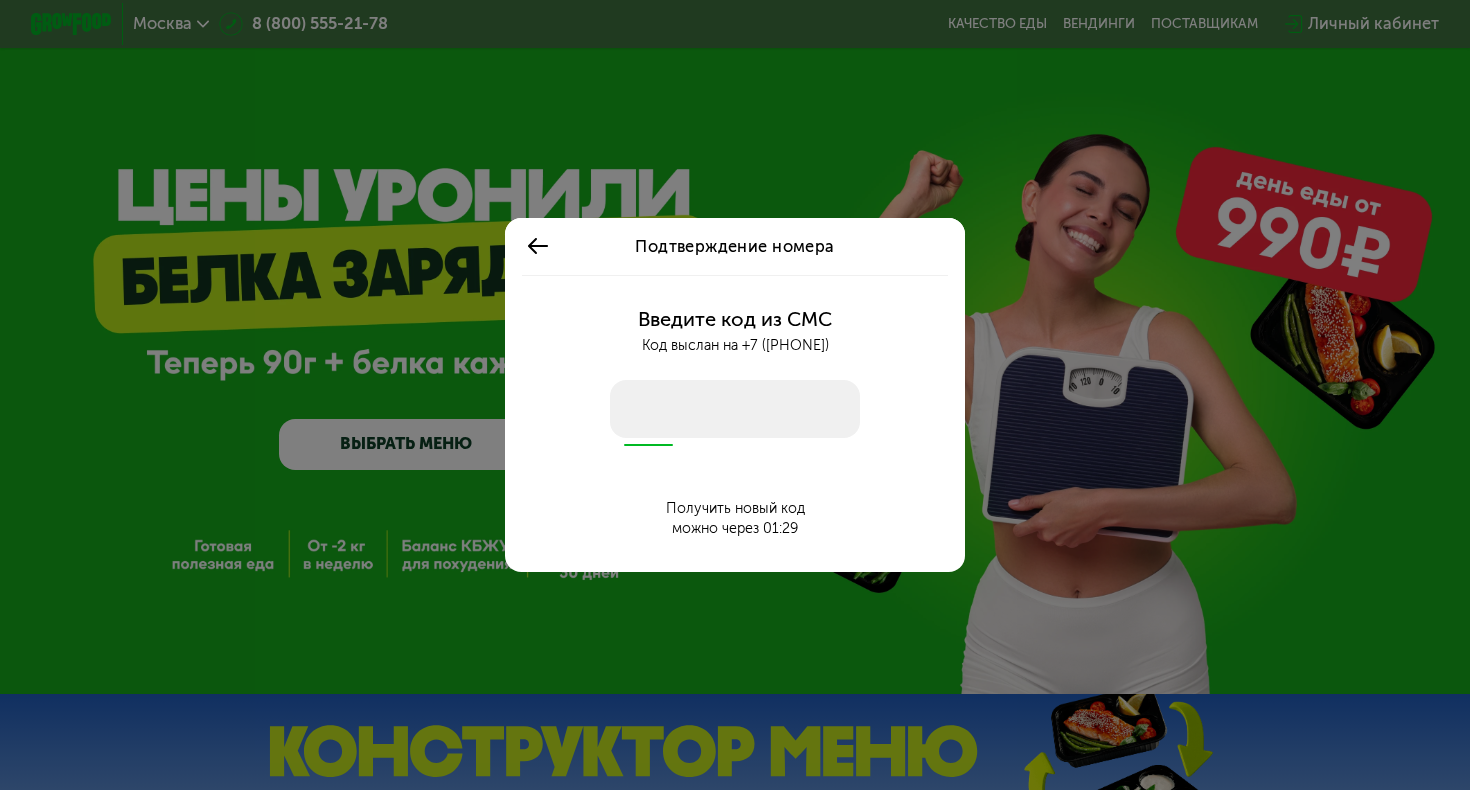 click at bounding box center (734, 408) 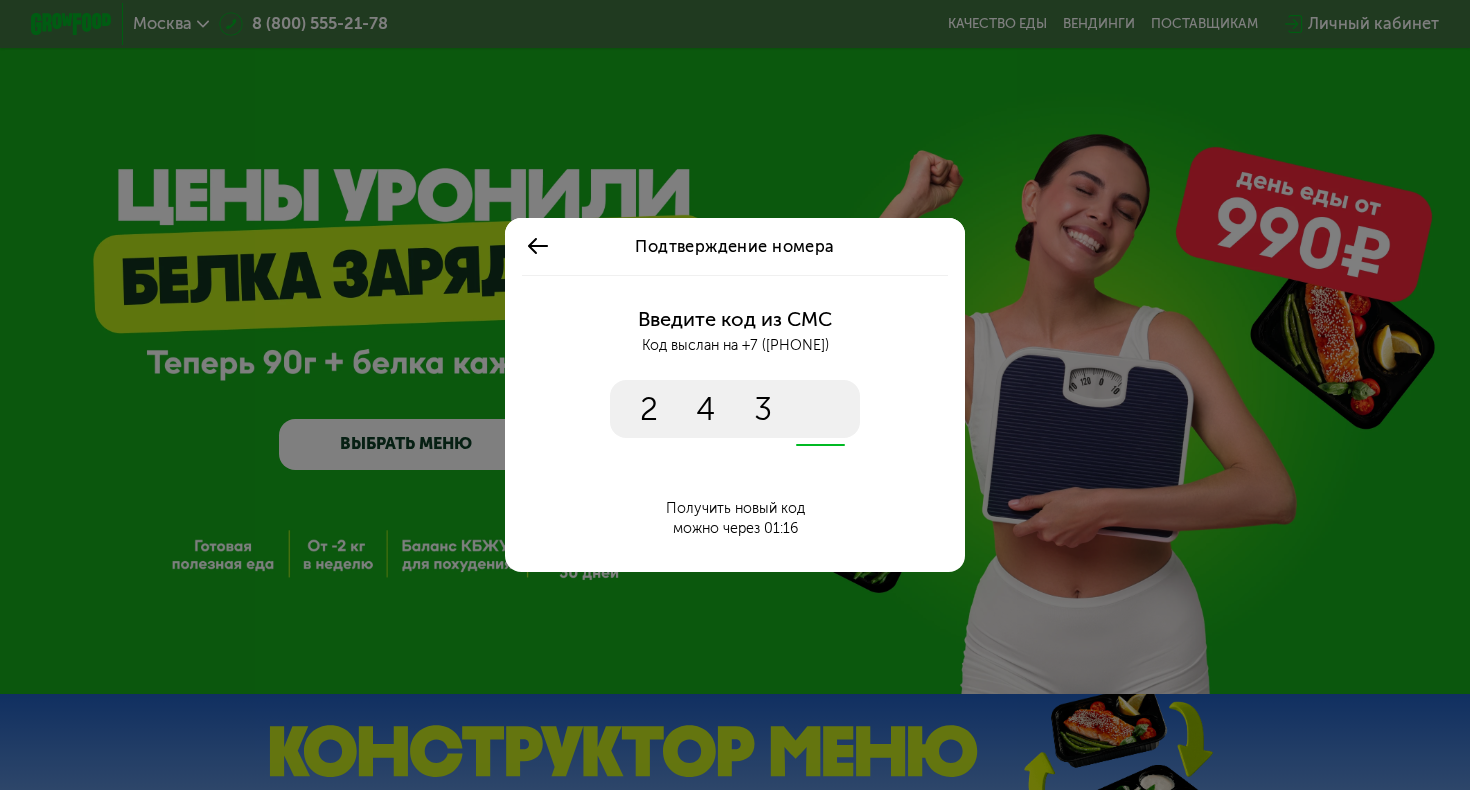 type on "****" 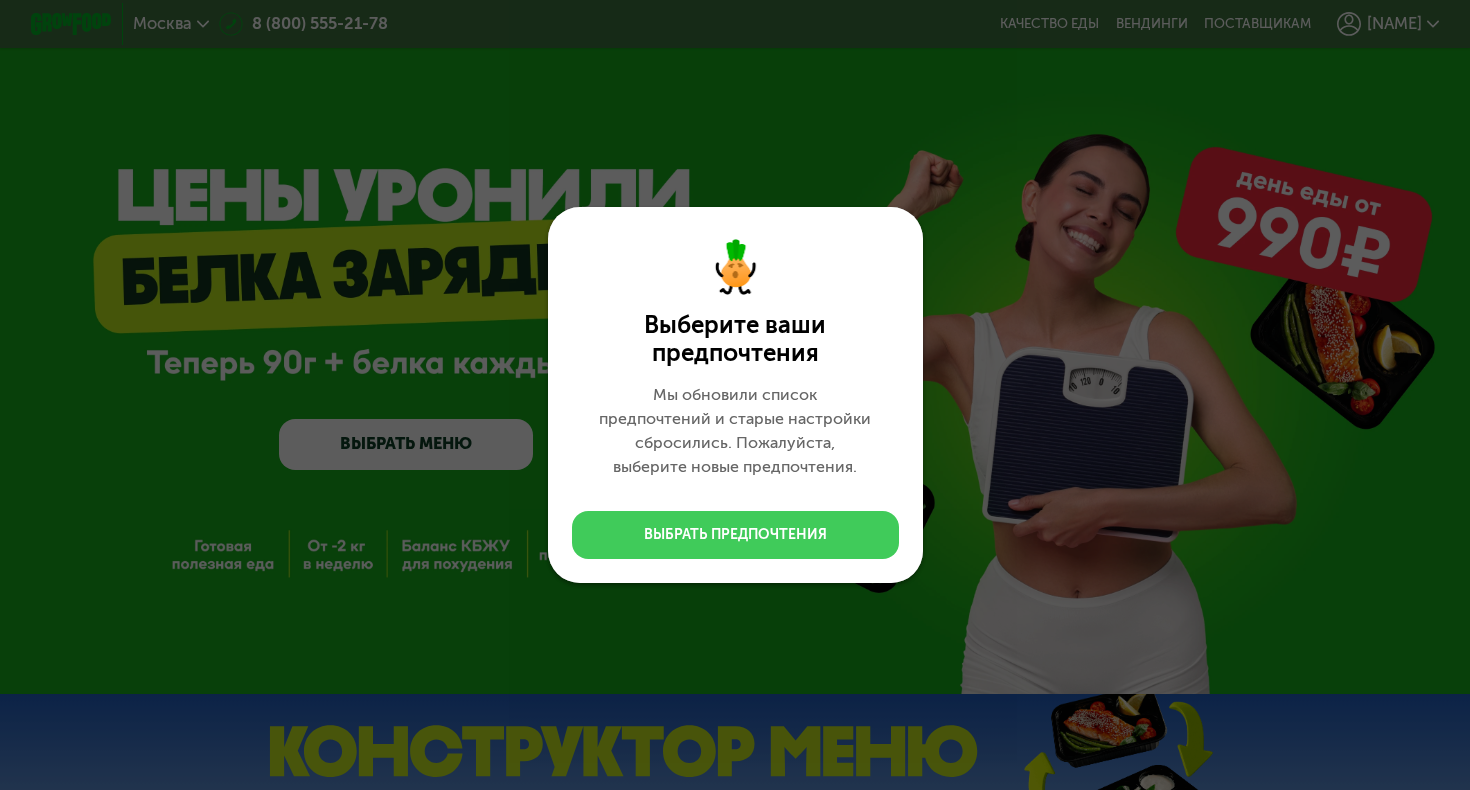 click on "Выбрать предпочтения" at bounding box center [735, 535] 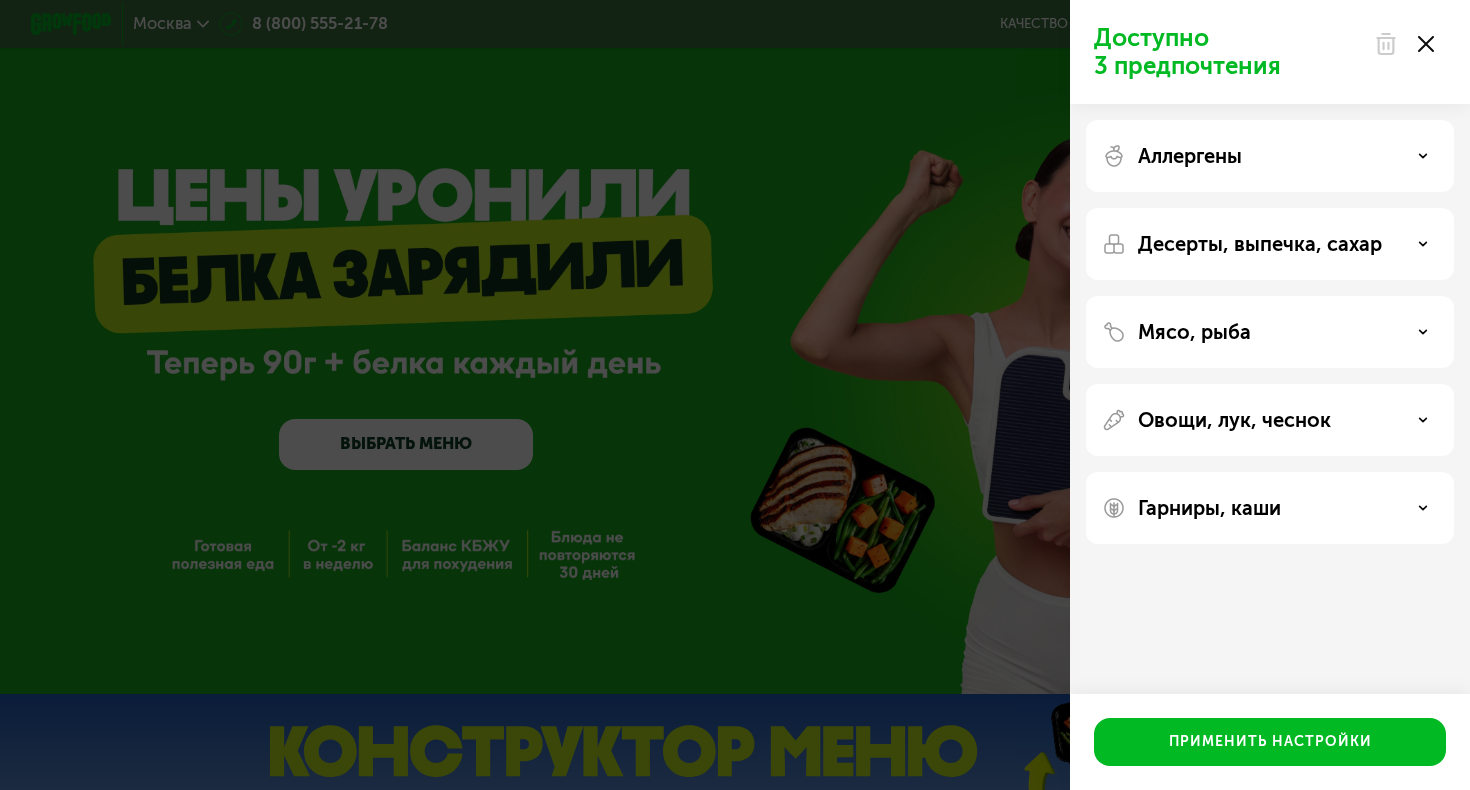 click at bounding box center [1404, 44] 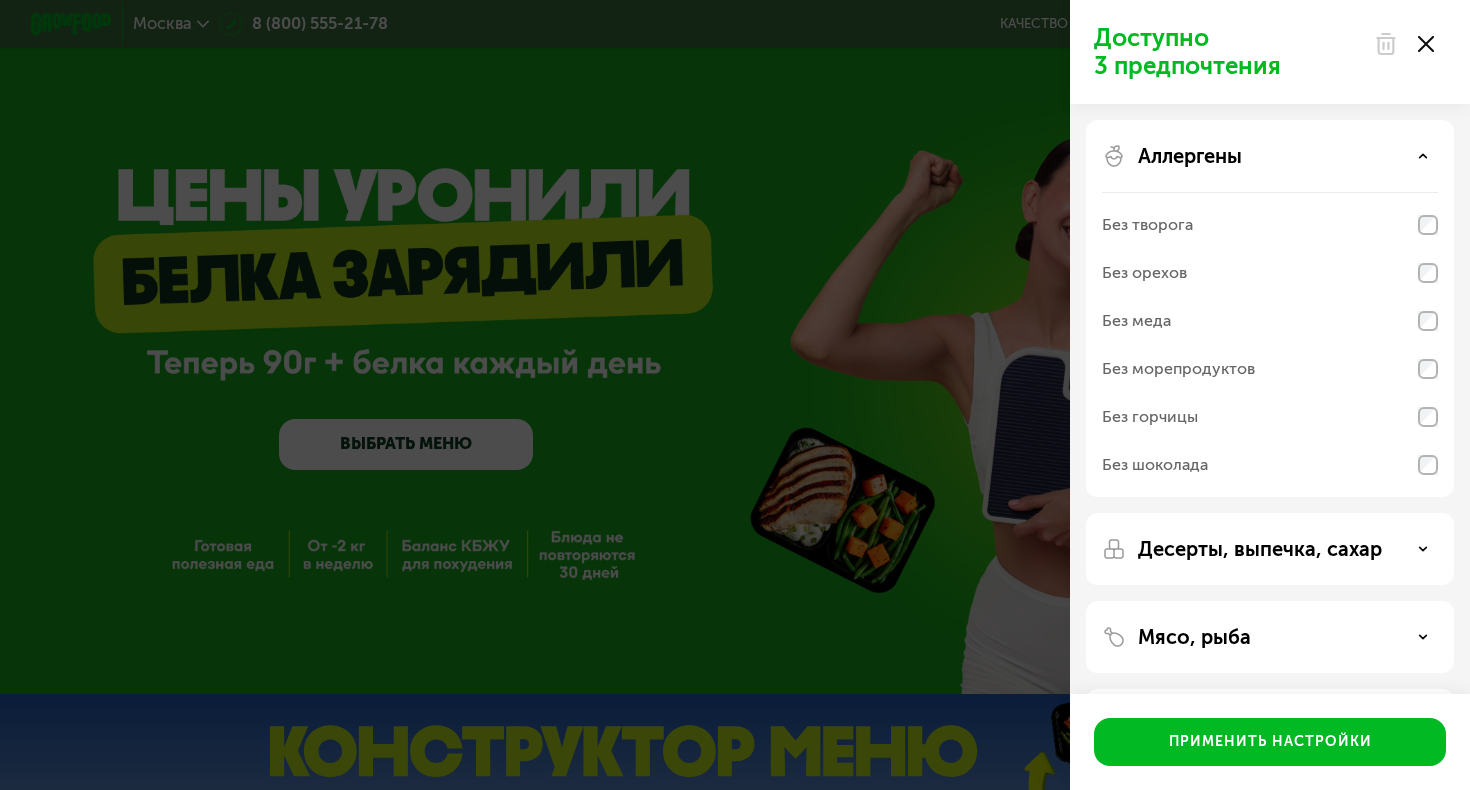 click 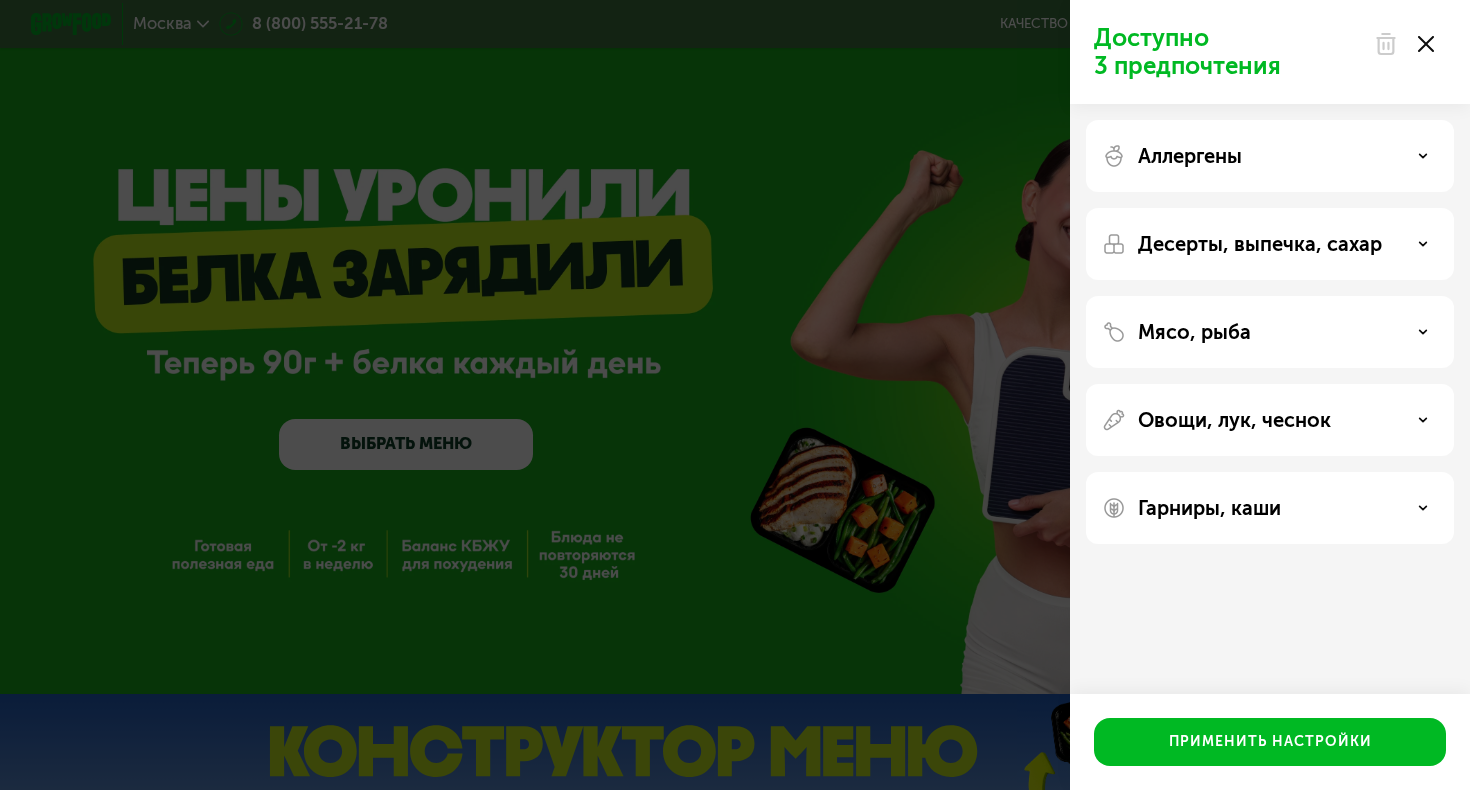 click on "Десерты, выпечка, сахар" at bounding box center [1270, 244] 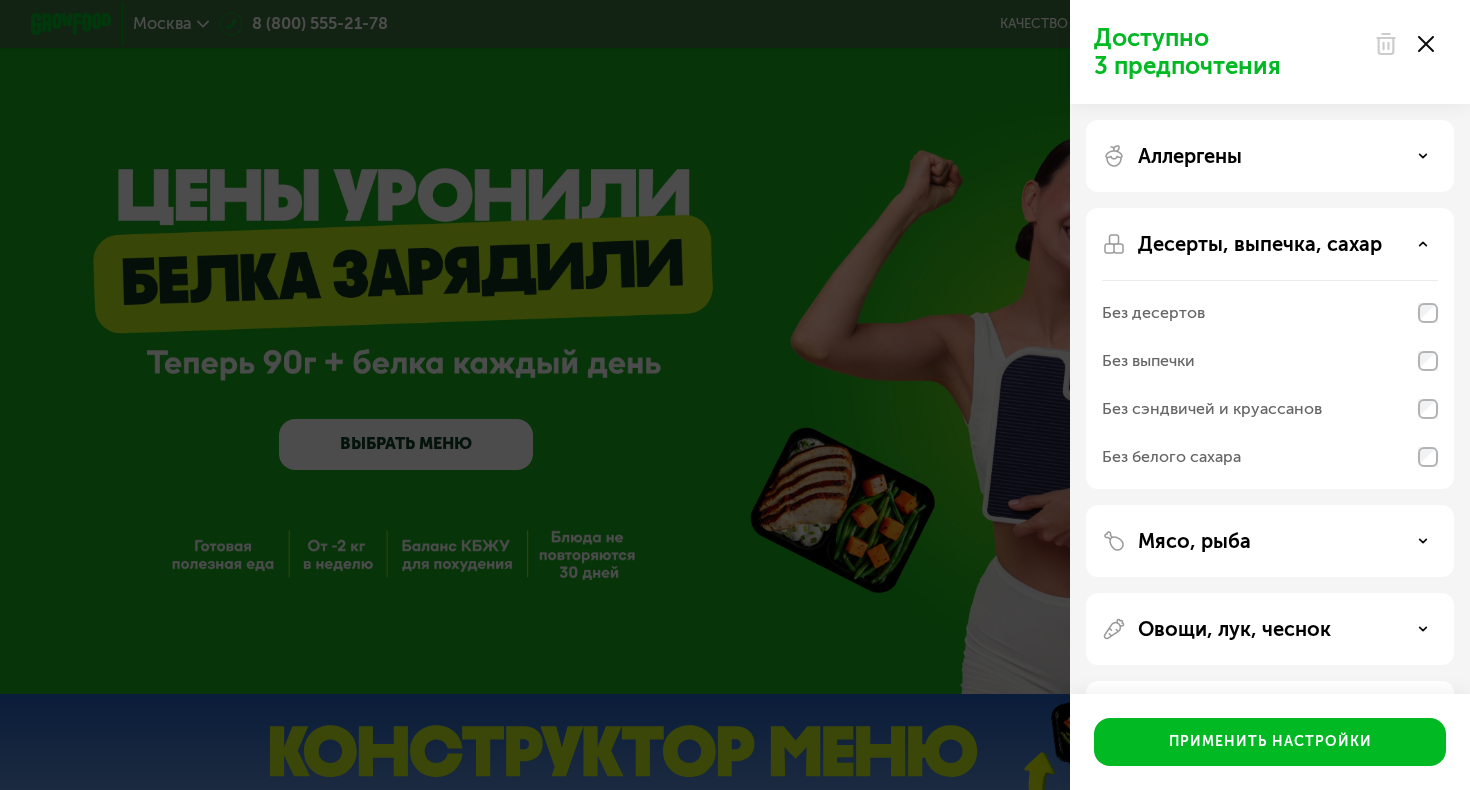 click on "Десерты, выпечка, сахар" at bounding box center (1270, 244) 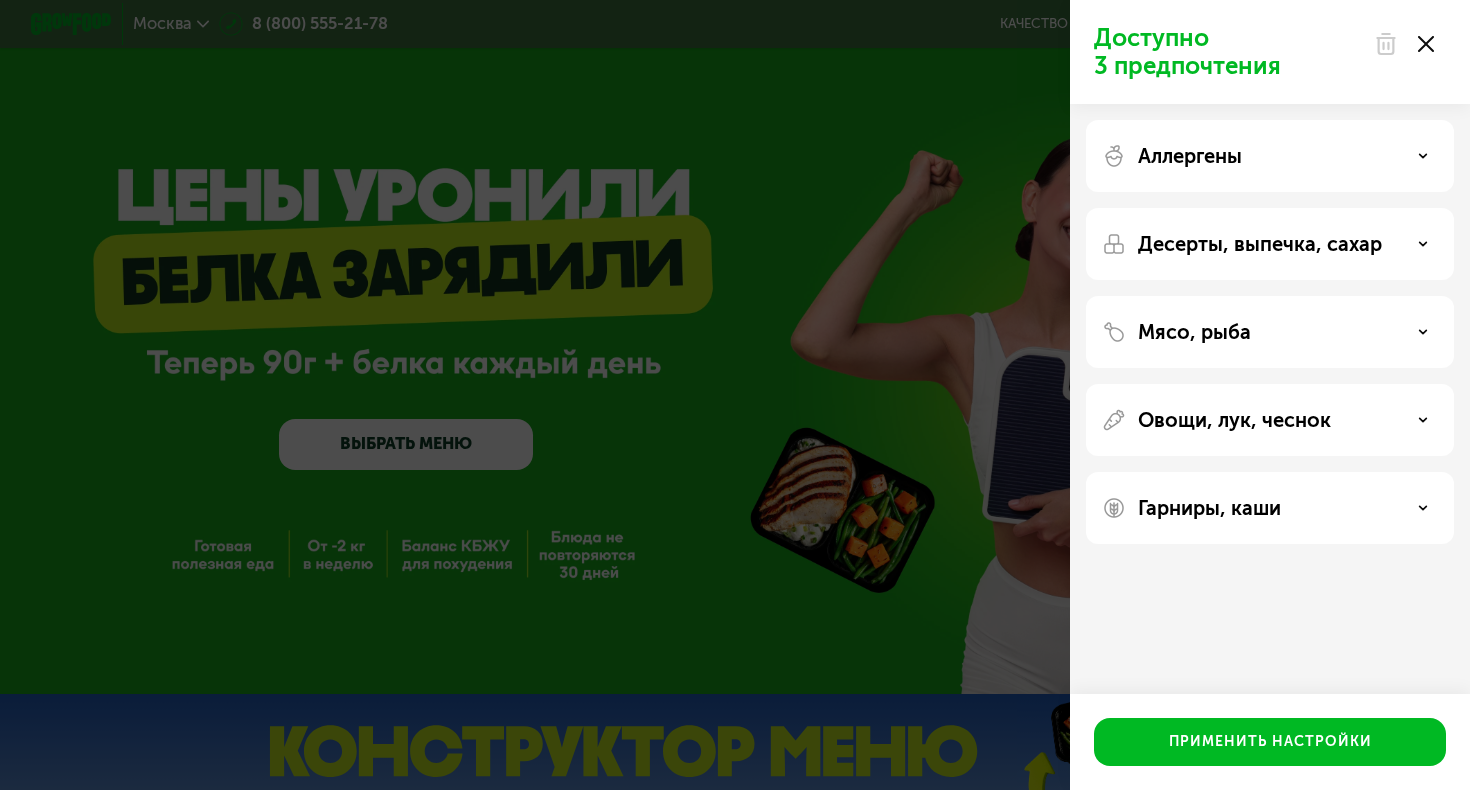 click on "Мясо, рыба" at bounding box center [1270, 332] 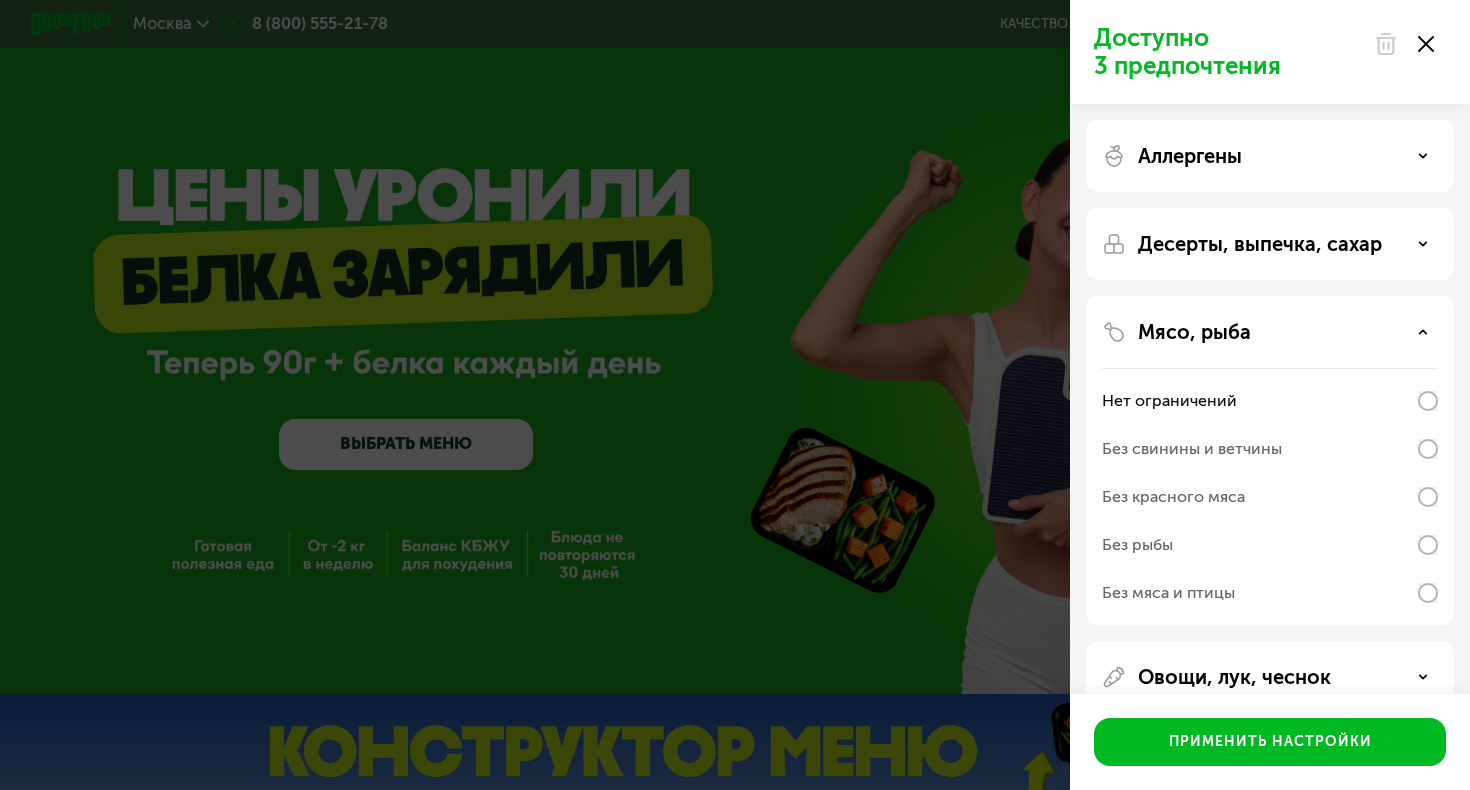 click 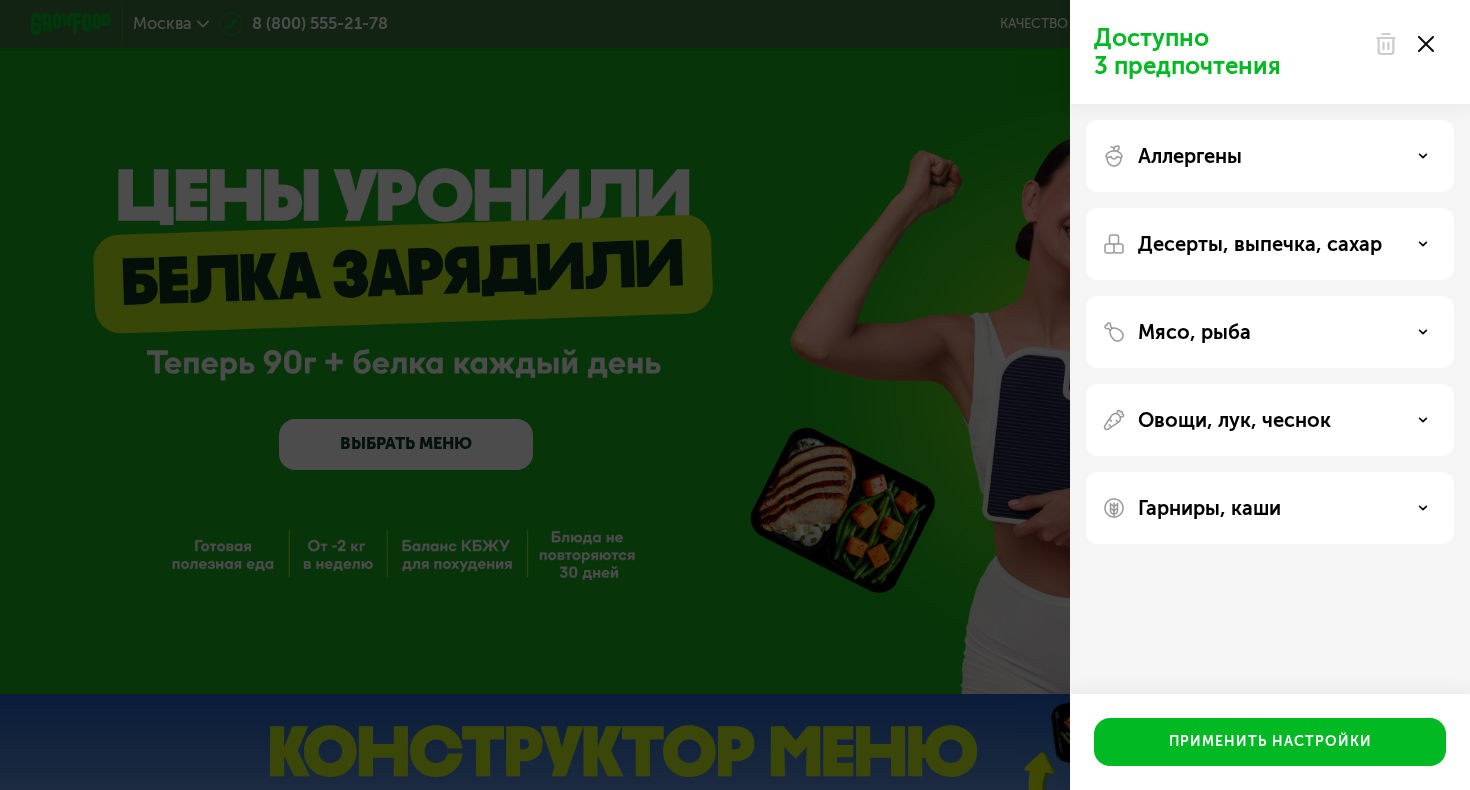 click on "Гарниры, каши" at bounding box center [1270, 508] 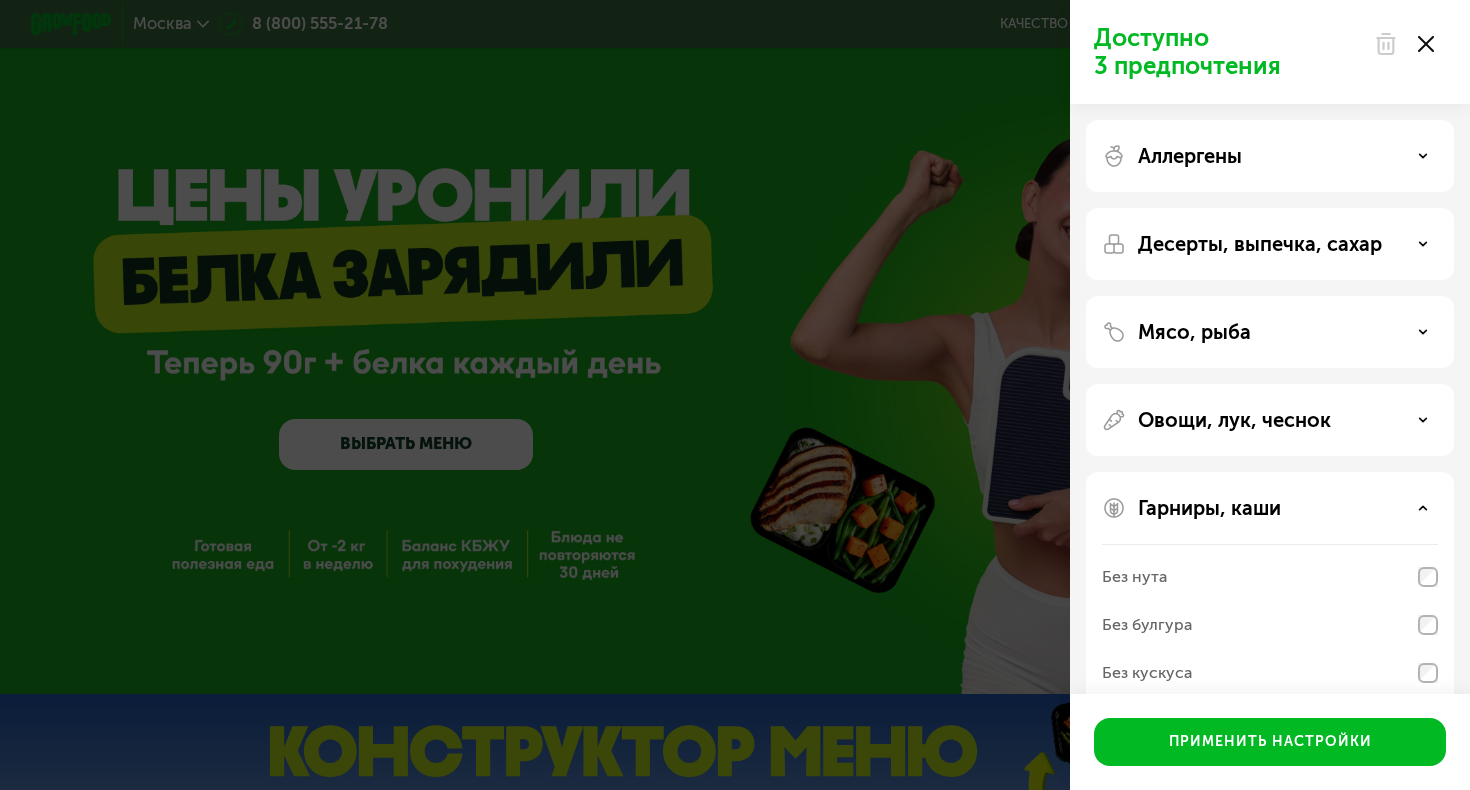 scroll, scrollTop: 0, scrollLeft: 0, axis: both 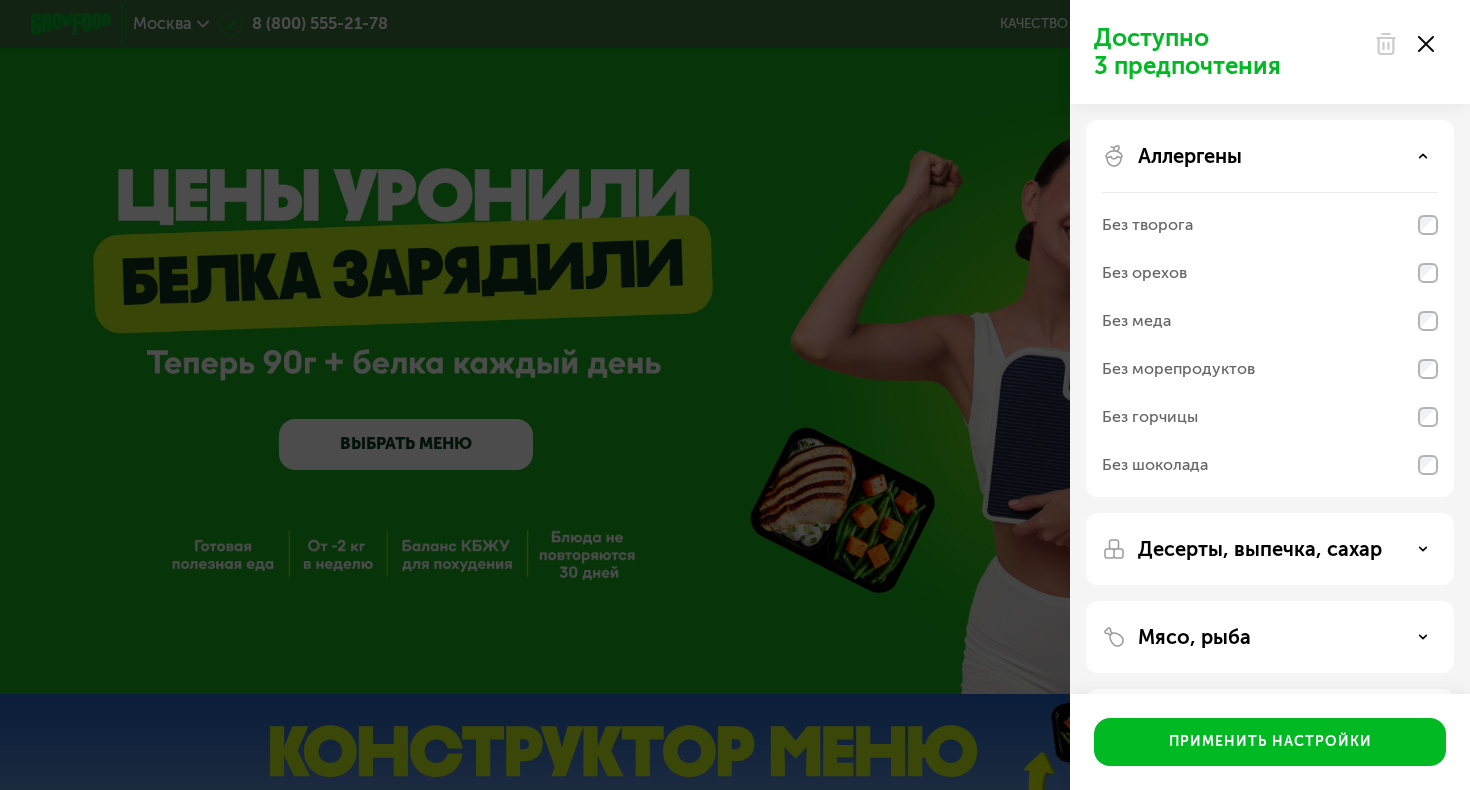 click on "Аллергены" at bounding box center [1270, 156] 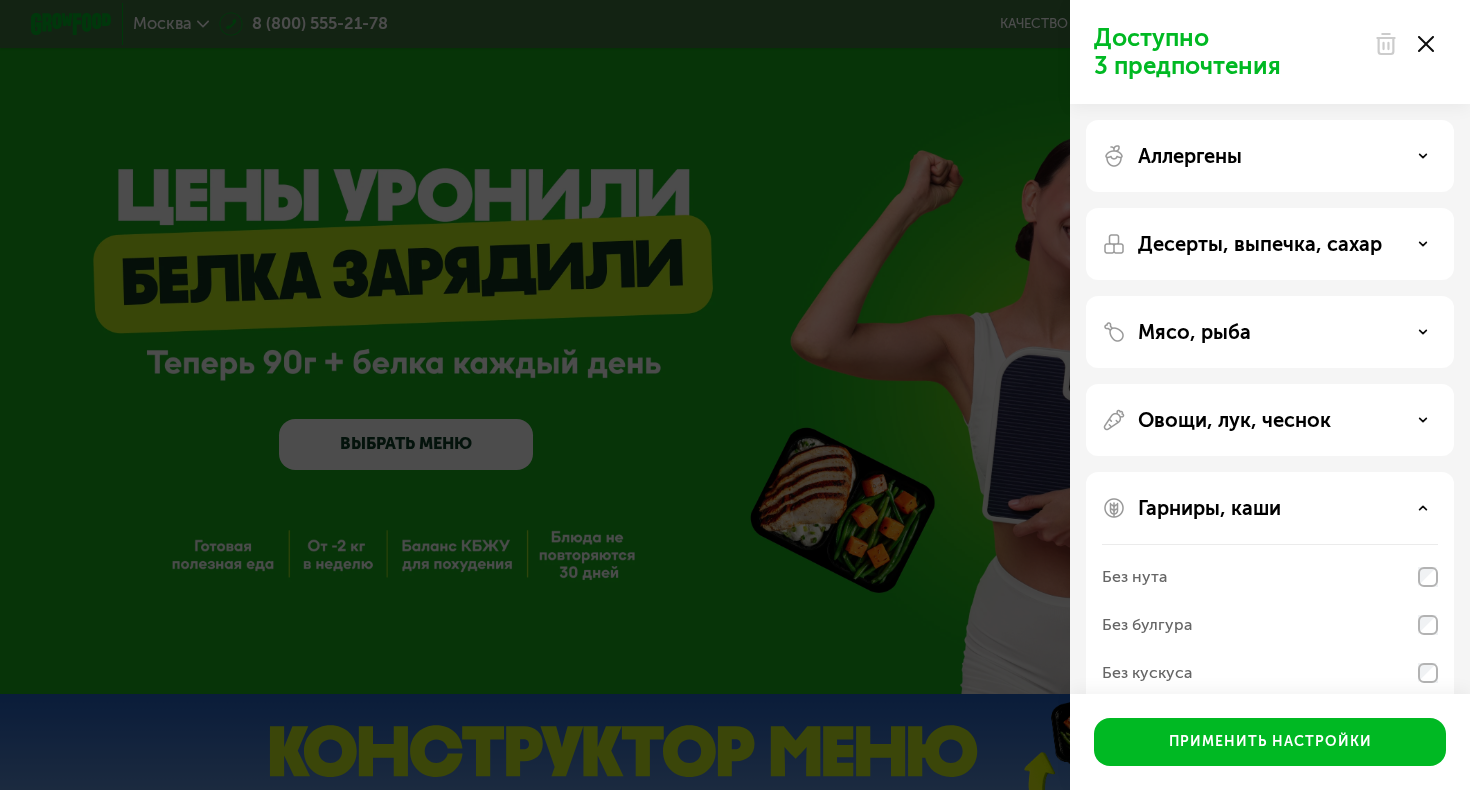click 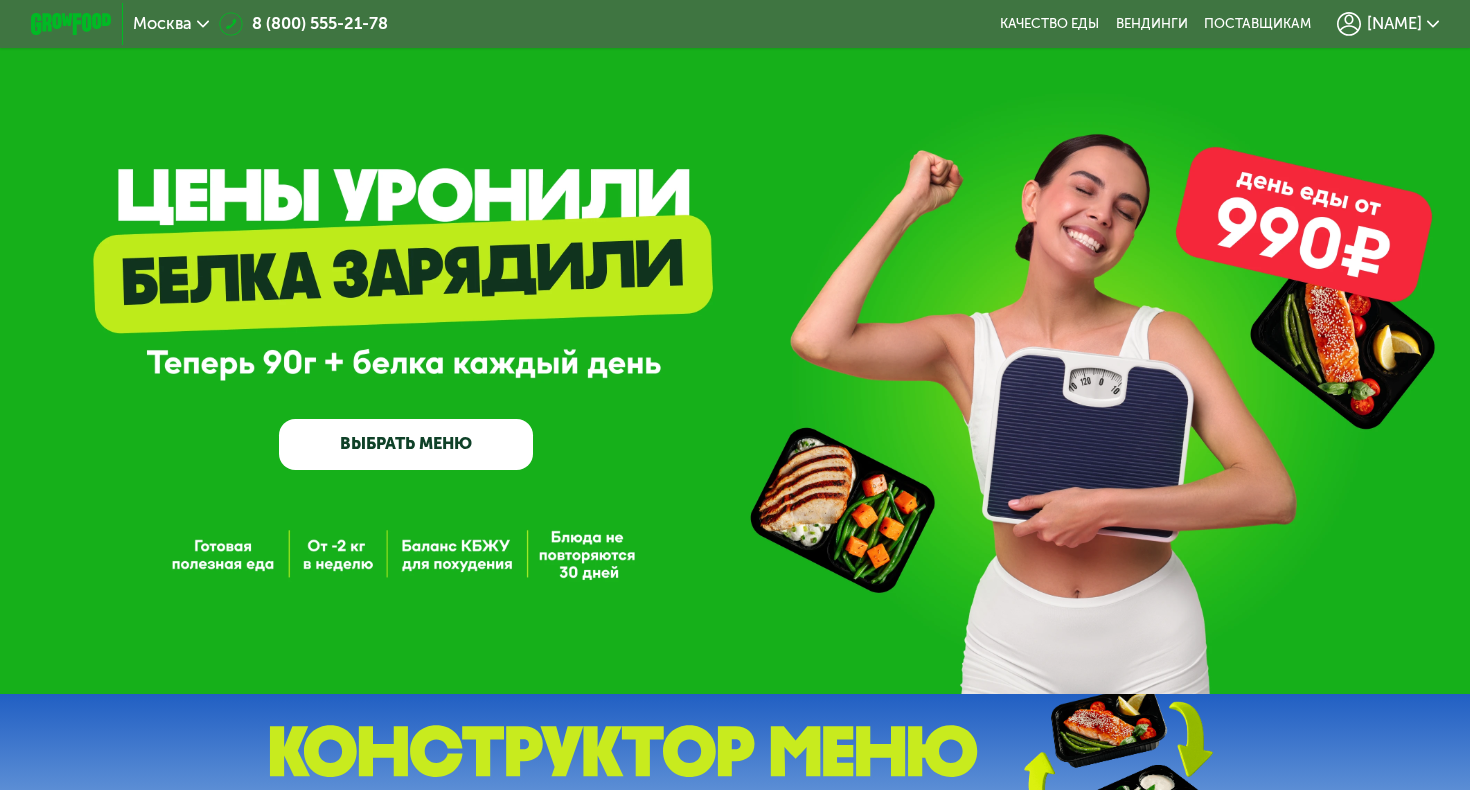 click on "ВЫБРАТЬ МЕНЮ" at bounding box center (406, 444) 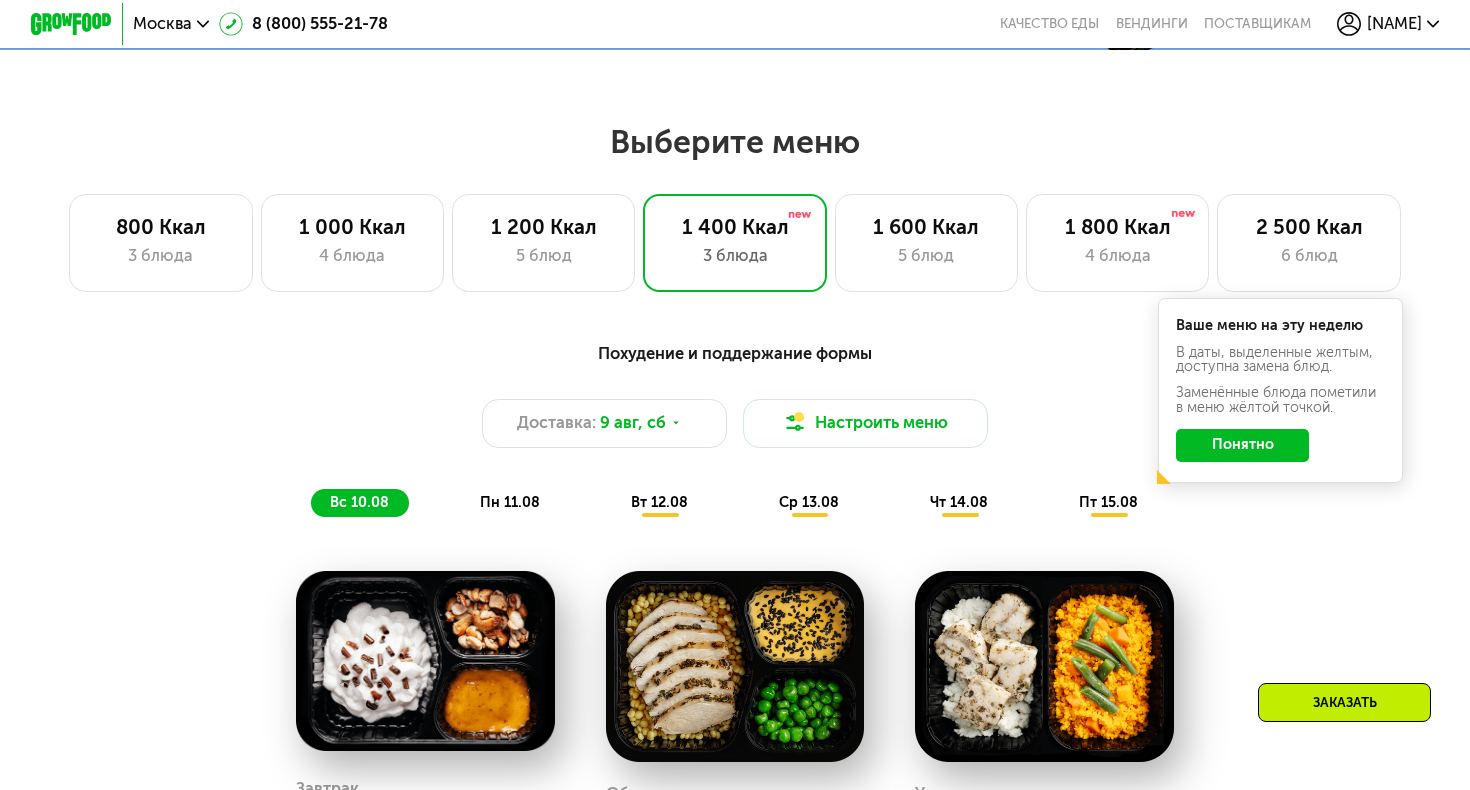 scroll, scrollTop: 799, scrollLeft: 0, axis: vertical 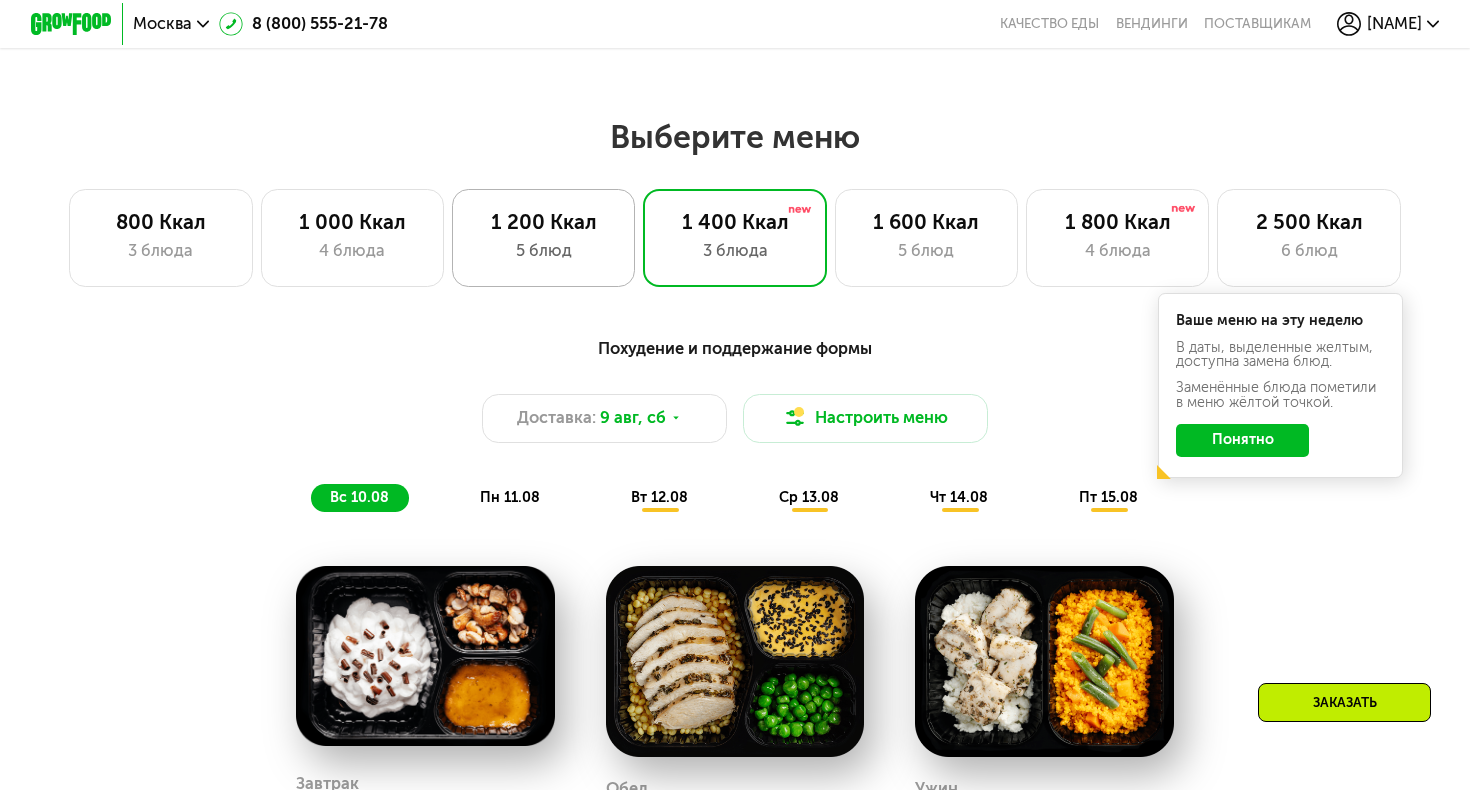 click on "1 200 Ккал" at bounding box center [543, 222] 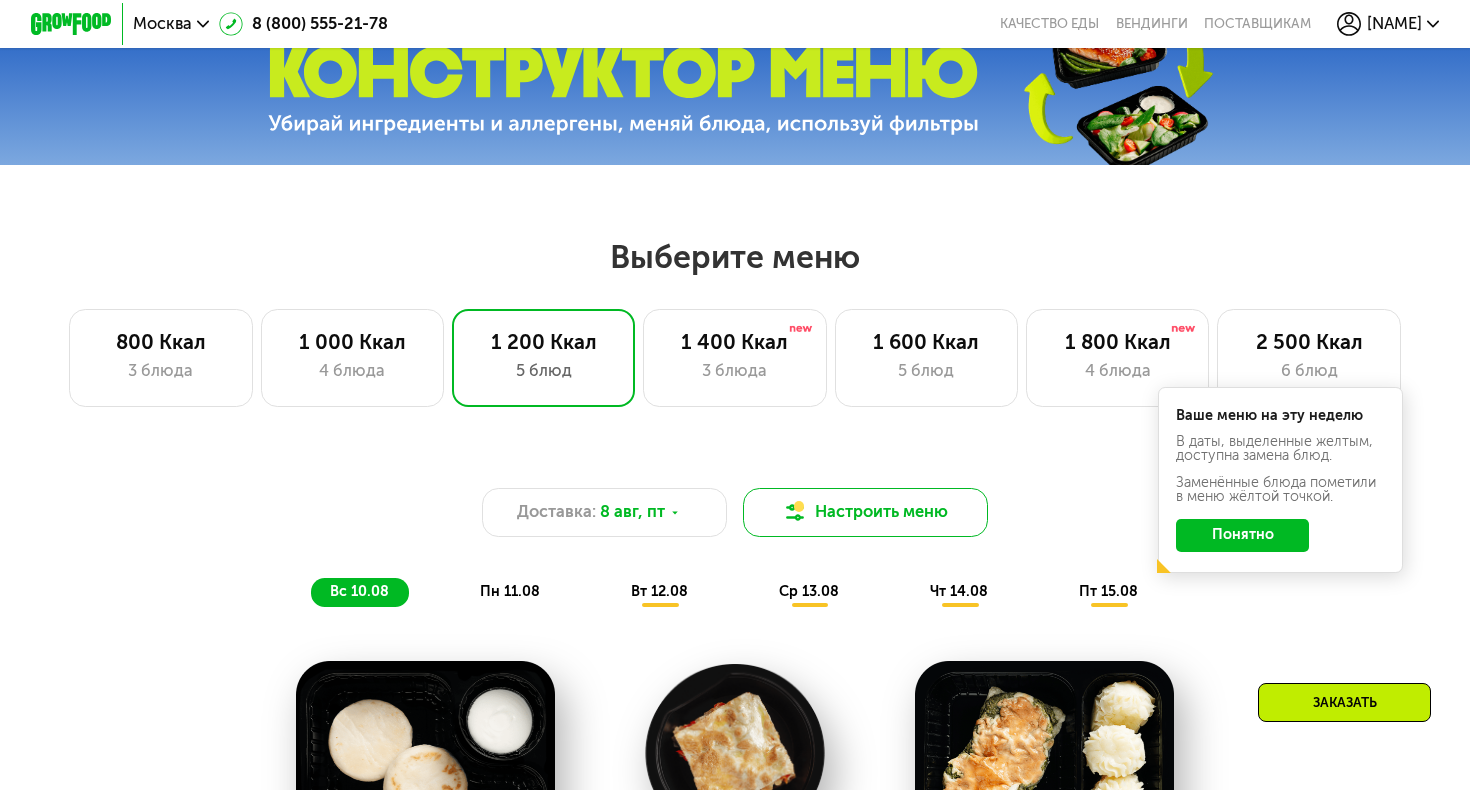 scroll, scrollTop: 679, scrollLeft: 0, axis: vertical 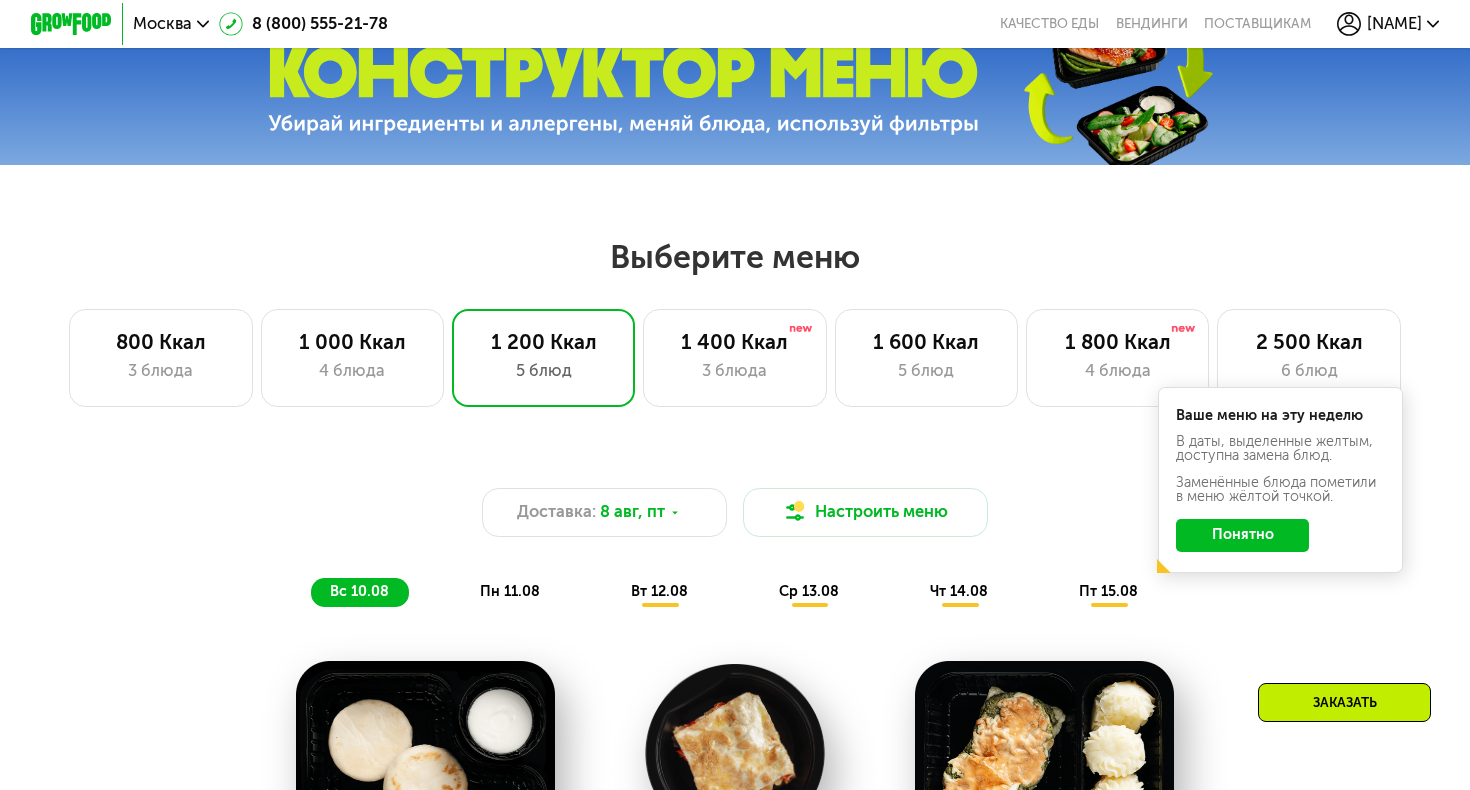 click on "Понятно" 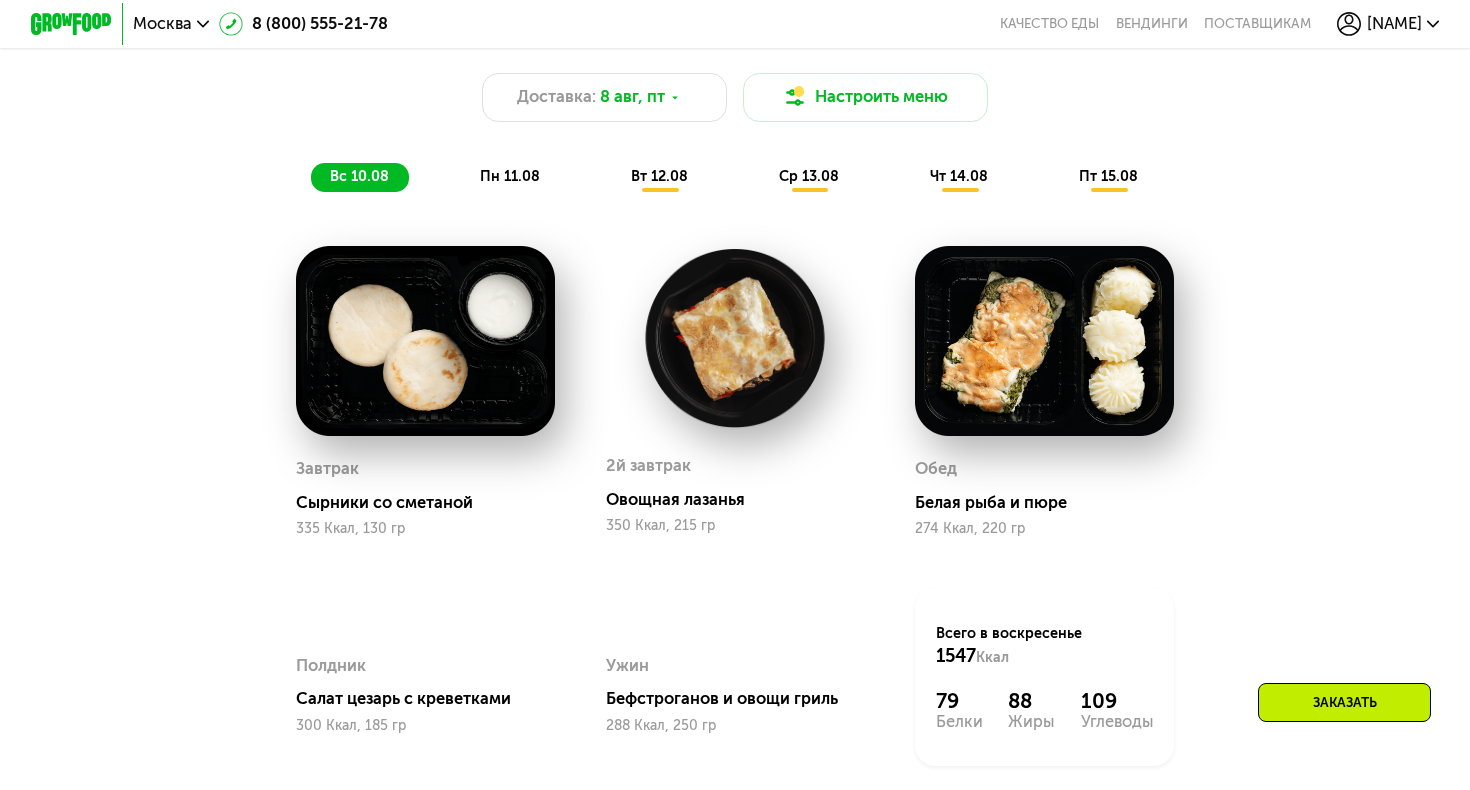 scroll, scrollTop: 1085, scrollLeft: 0, axis: vertical 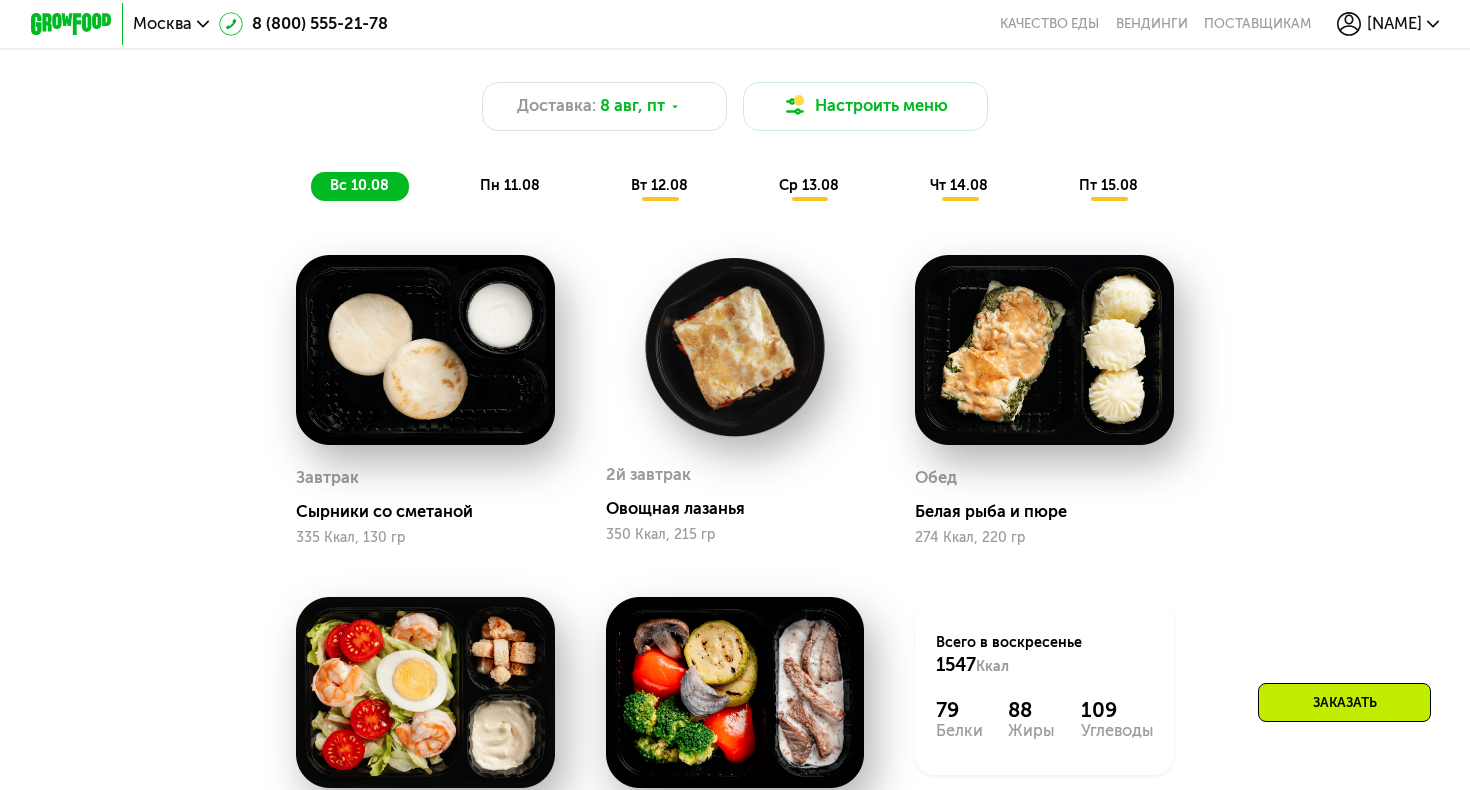 click on "пн 11.08" at bounding box center (510, 185) 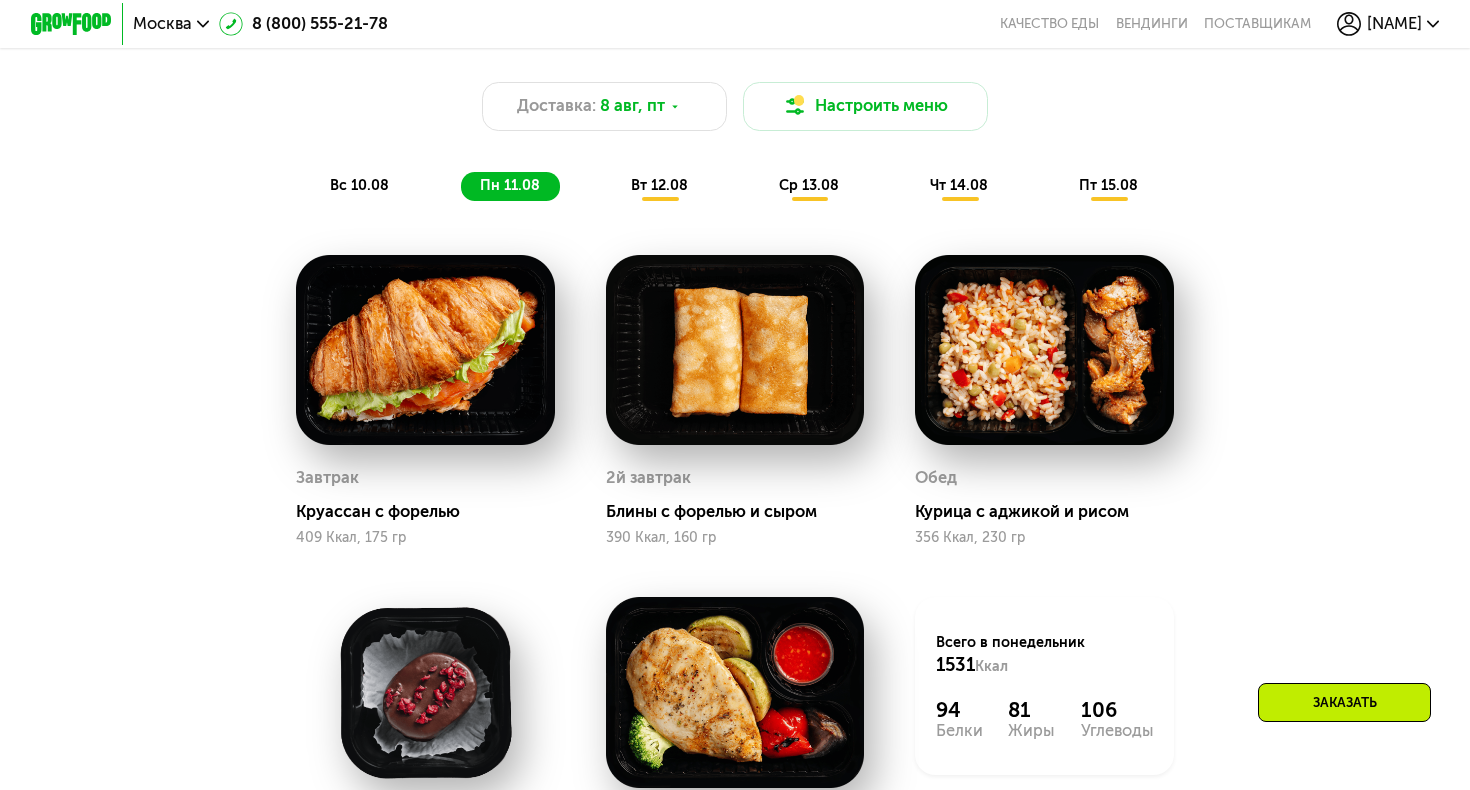 click on "вт 12.08" at bounding box center [659, 185] 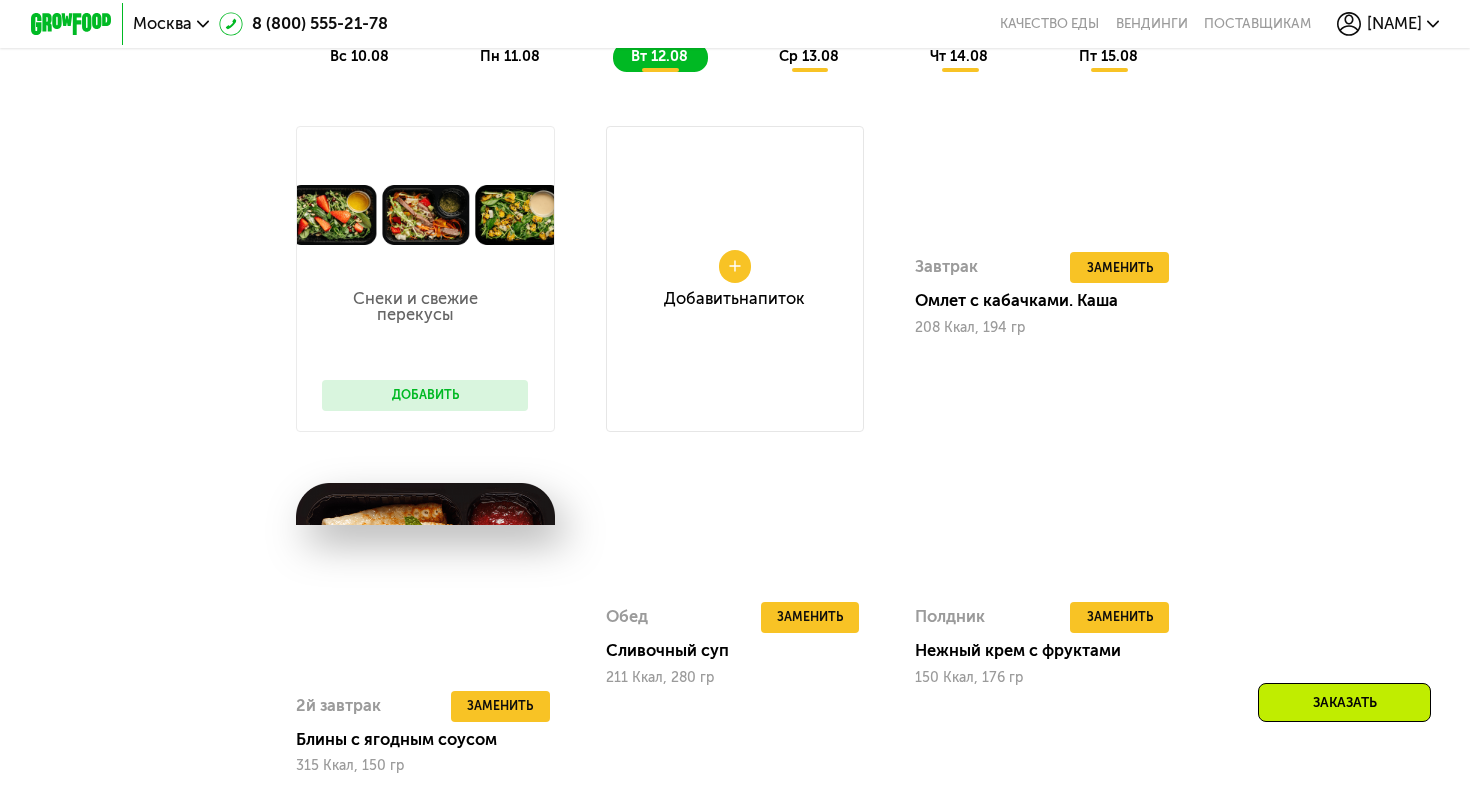 scroll, scrollTop: 1121, scrollLeft: 0, axis: vertical 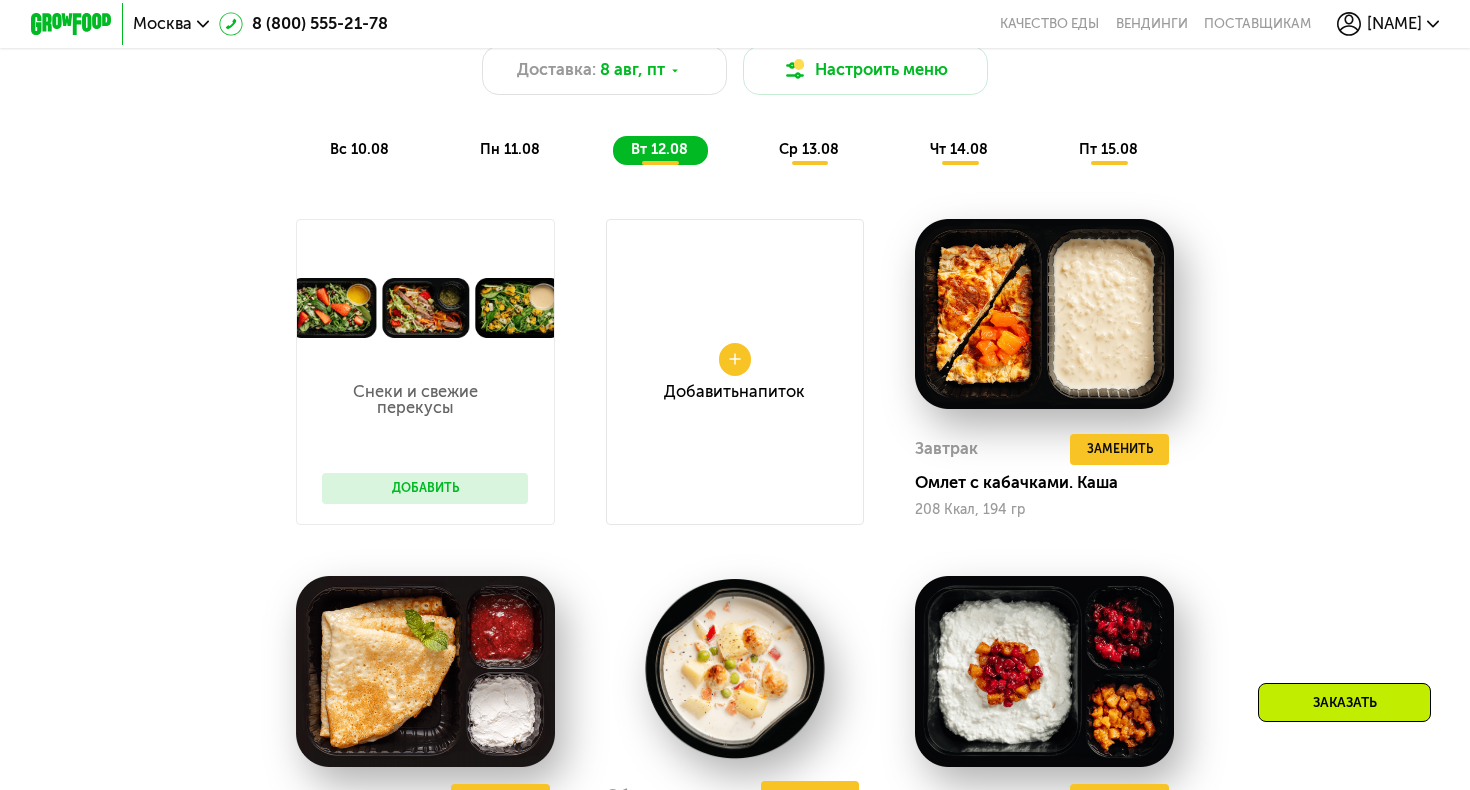 click on "ср 13.08" at bounding box center (809, 149) 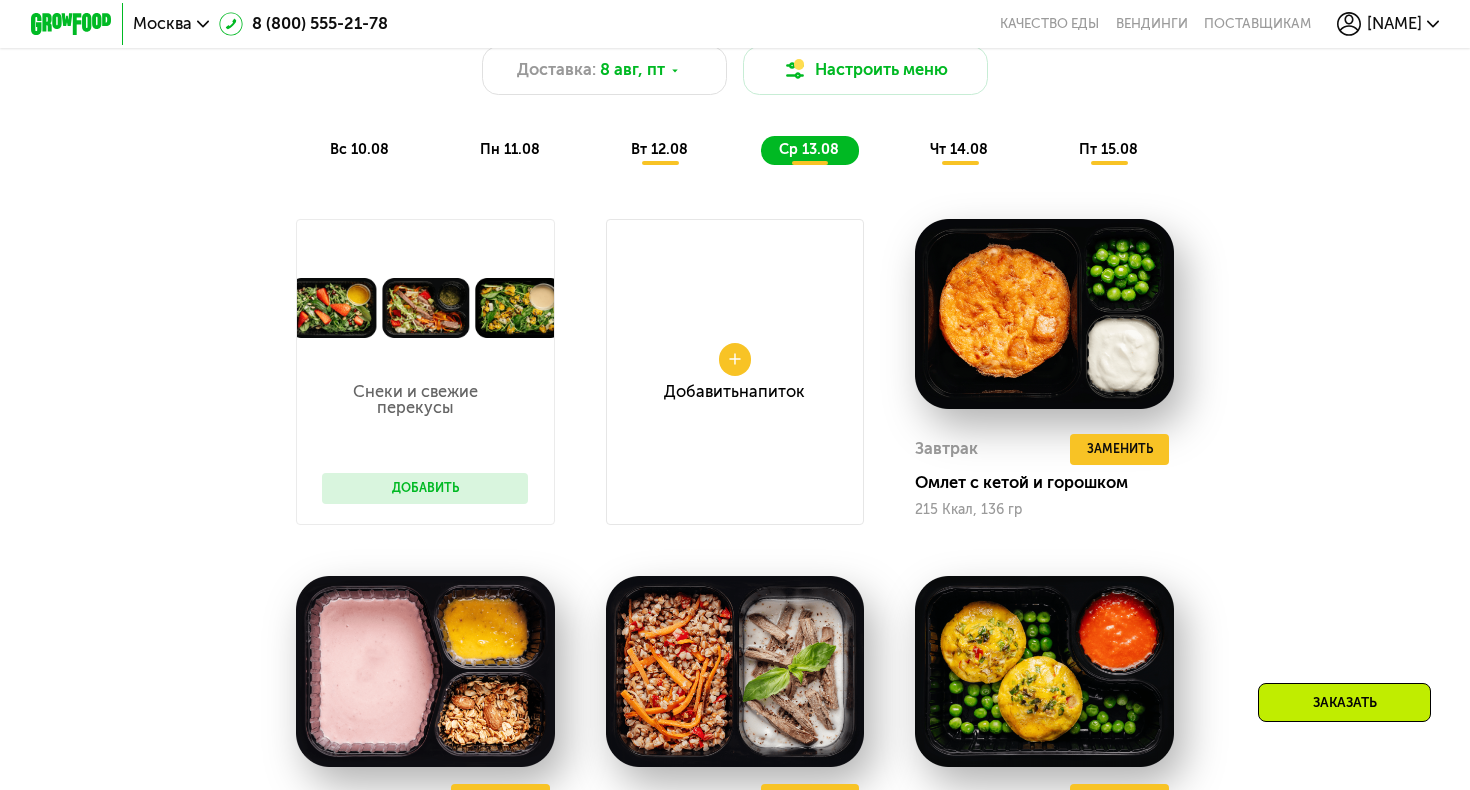 click on "чт 14.08" at bounding box center (959, 149) 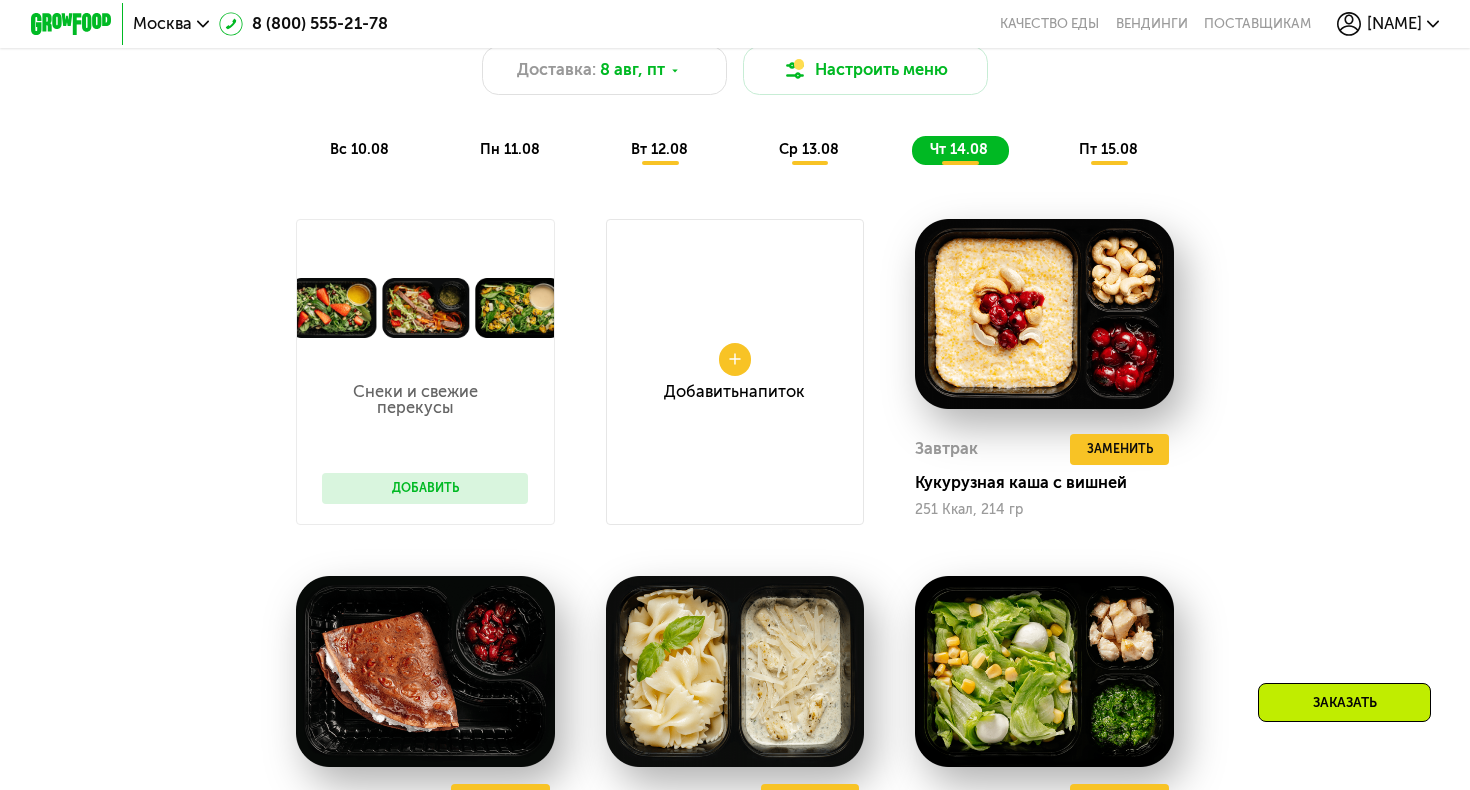 click on "пт 15.08" at bounding box center (1108, 149) 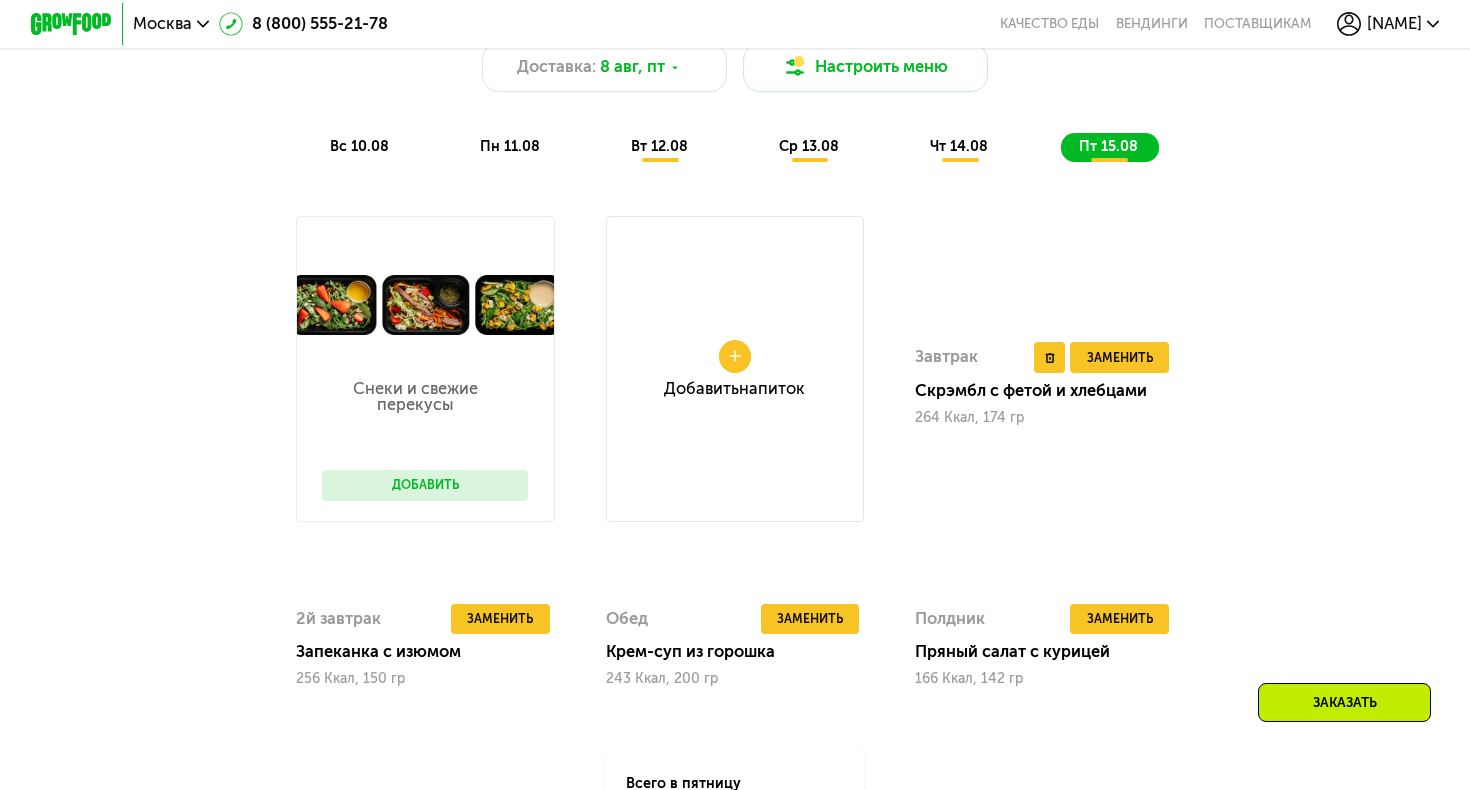 scroll, scrollTop: 1124, scrollLeft: 0, axis: vertical 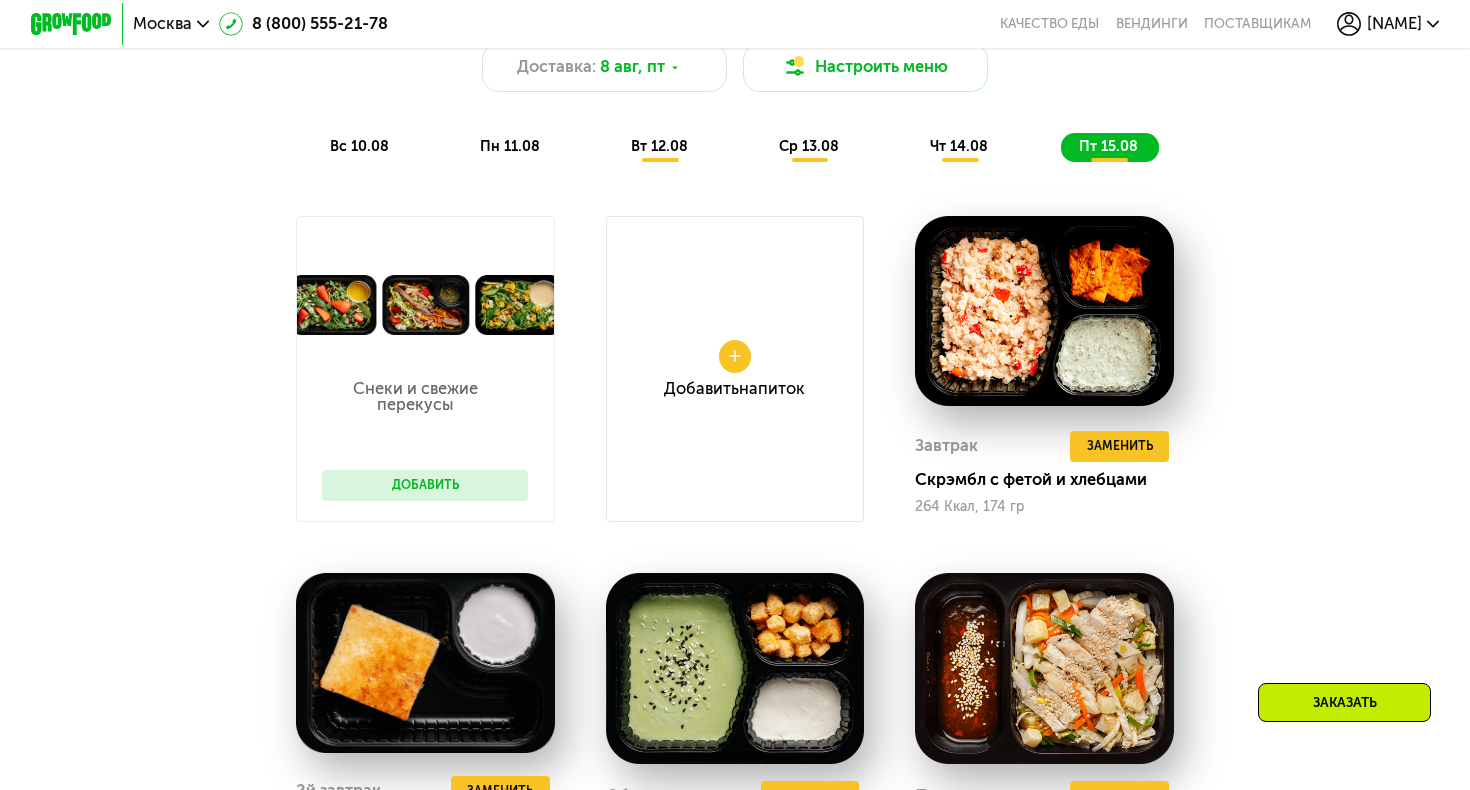 click on "вс 10.08" at bounding box center (359, 146) 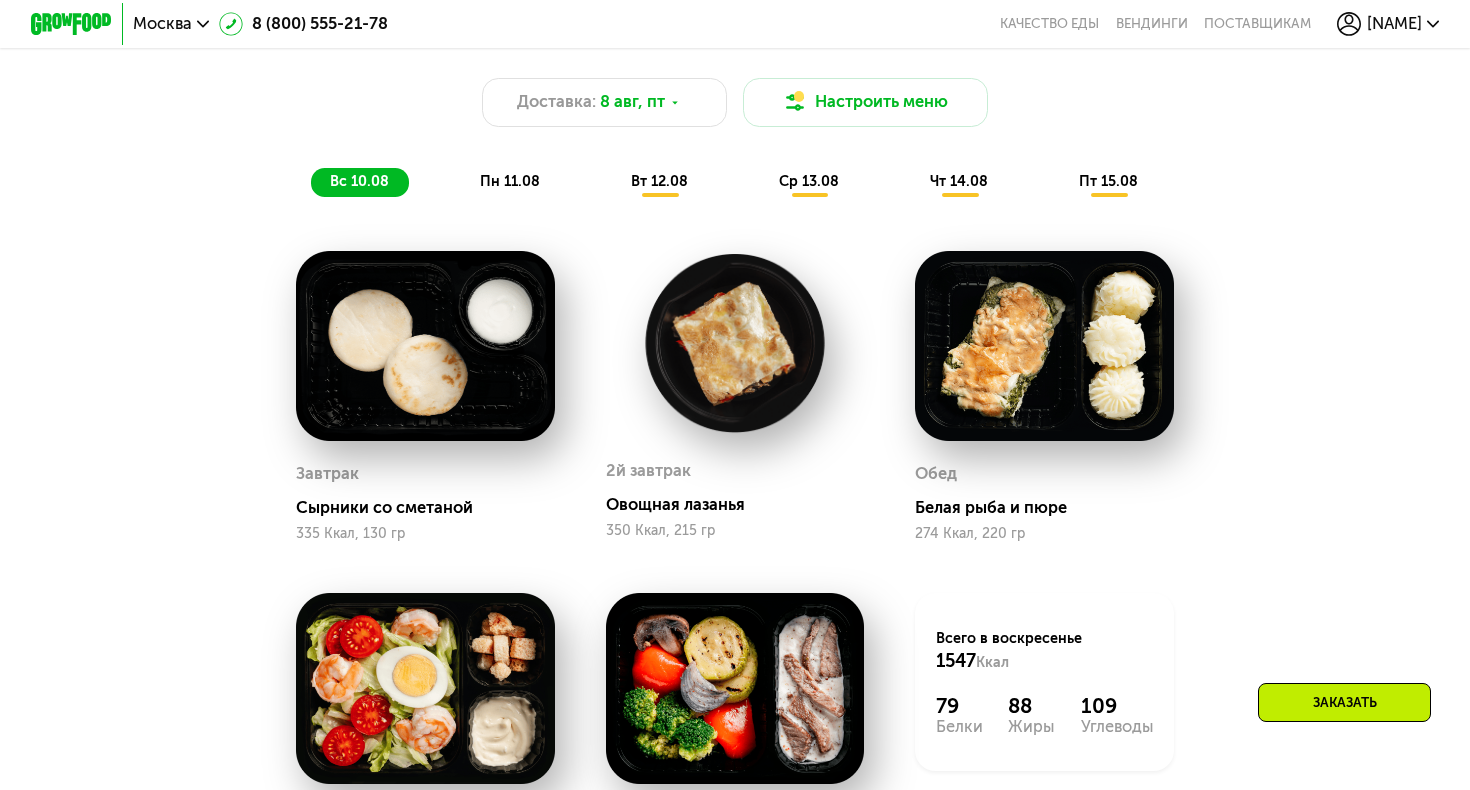 scroll, scrollTop: 1087, scrollLeft: 0, axis: vertical 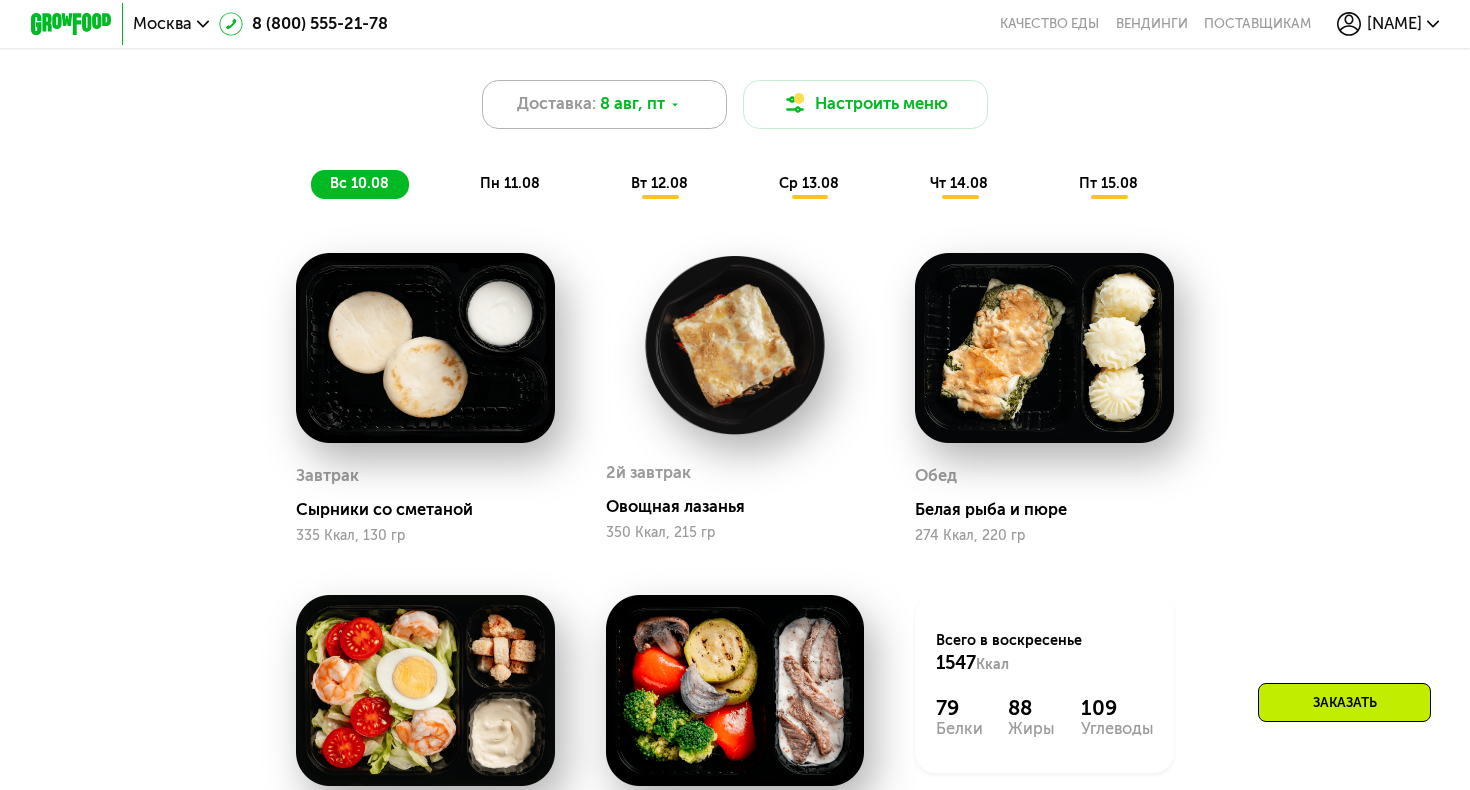click on "8 авг, пт" at bounding box center (632, 104) 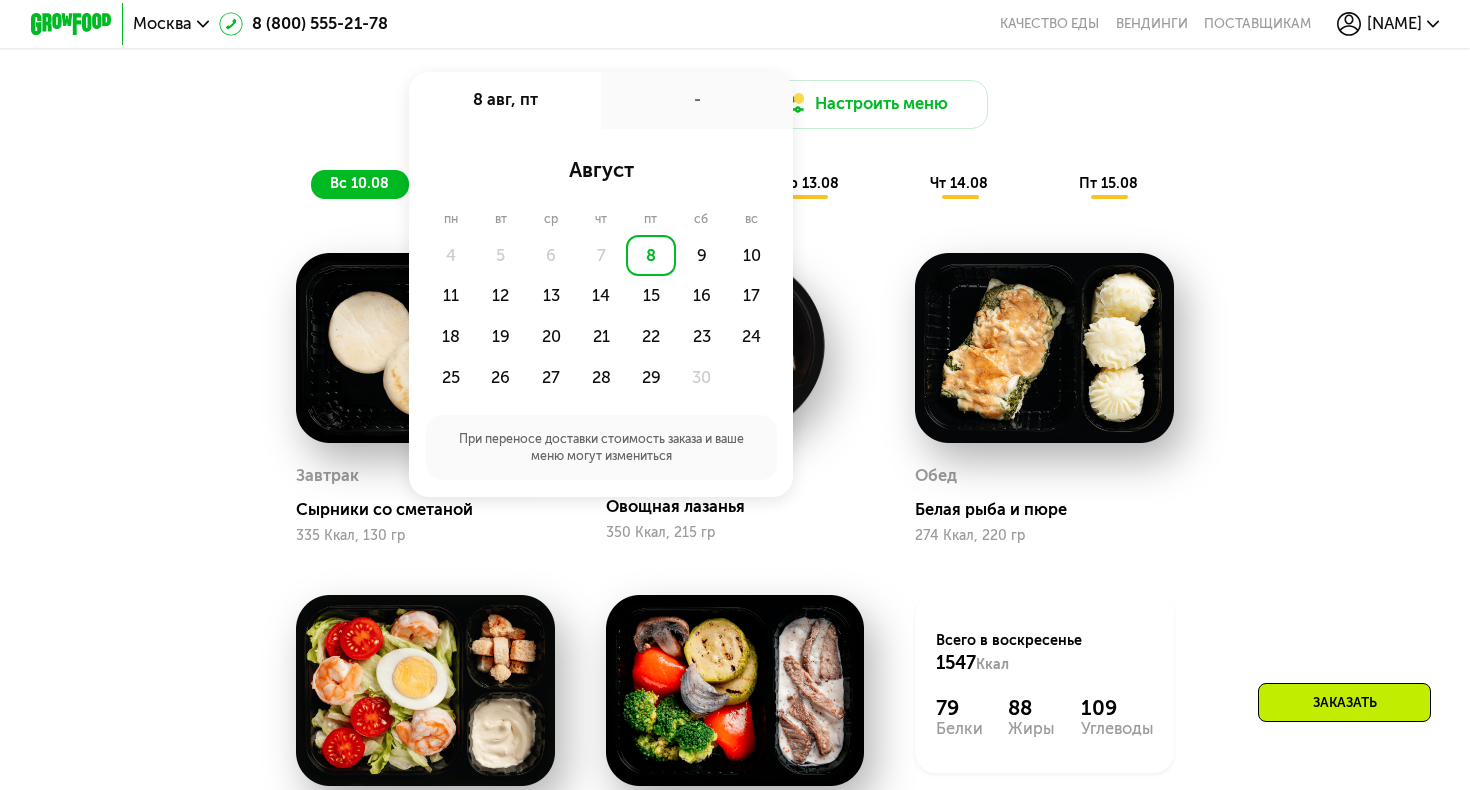 click on "Доставка: 8 авг, пт 8 авг, пт - август пн вт ср чт пт сб вс 4 5 6 7 8 9 10 11 12 13 14 15 16 17 18 19 20 21 22 23 24 25 26 27 28 29 30  При переносе доставки стоимость заказа и ваше меню могут измениться  Настроить меню  вс 10.08 пн 11.08 вт 12.08 ср 13.08 чт 14.08 пт 15.08" at bounding box center (735, 139) 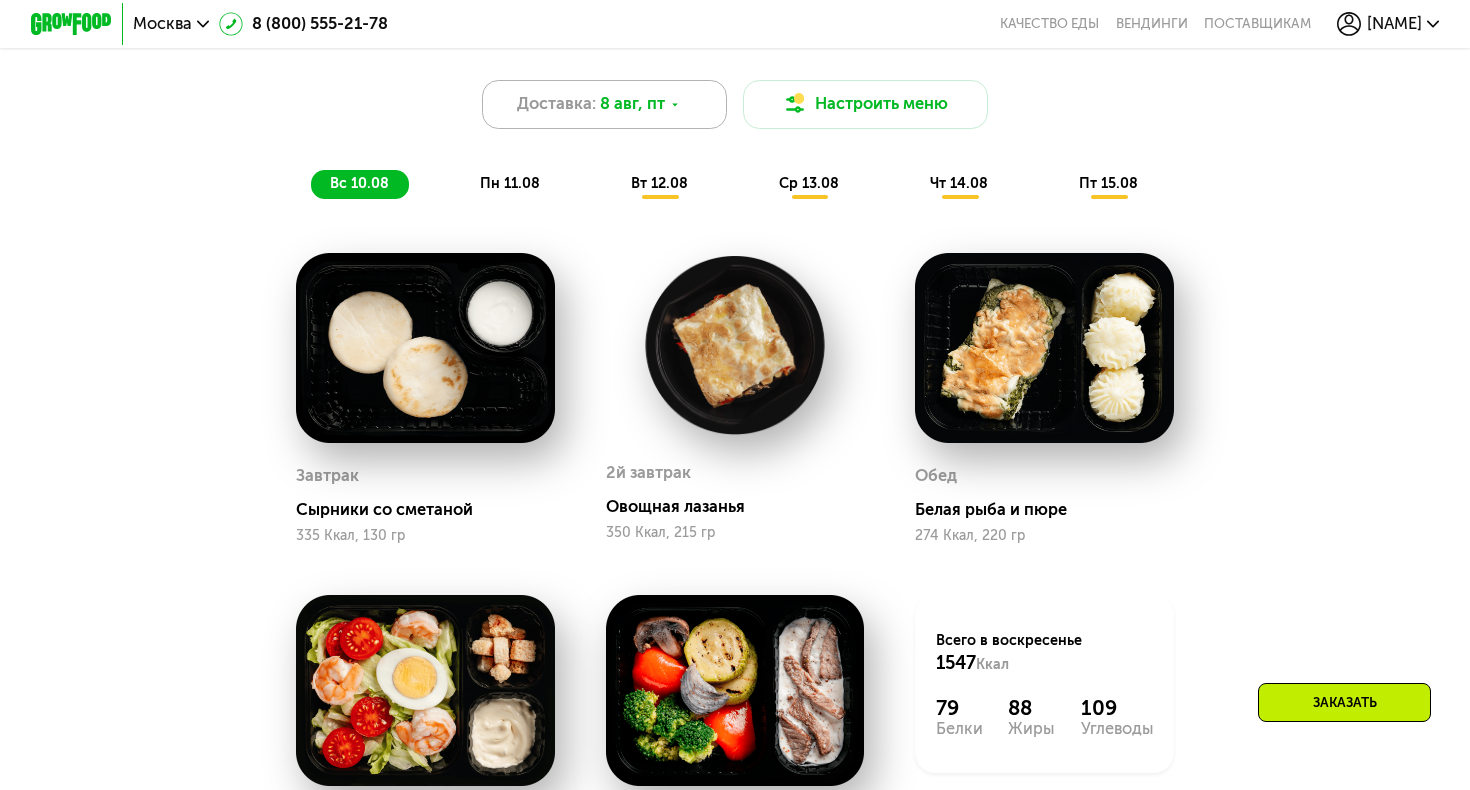 click on "Доставка:" at bounding box center [556, 104] 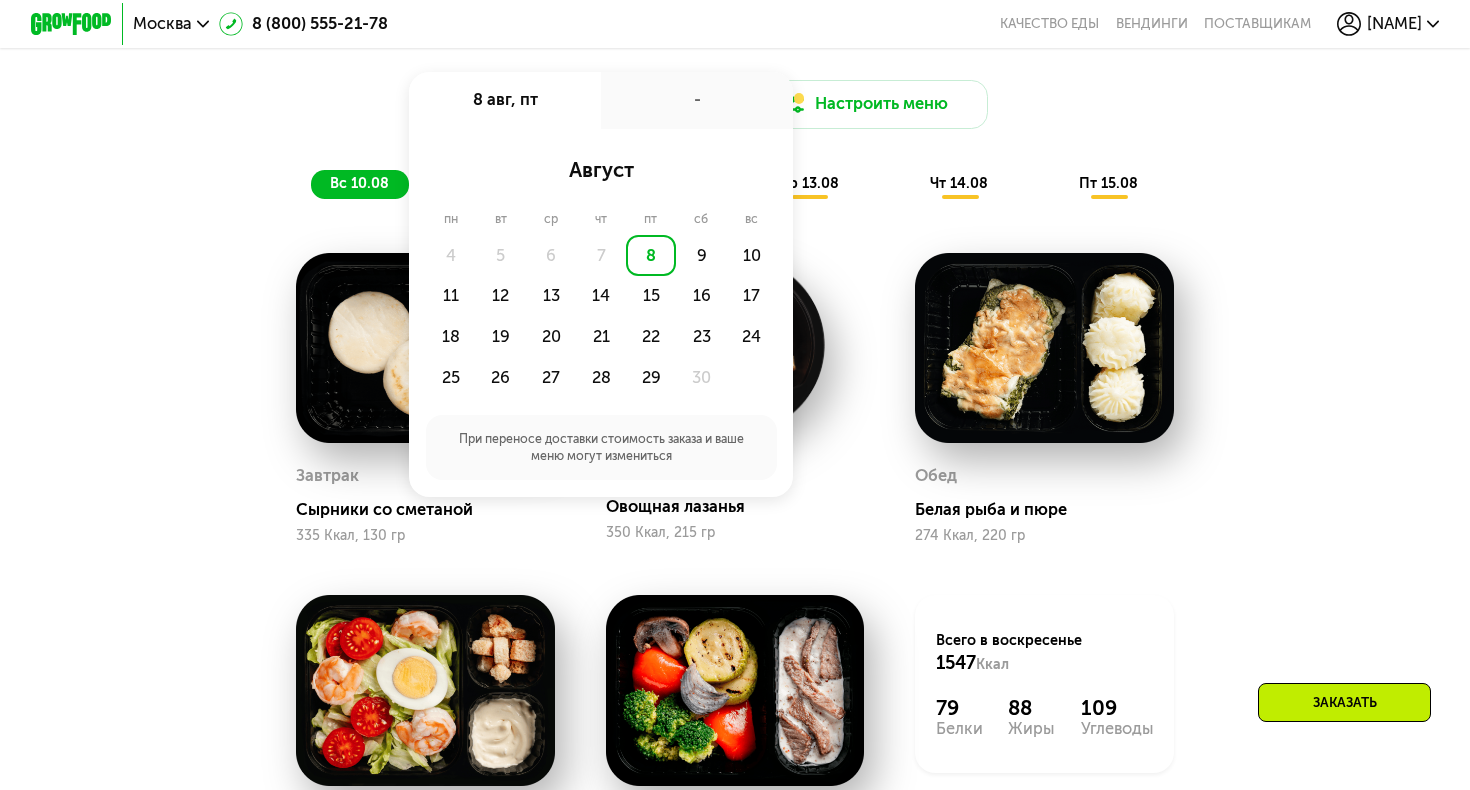 click on "8" 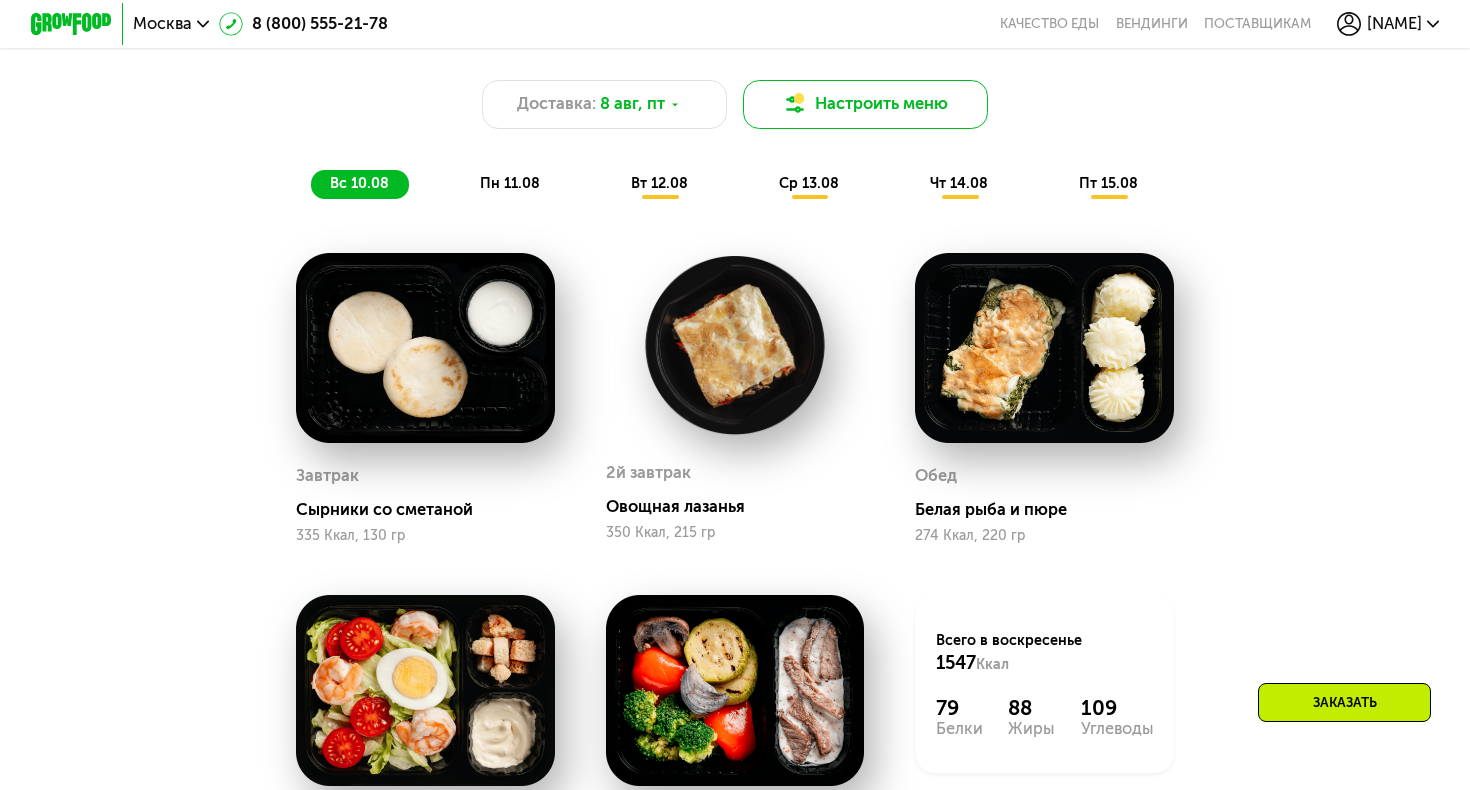 click on "Настроить меню" at bounding box center (865, 104) 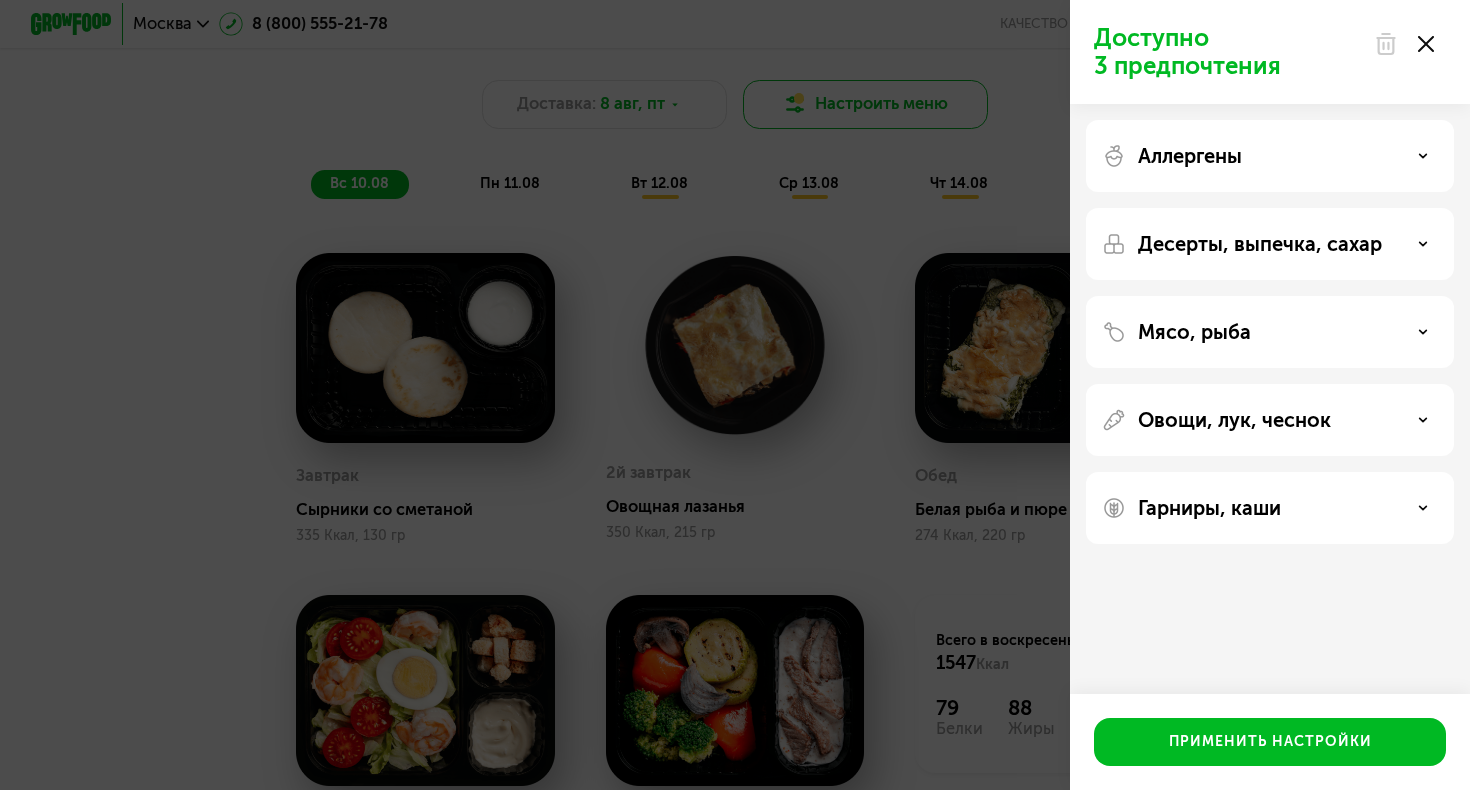 click on "Доступно 3 предпочтения Аллергены Десерты, выпечка, сахар Мясо, рыба Овощи, лук, чеснок Гарниры, каши  Применить настройки" 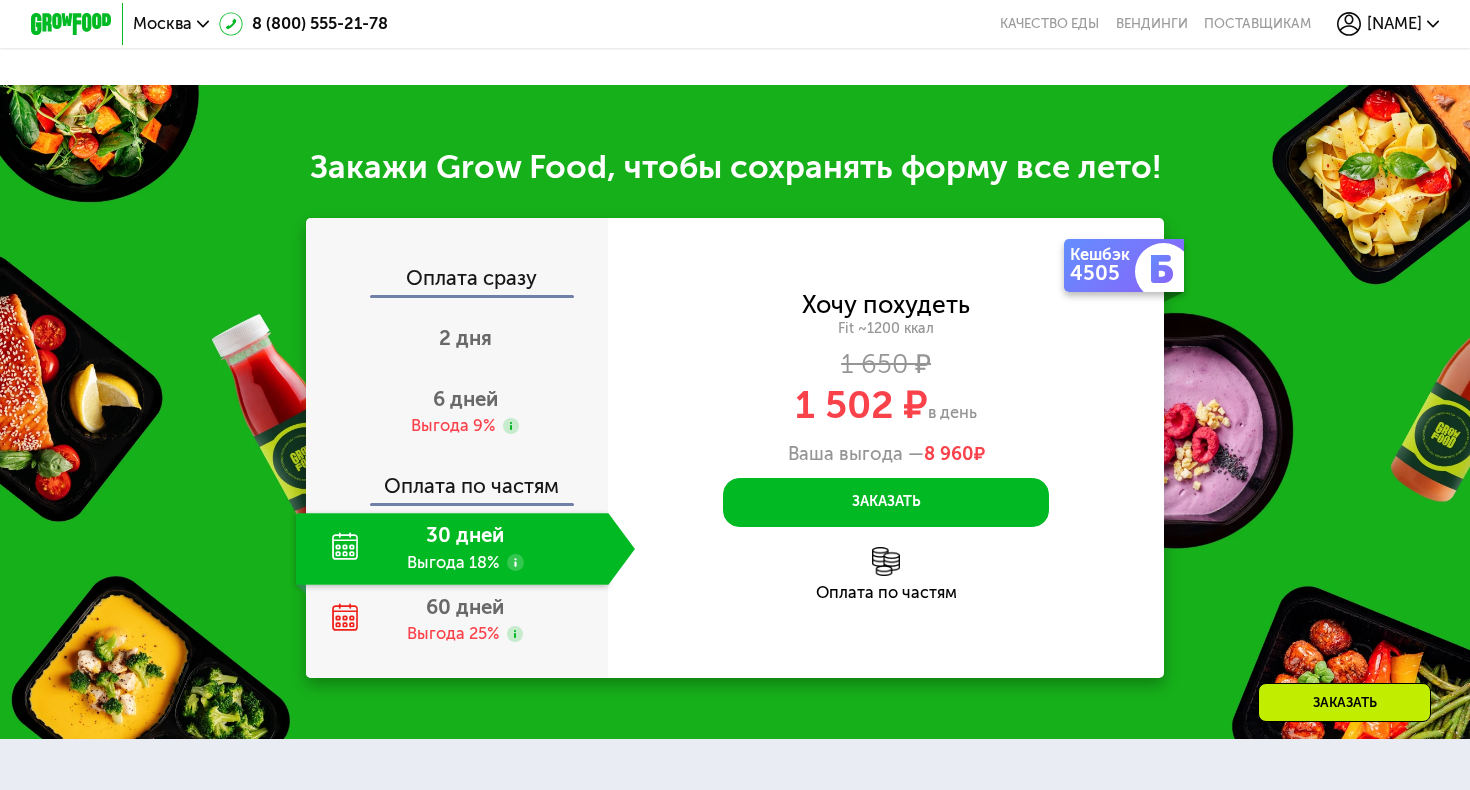 scroll, scrollTop: 2025, scrollLeft: 0, axis: vertical 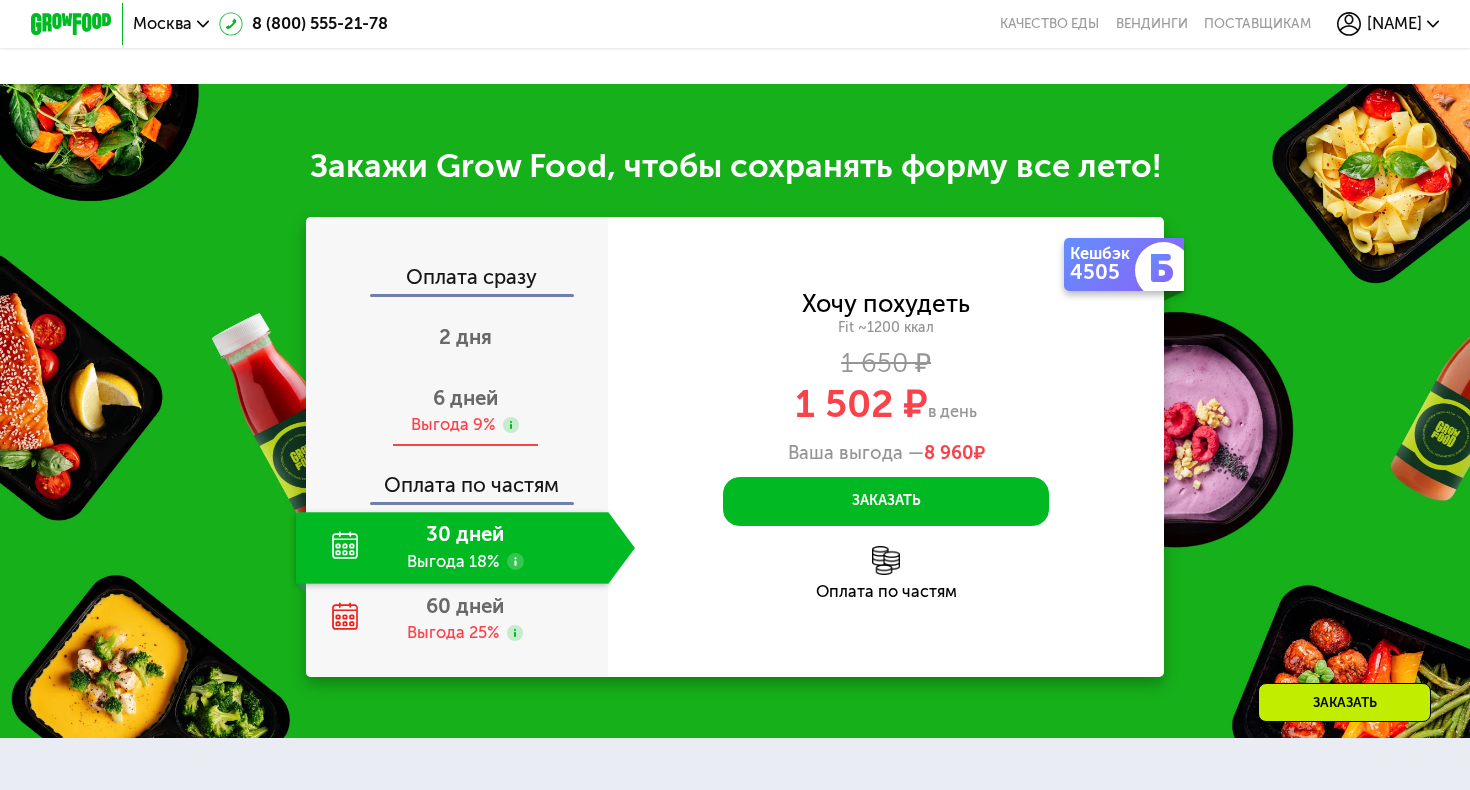 click on "6 дней" at bounding box center (465, 398) 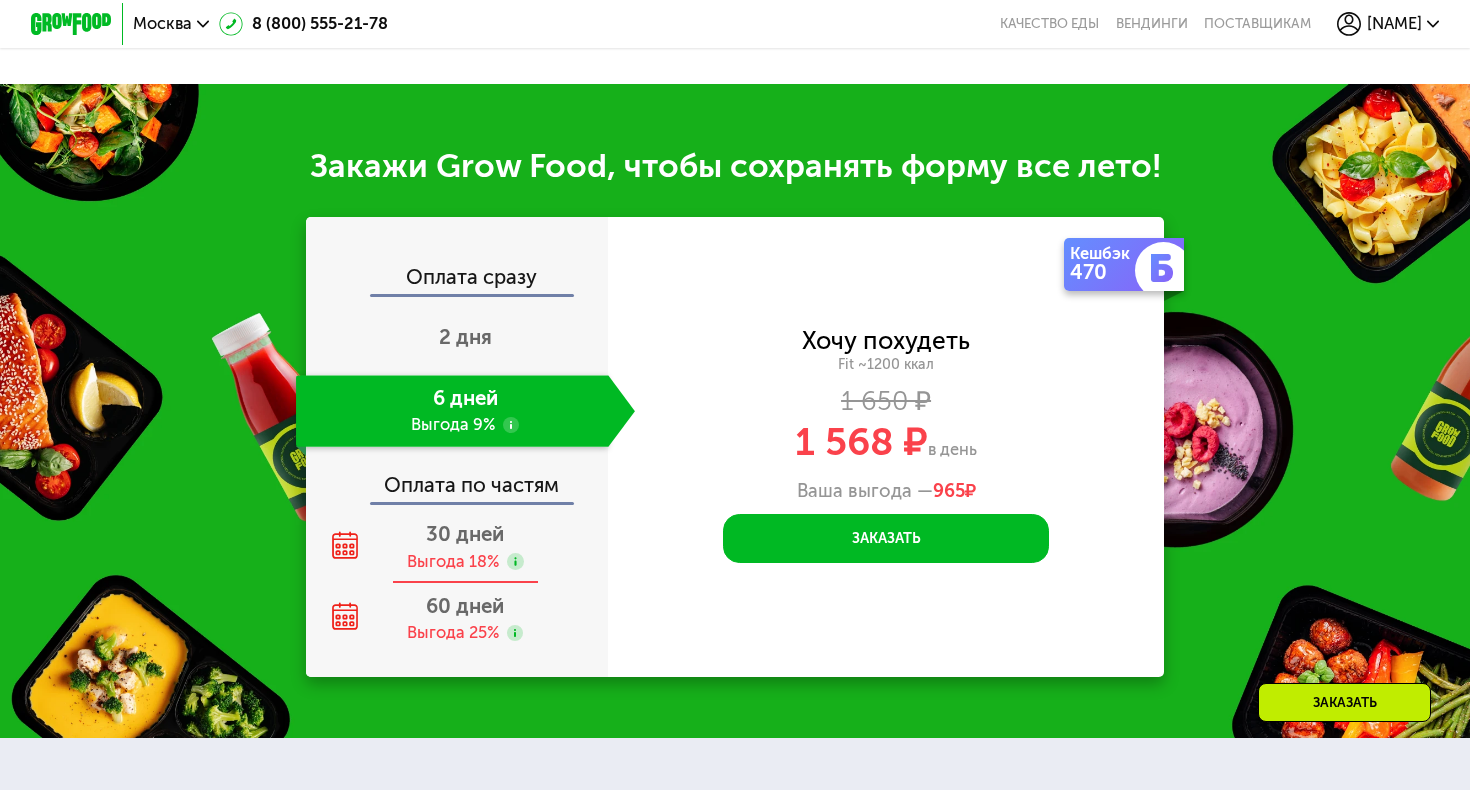 click on "30 дней Выгода 18%" at bounding box center (465, 547) 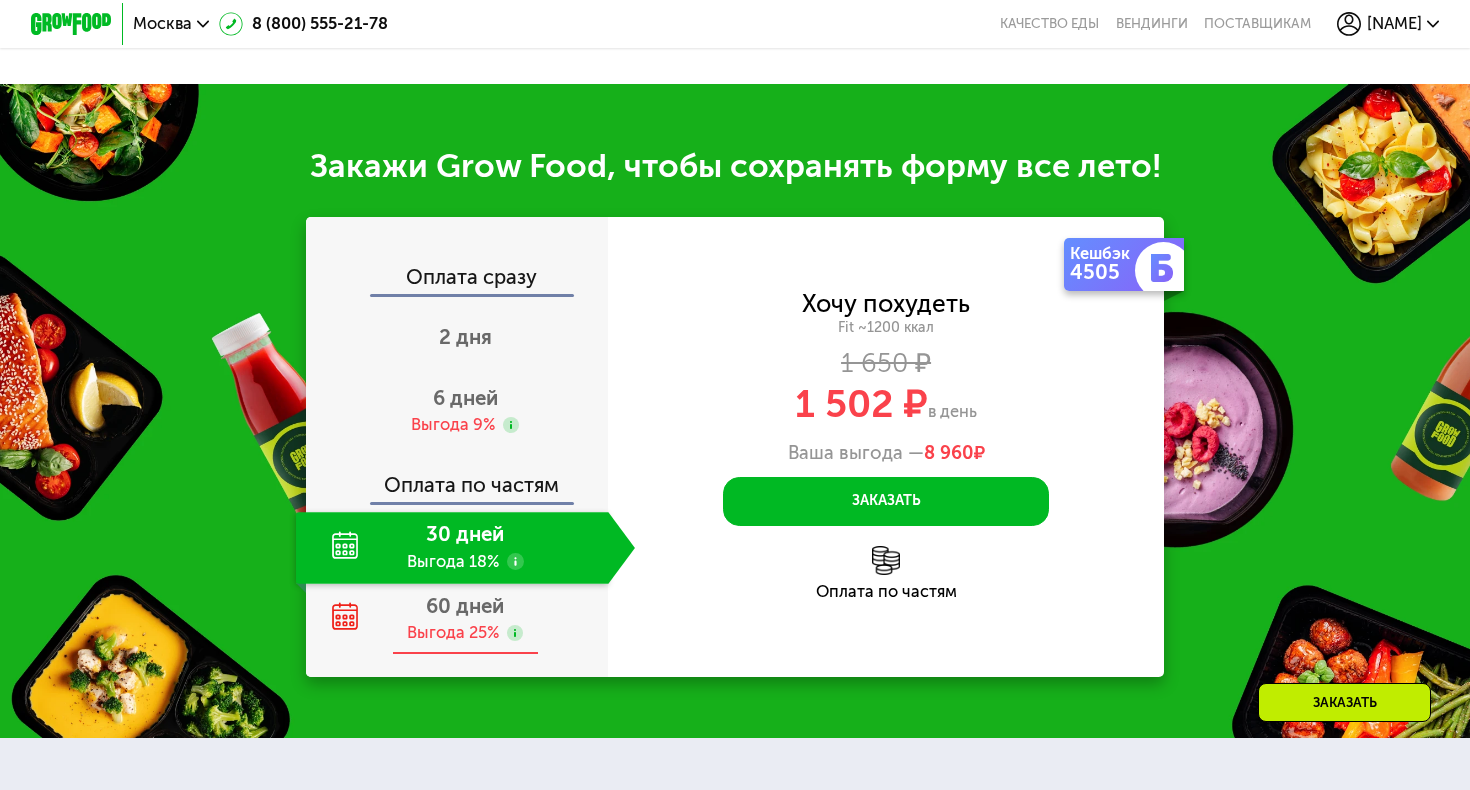 click on "60 дней Выгода 25%" at bounding box center [465, 619] 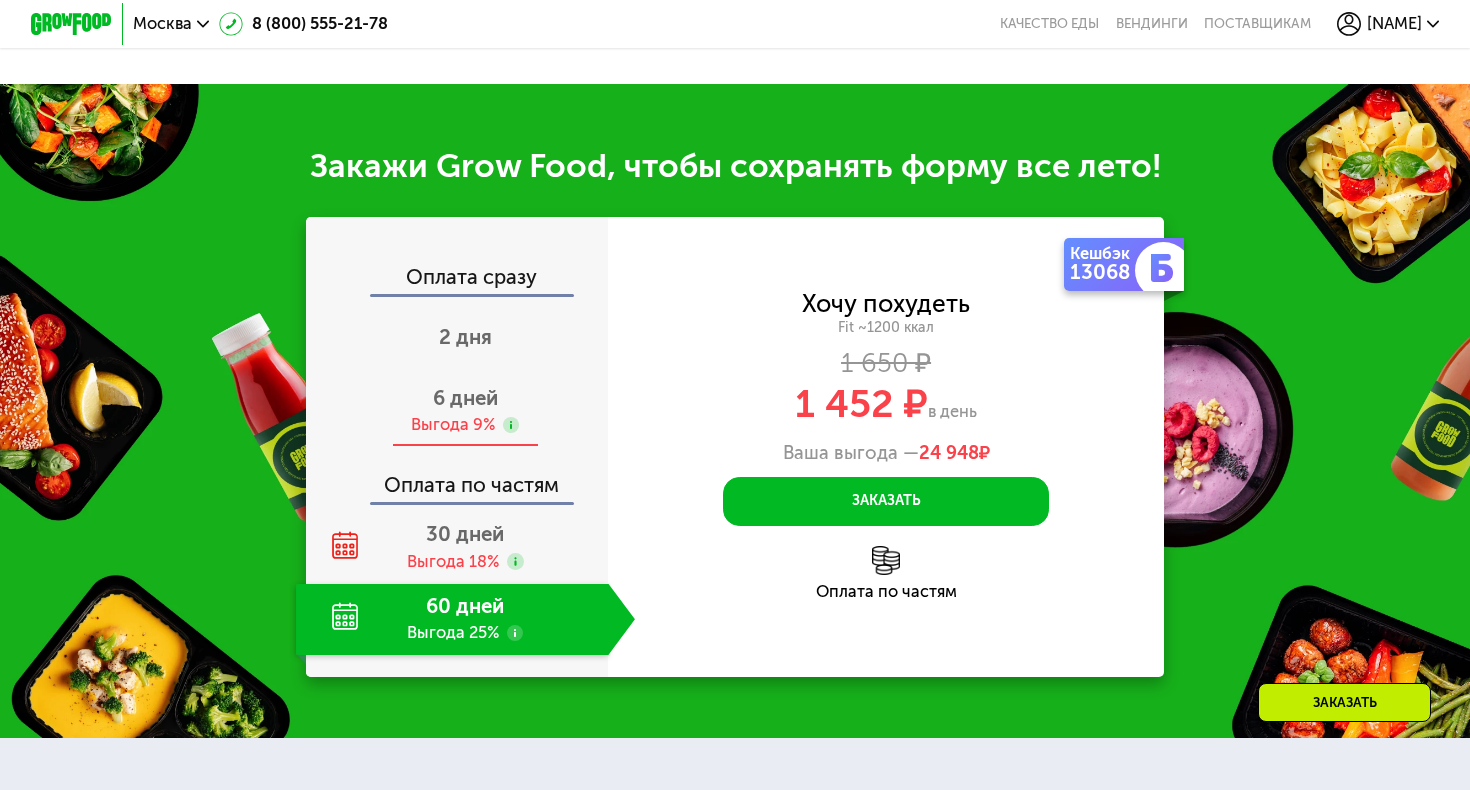 click on "6 дней" at bounding box center [465, 398] 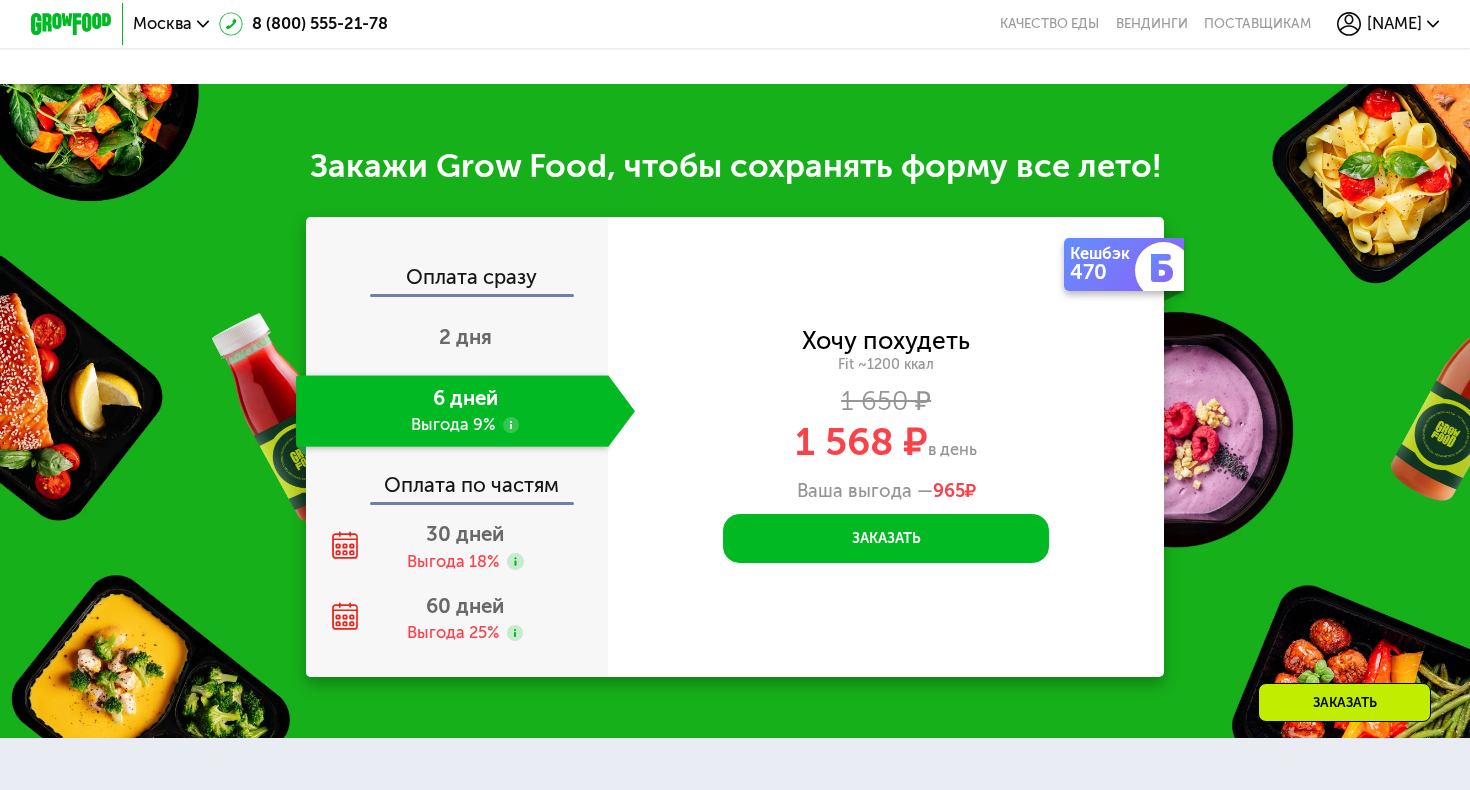 click 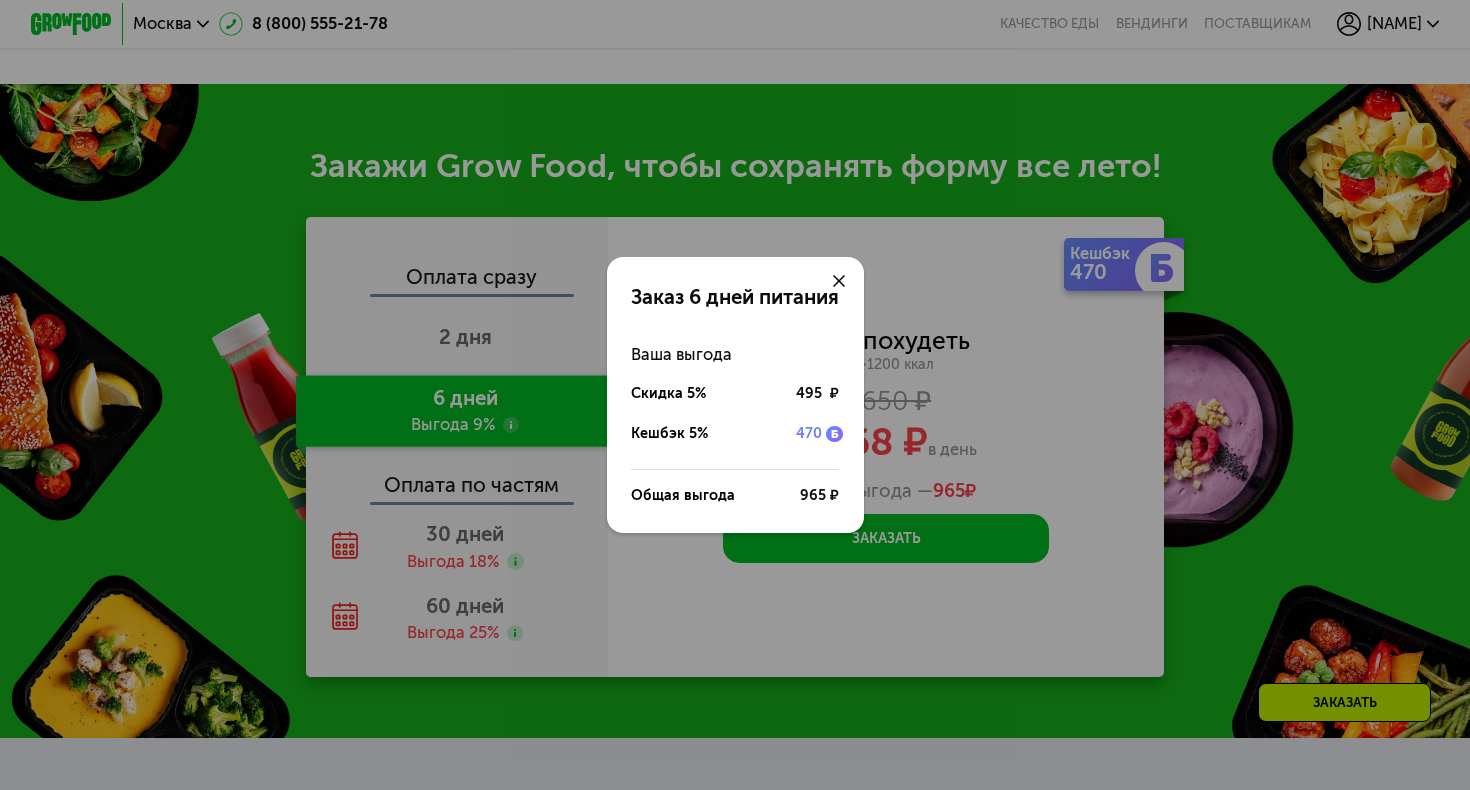 click on "Заказ 6 дней питания Ваша выгода Скидка 5% 495 ₽ Кешбэк 5% 470 Общая выгода 965 ₽" 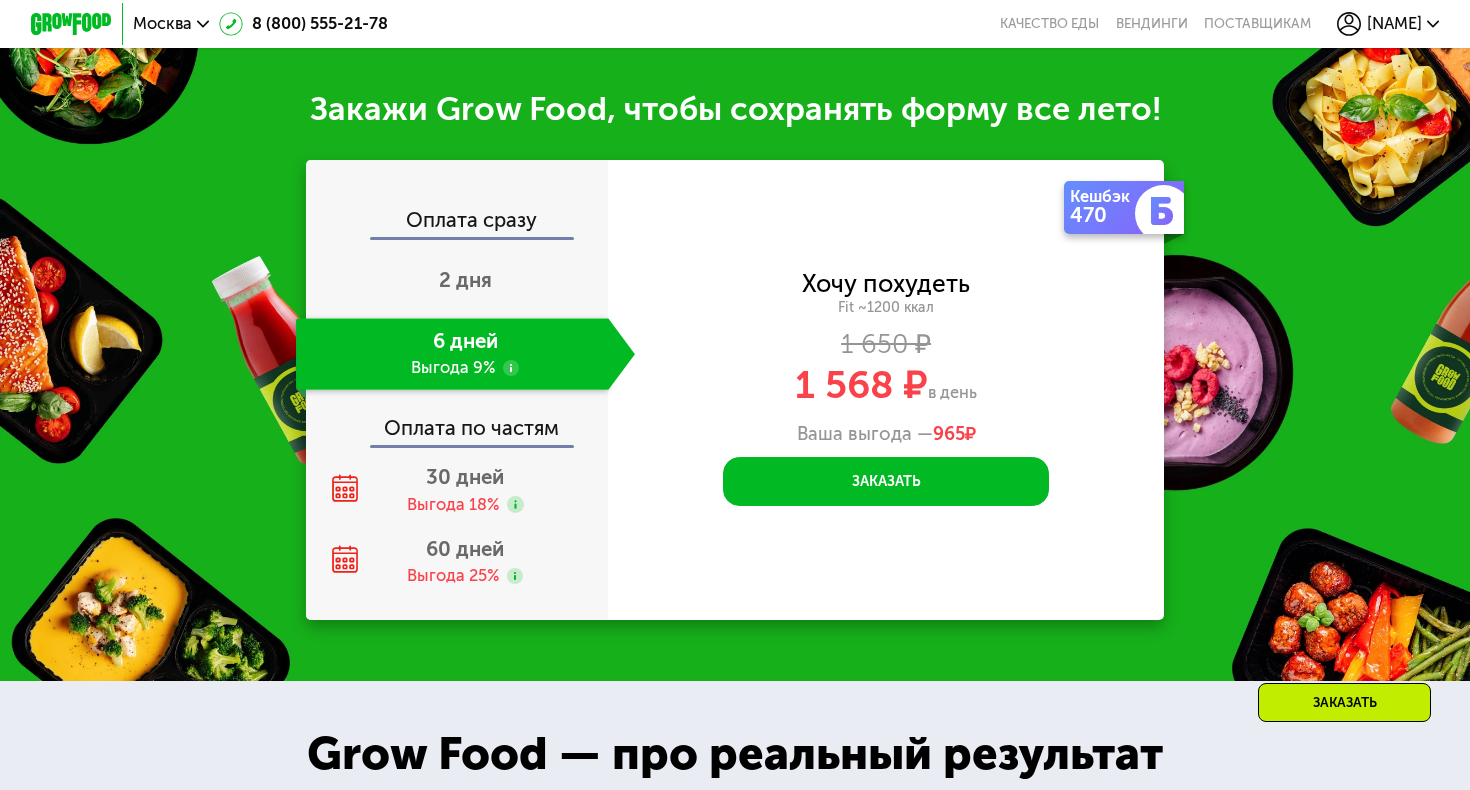 scroll, scrollTop: 2082, scrollLeft: 0, axis: vertical 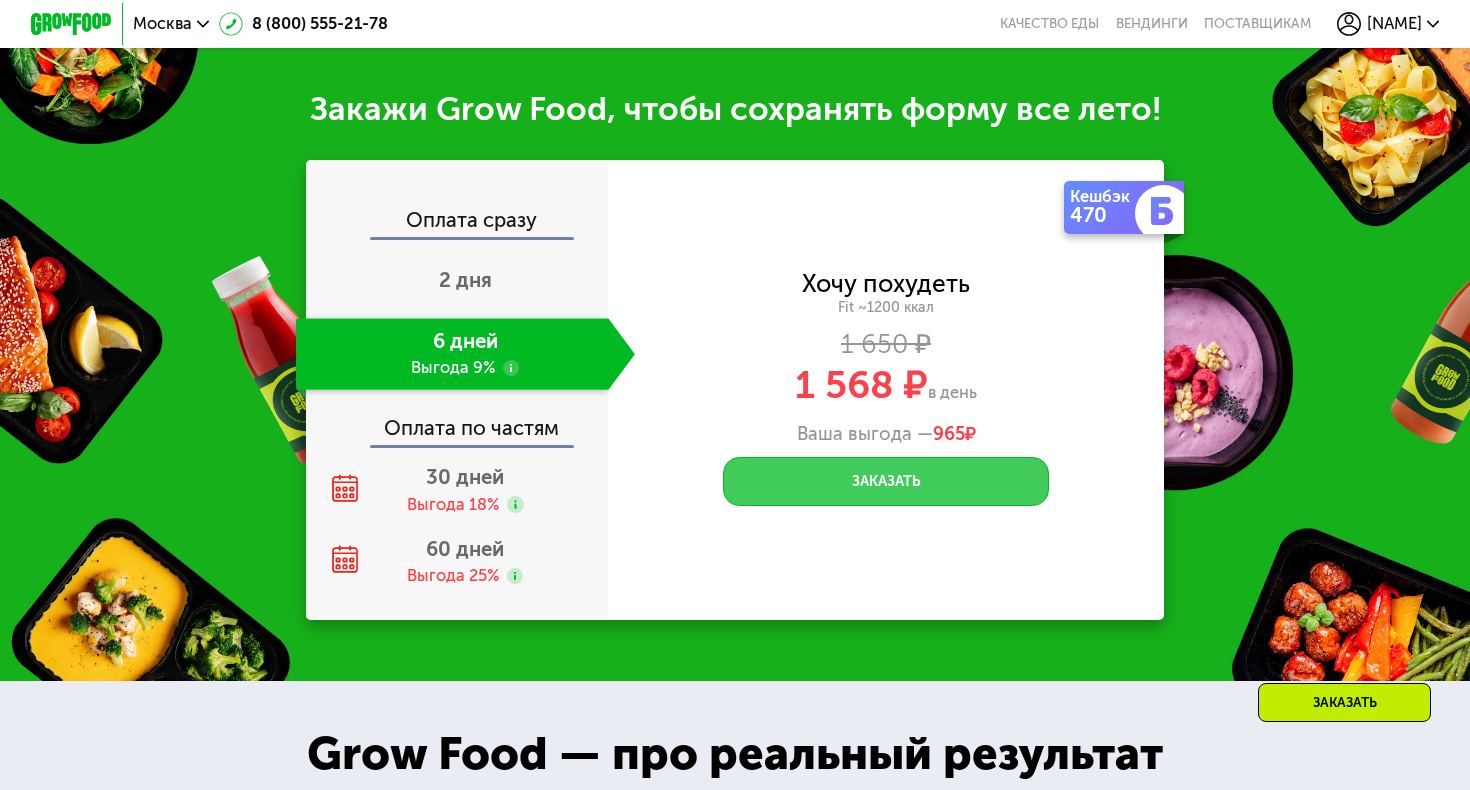 click on "Заказать" at bounding box center [886, 481] 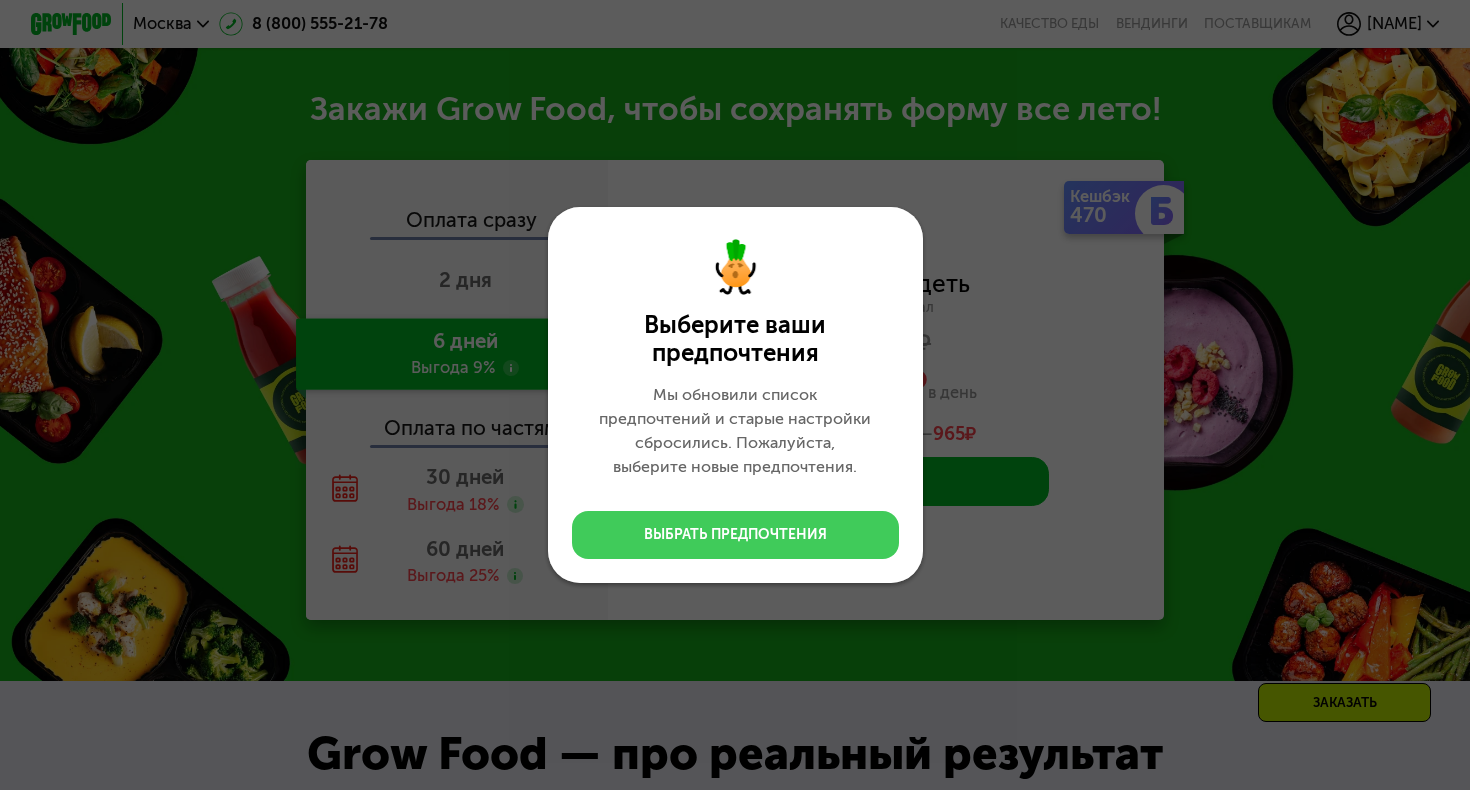 click on "Выбрать предпочтения" at bounding box center (735, 535) 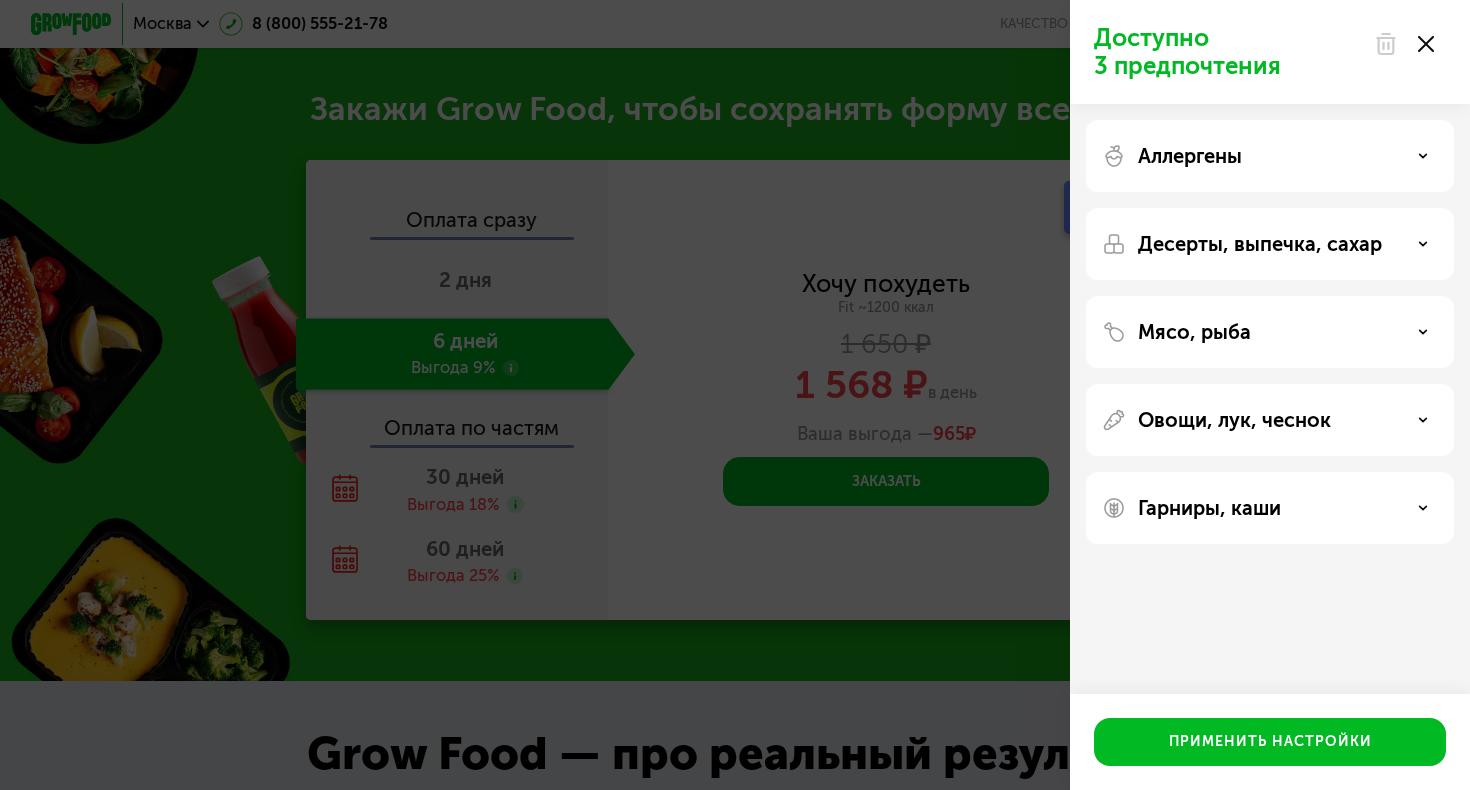 click at bounding box center [1114, 156] 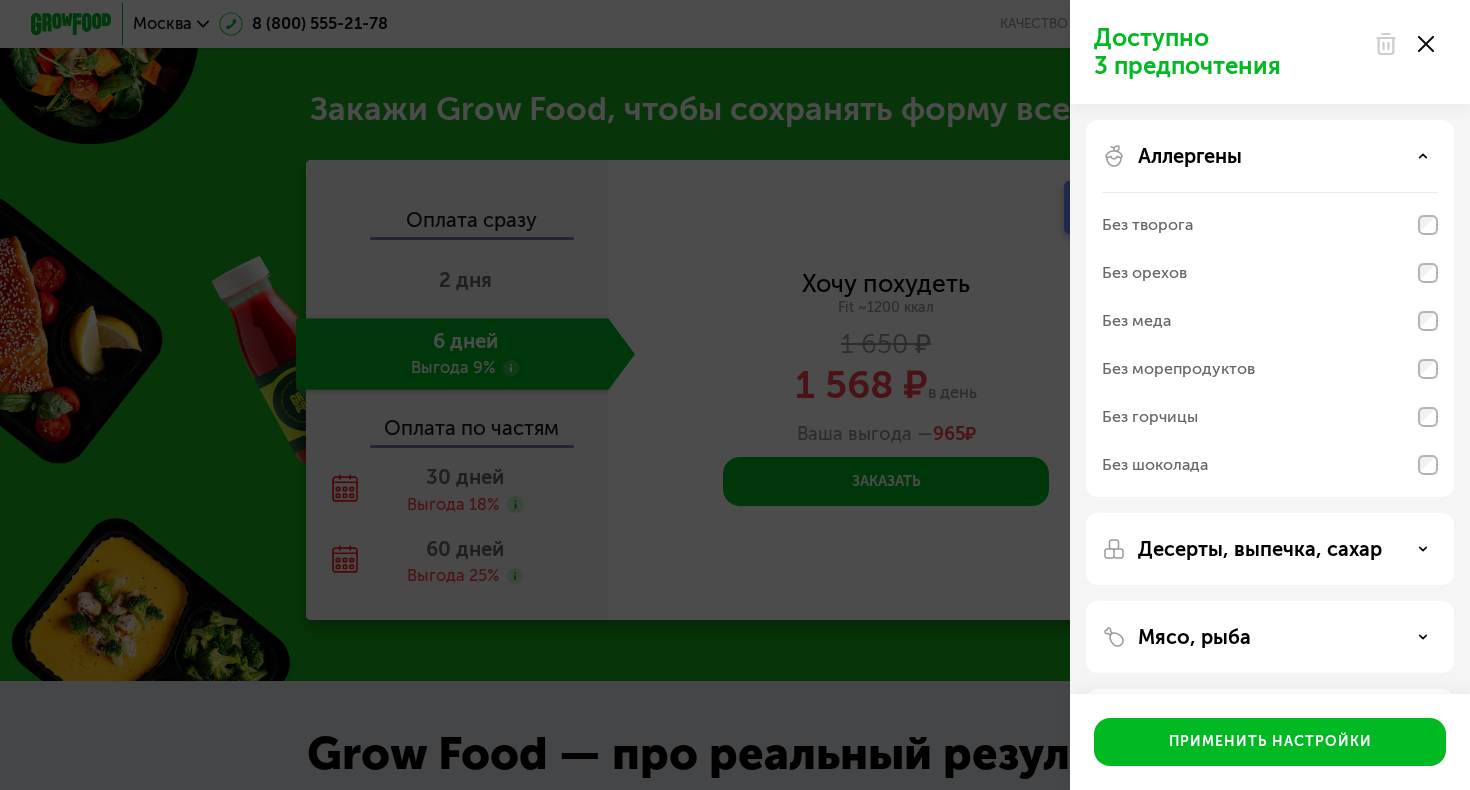 click at bounding box center [1114, 156] 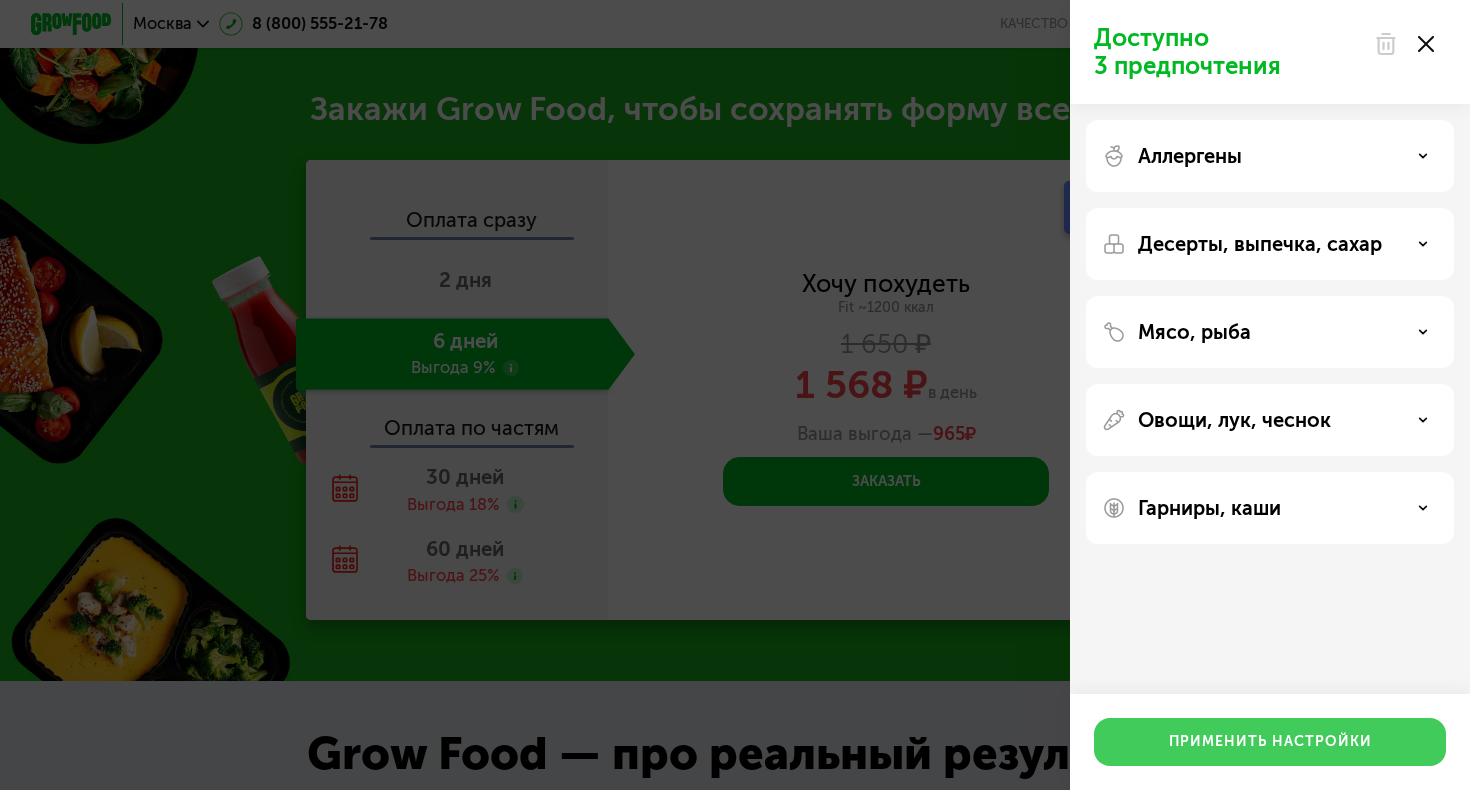 click on "Применить настройки" at bounding box center [1270, 742] 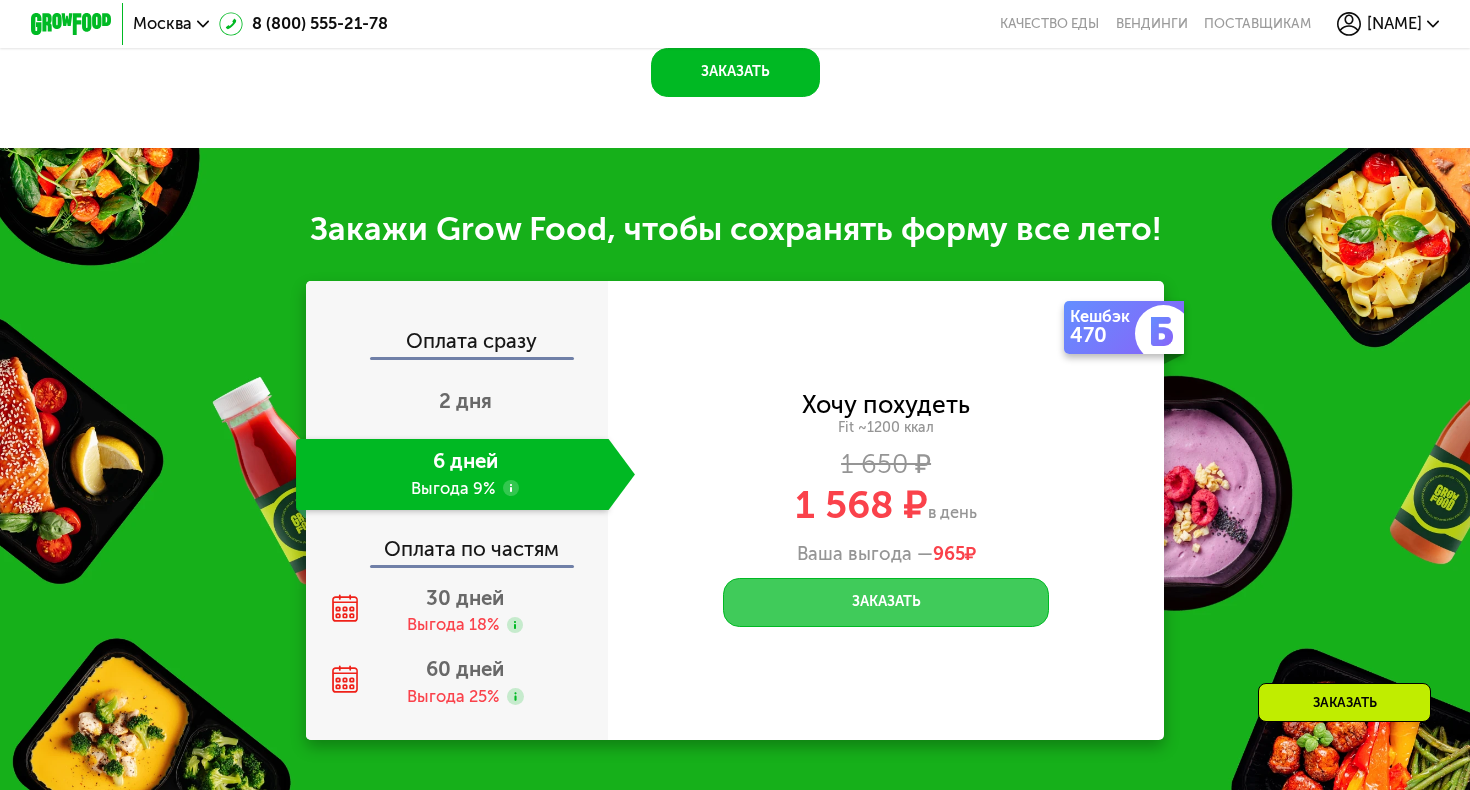 click on "Заказать" at bounding box center (886, 602) 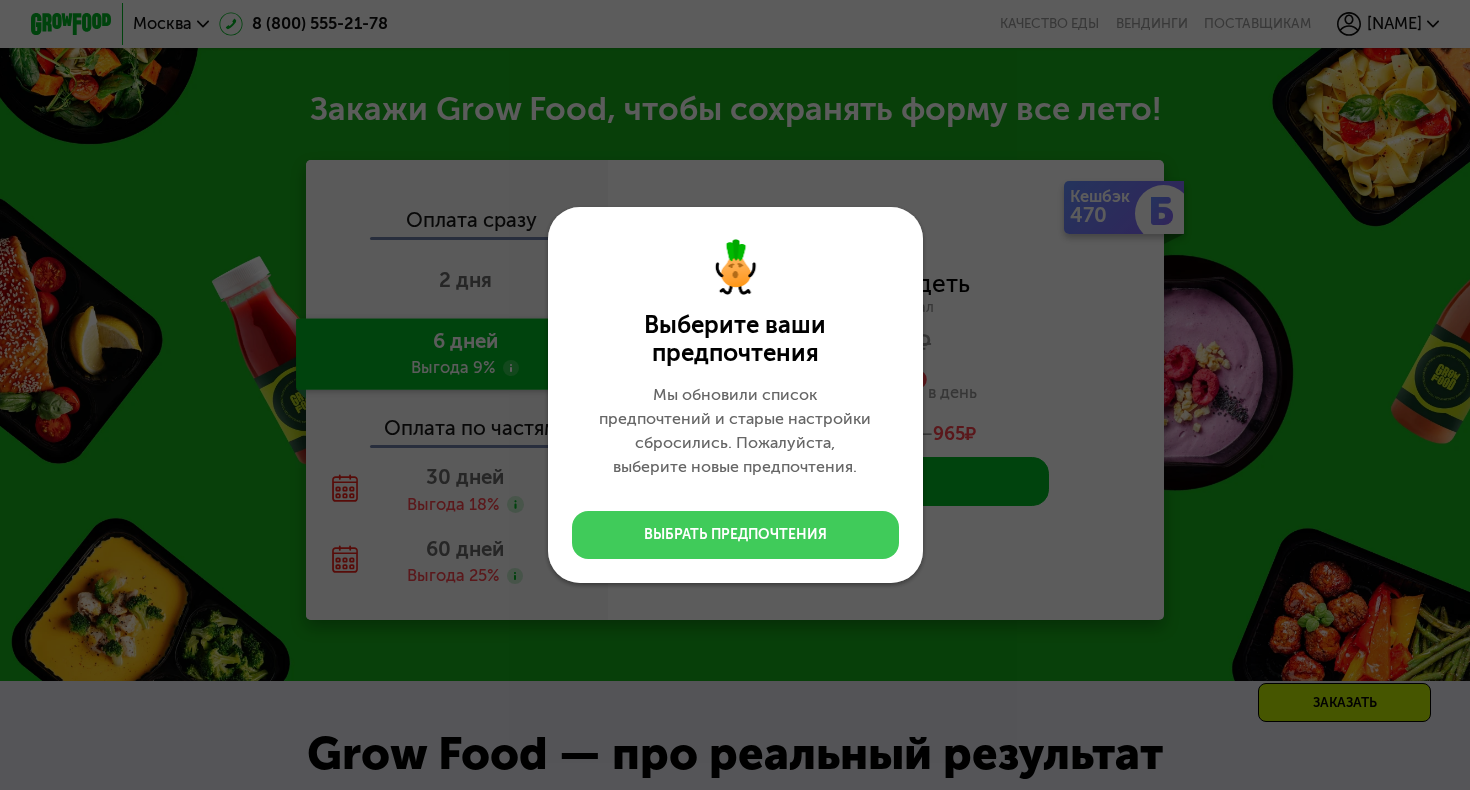 click on "Выбрать предпочтения" at bounding box center [735, 535] 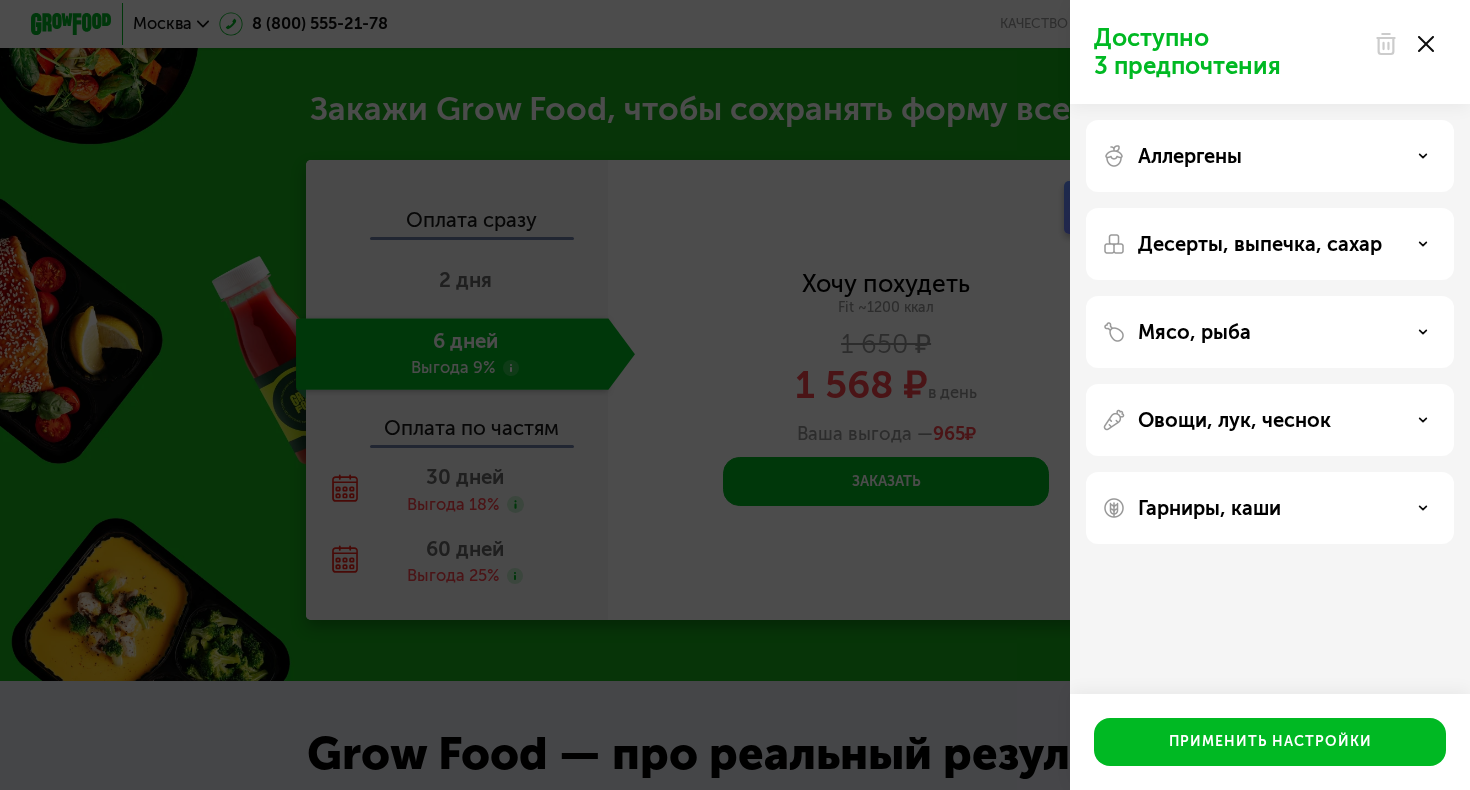 click on "Гарниры, каши" 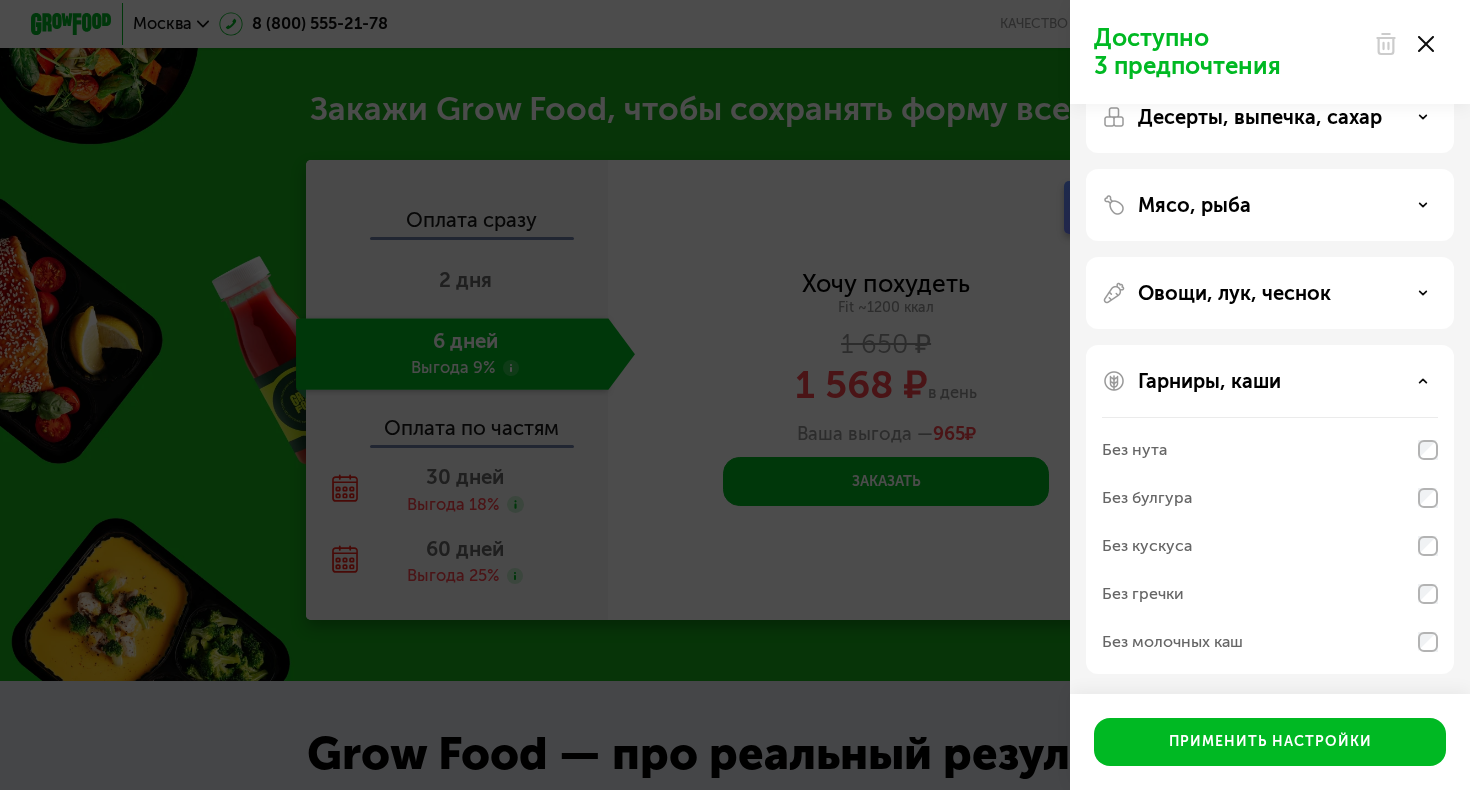 scroll, scrollTop: 127, scrollLeft: 0, axis: vertical 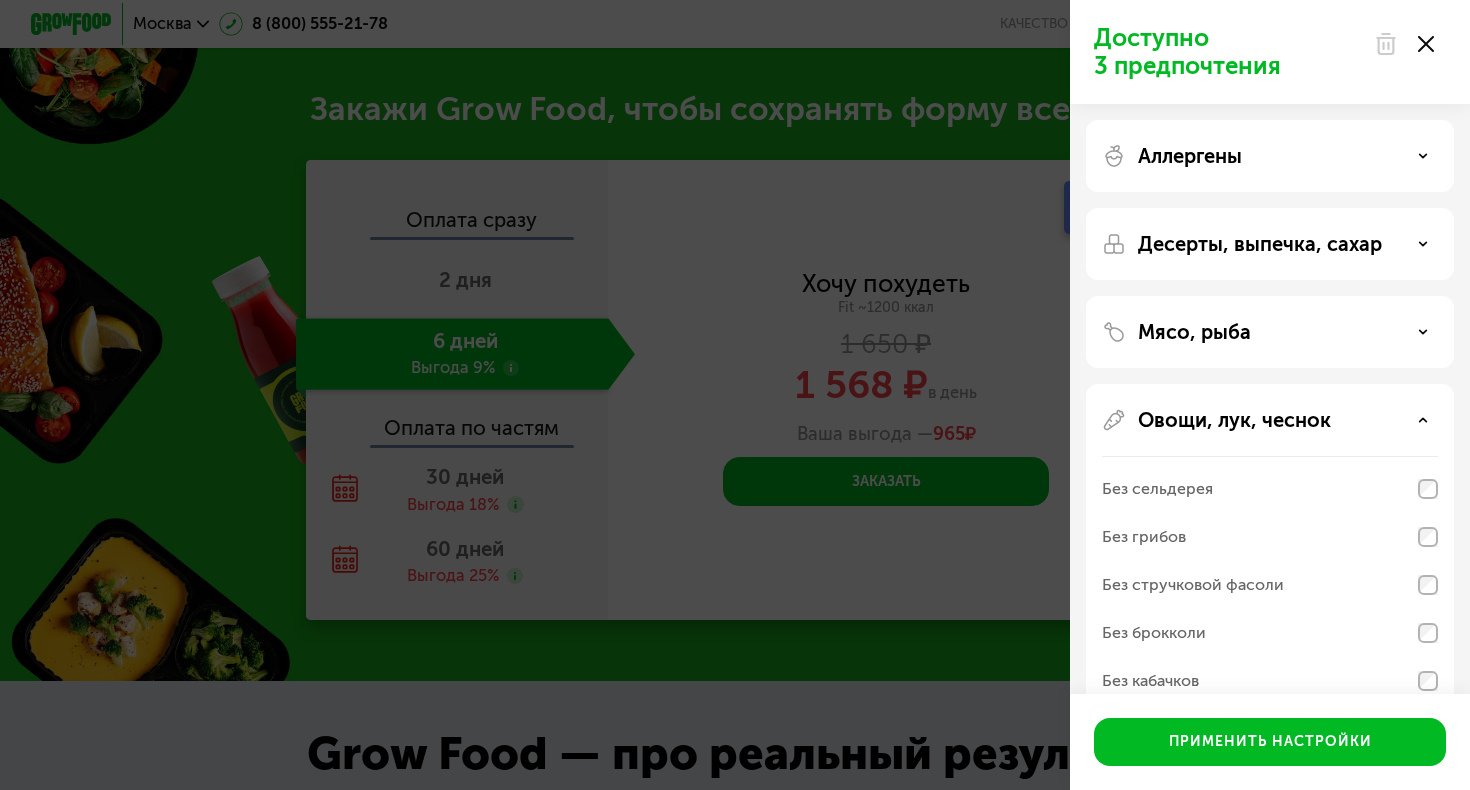 click on "Мясо, рыба" at bounding box center [1270, 332] 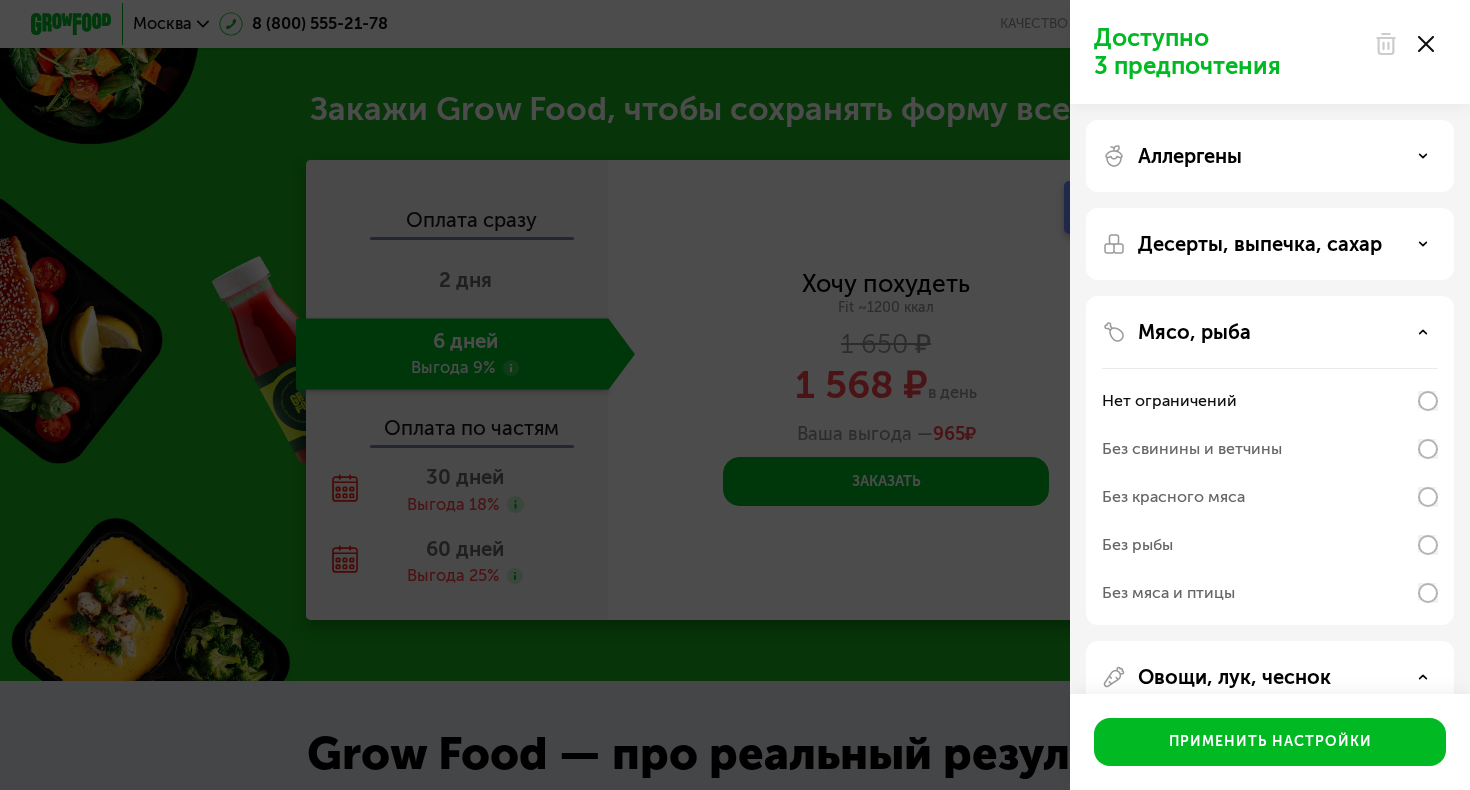 click on "Десерты, выпечка, сахар" at bounding box center (1270, 244) 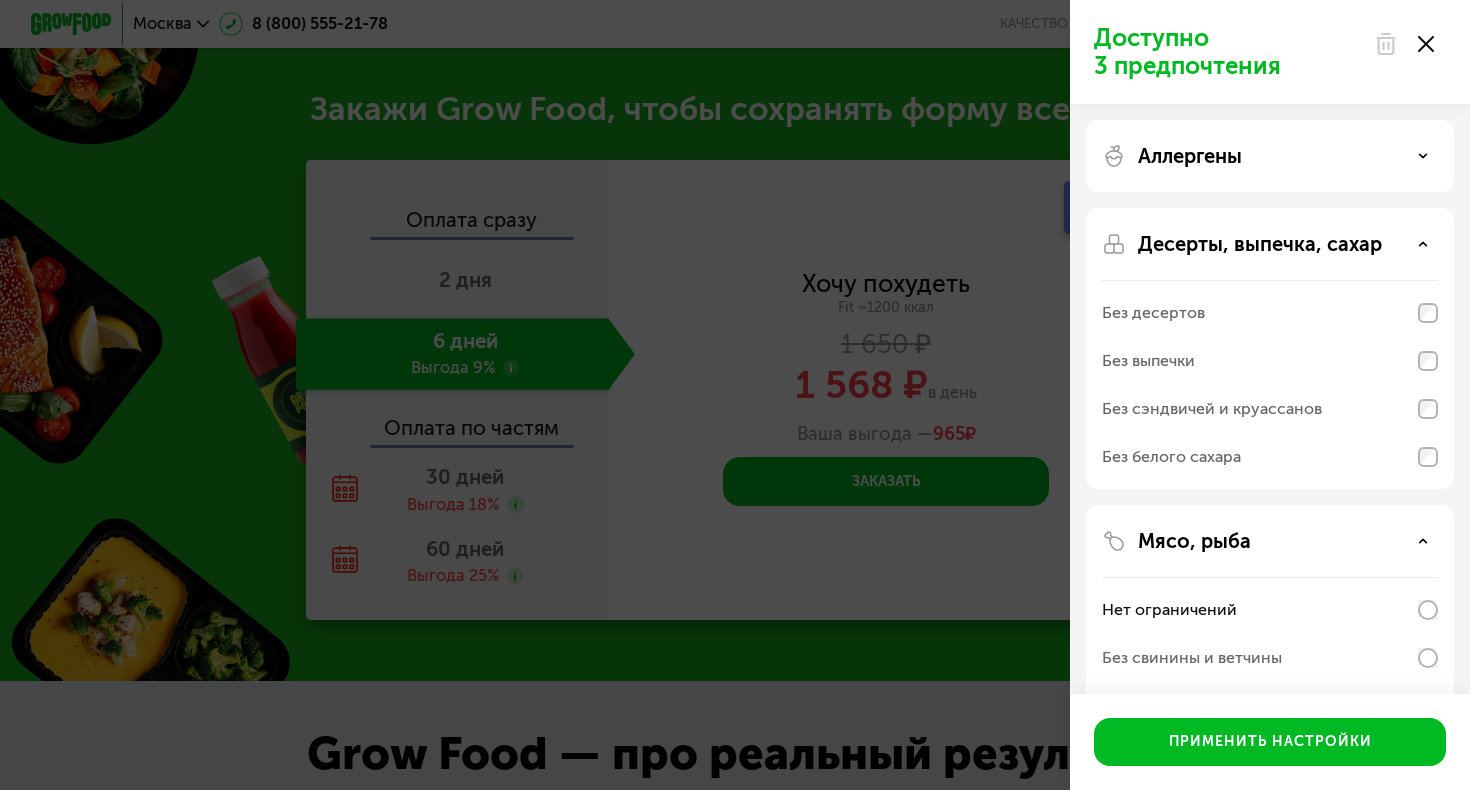 click on "Аллергены" at bounding box center (1270, 156) 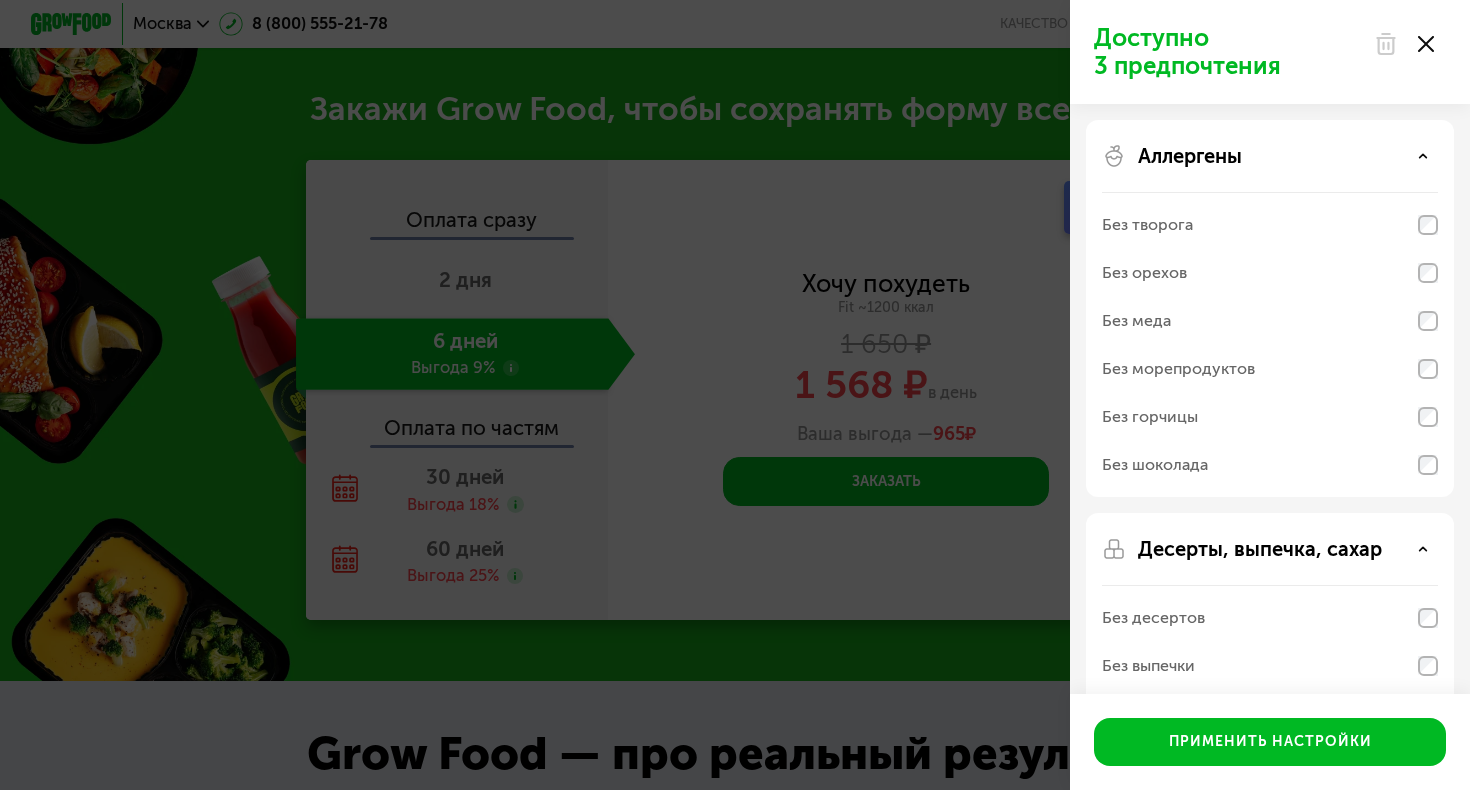 click on "Аллергены" at bounding box center [1270, 156] 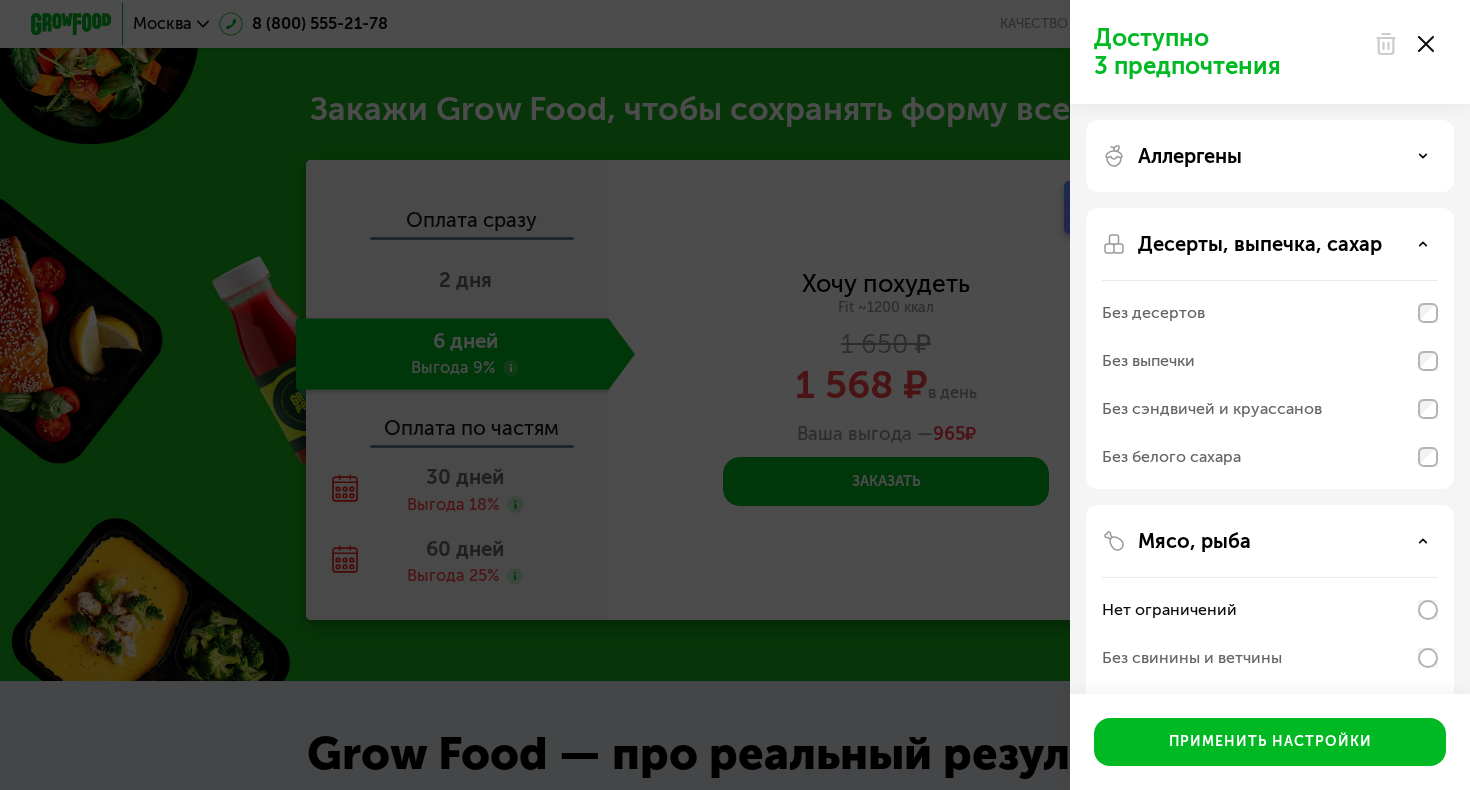 click 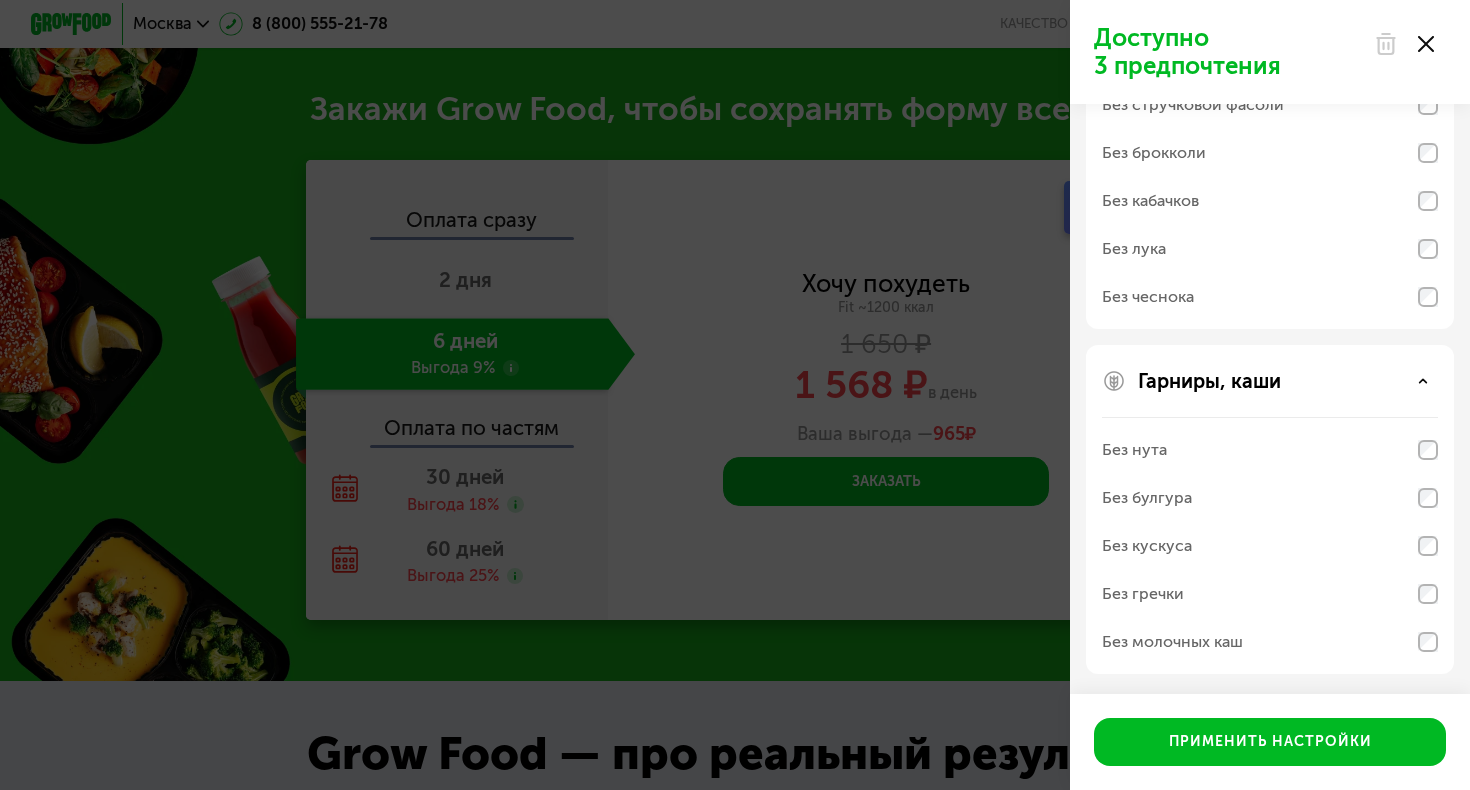 scroll, scrollTop: 737, scrollLeft: 0, axis: vertical 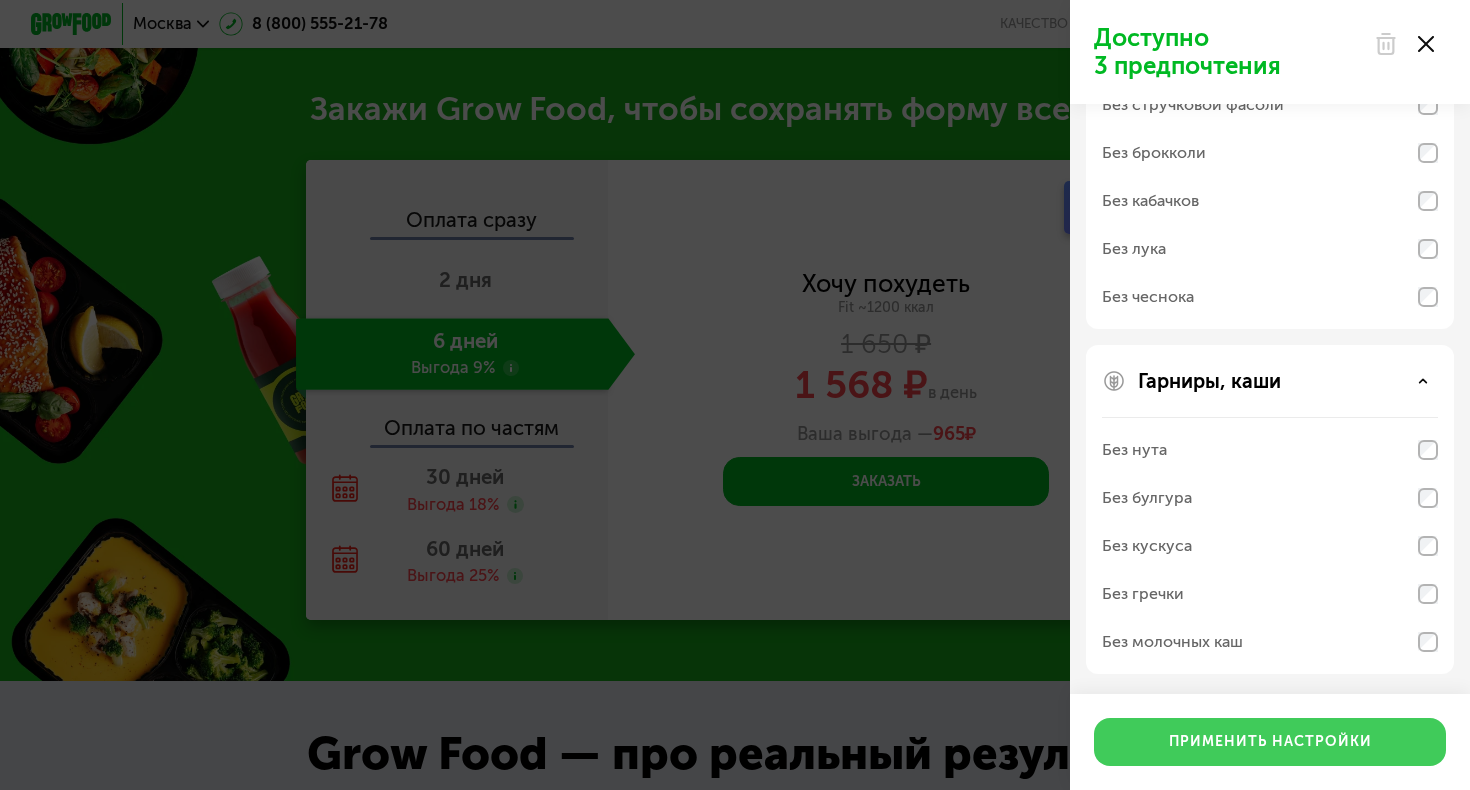 click on "Применить настройки" at bounding box center (1270, 742) 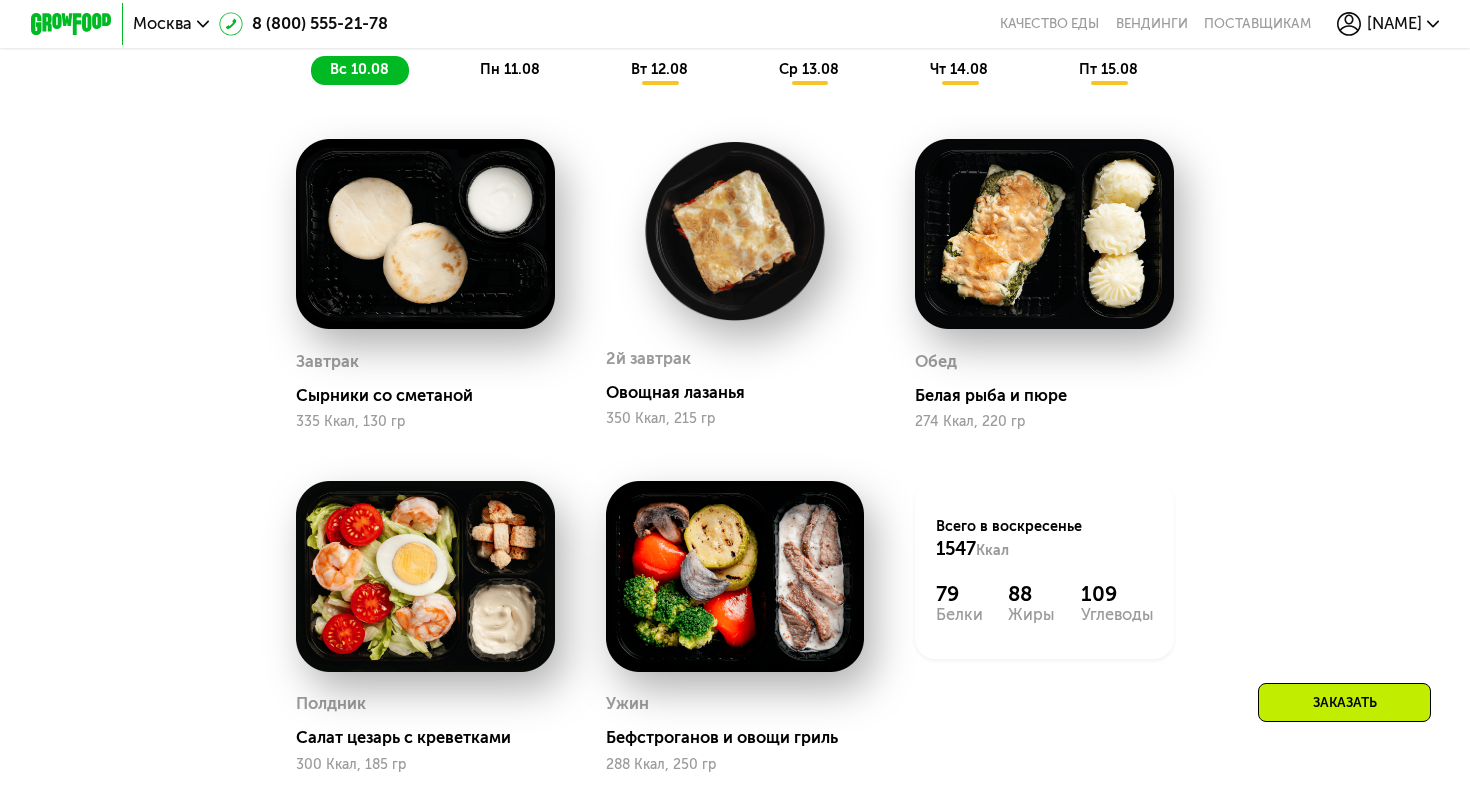 scroll, scrollTop: 1200, scrollLeft: 0, axis: vertical 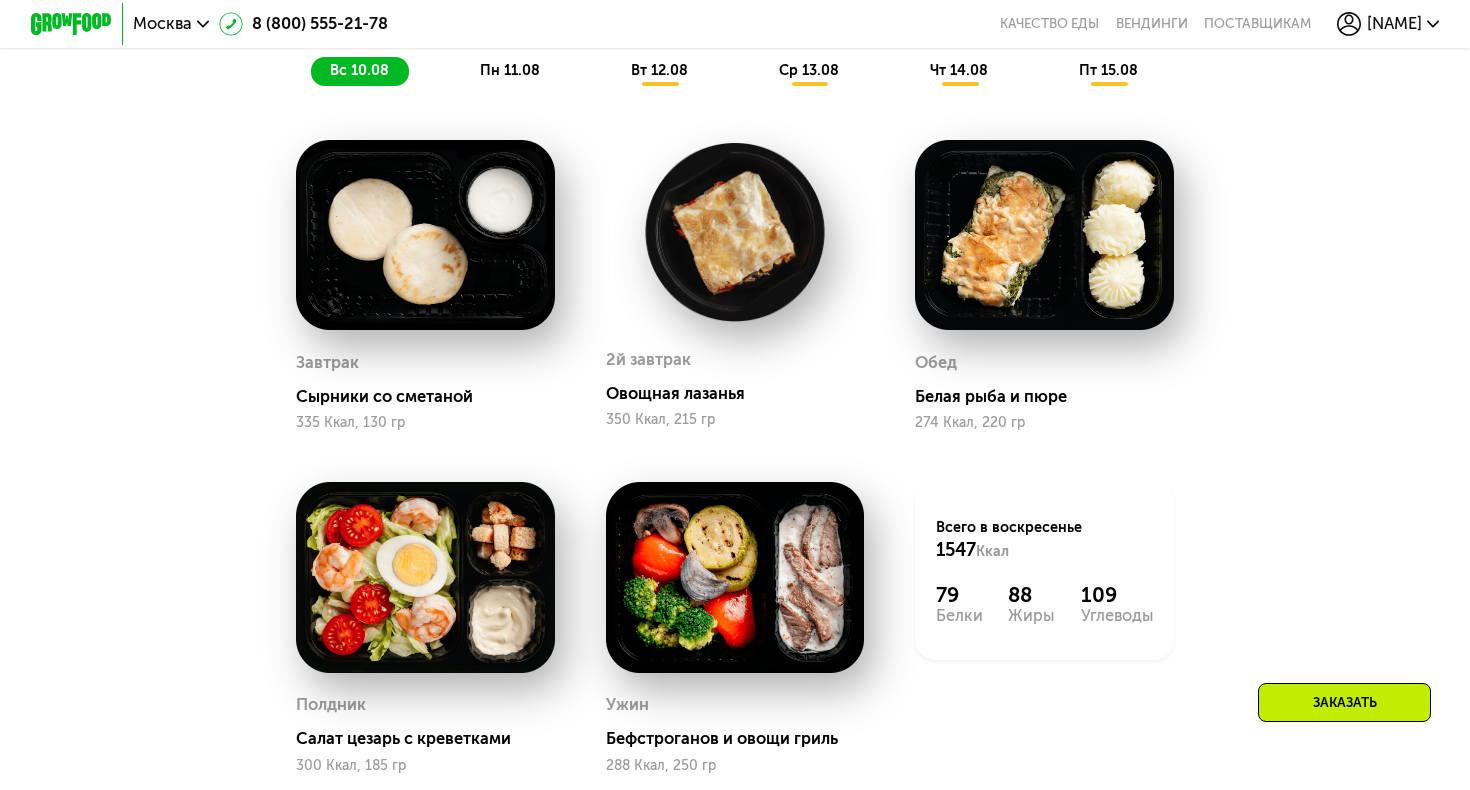 click on "Заказать" at bounding box center [1344, 702] 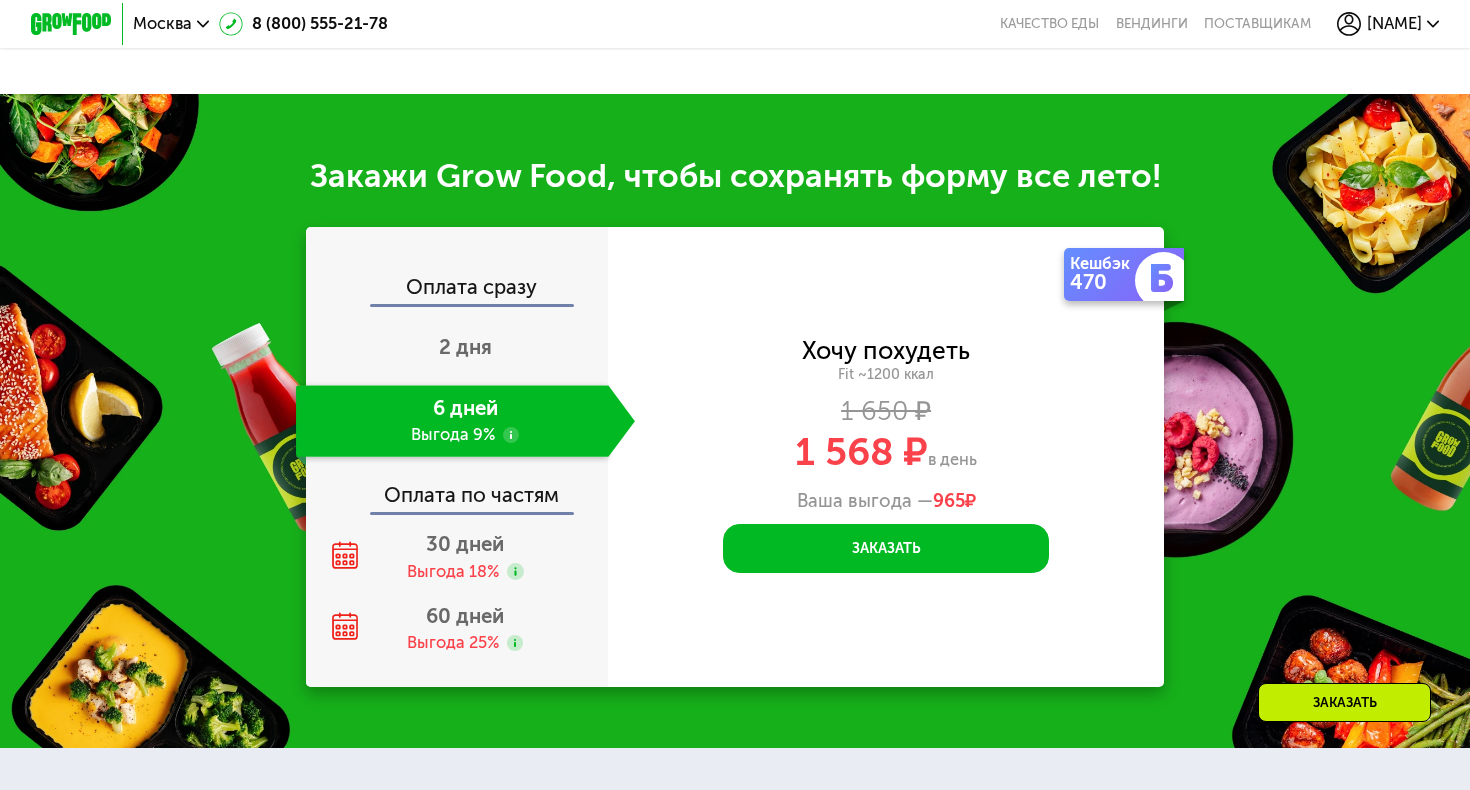 scroll, scrollTop: 2107, scrollLeft: 0, axis: vertical 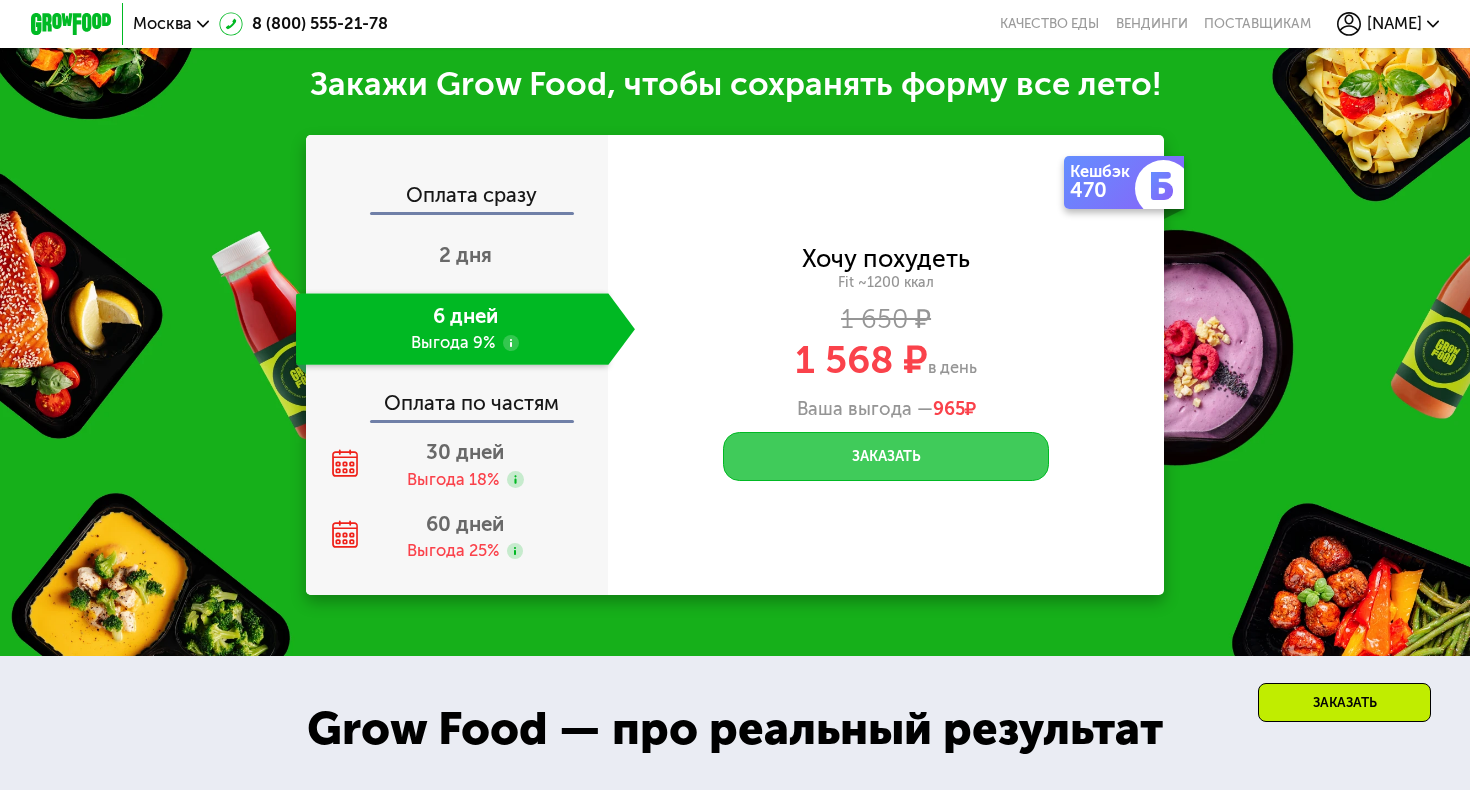 click on "Заказать" at bounding box center [886, 456] 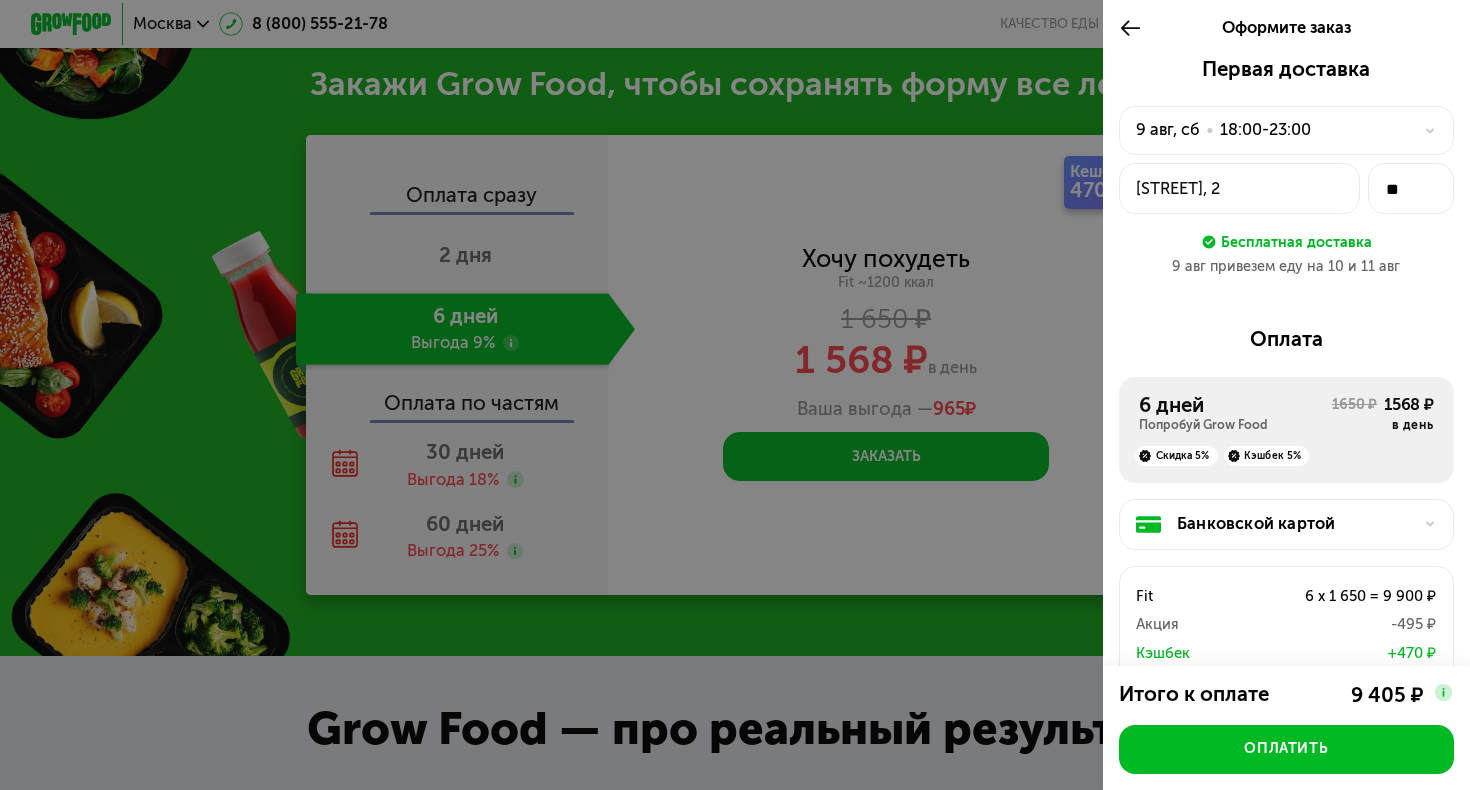 click on "18:00-23:00" at bounding box center [1265, 130] 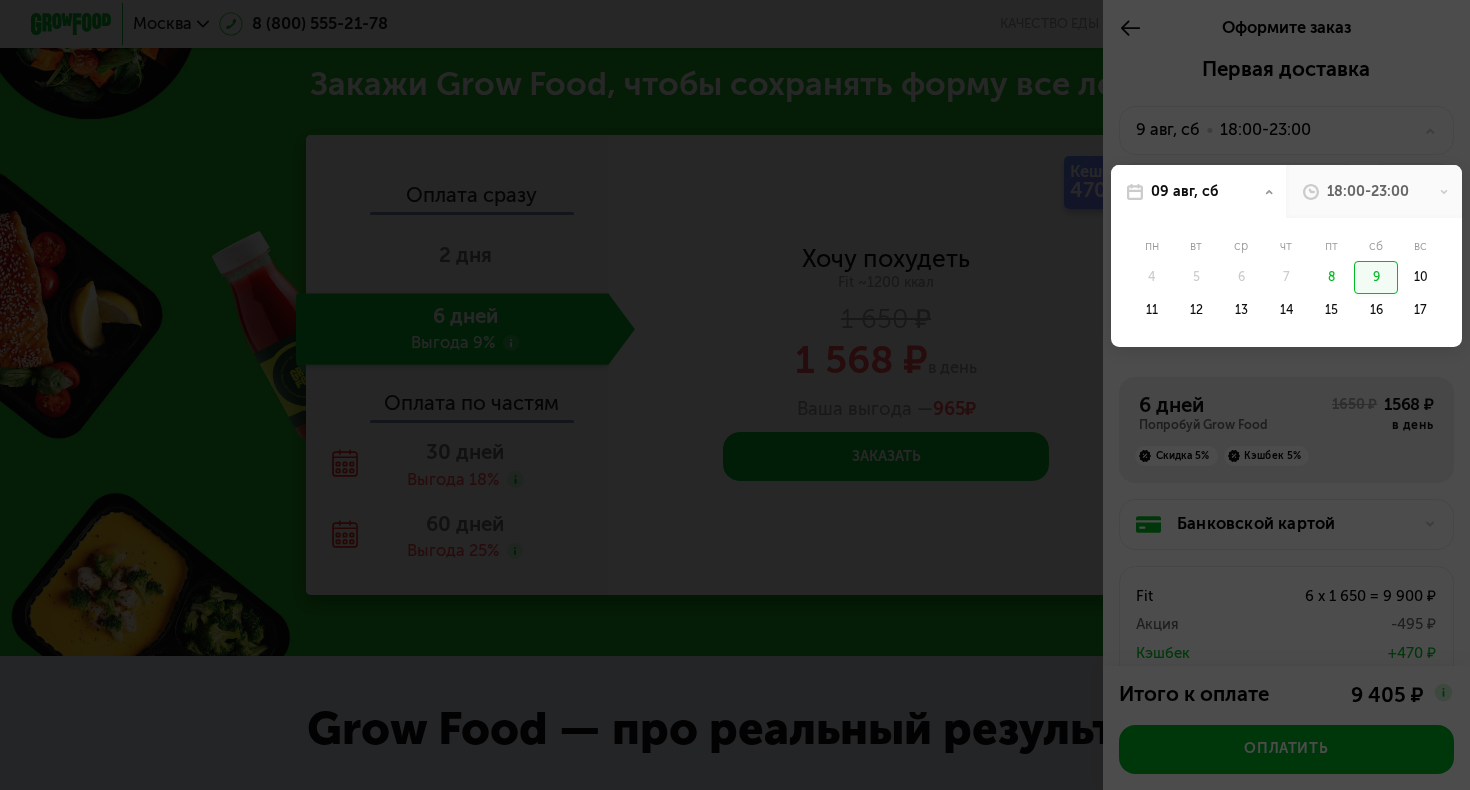 click on "18:00-23:00" at bounding box center (1368, 192) 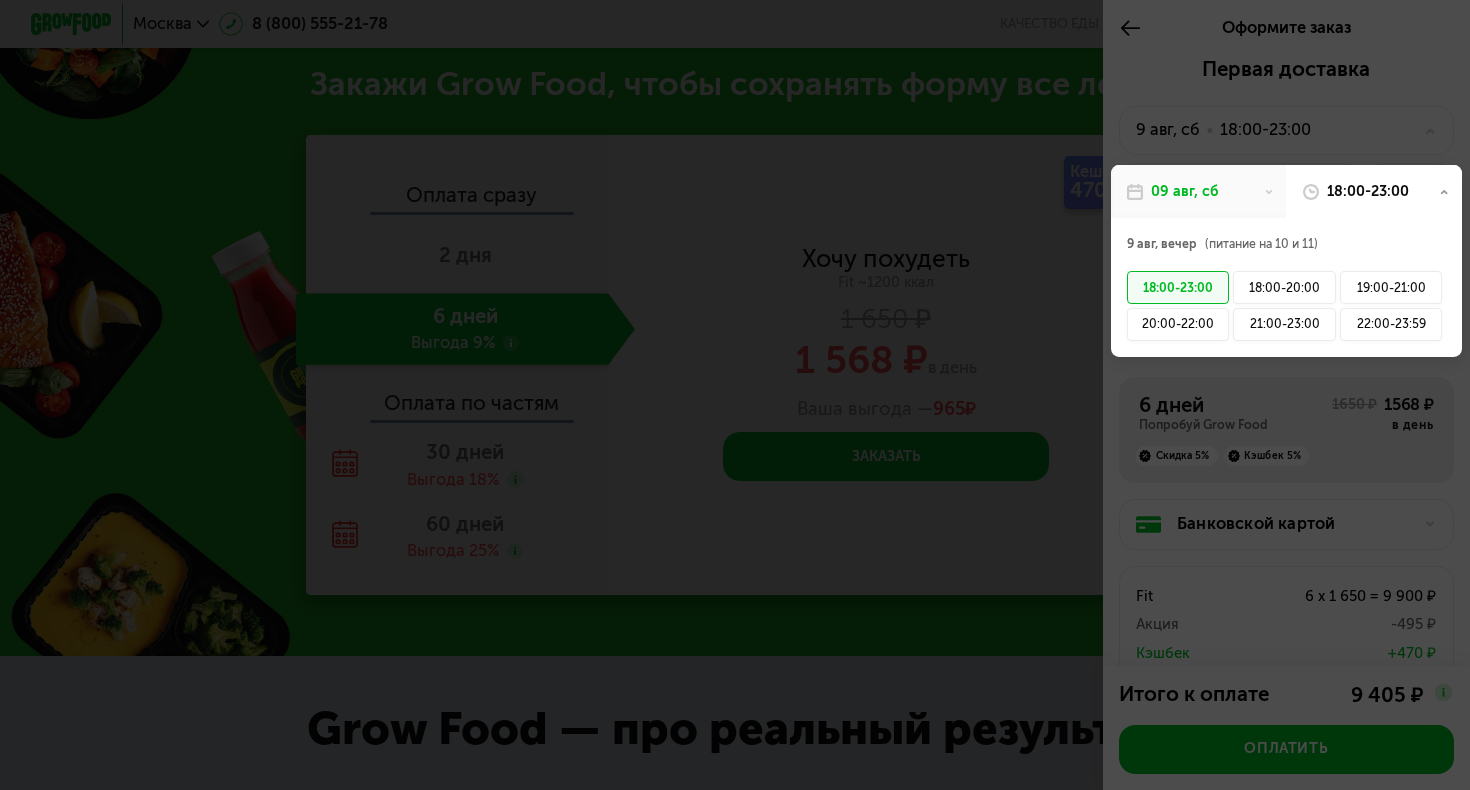 click on "18:00-23:00" at bounding box center (1368, 192) 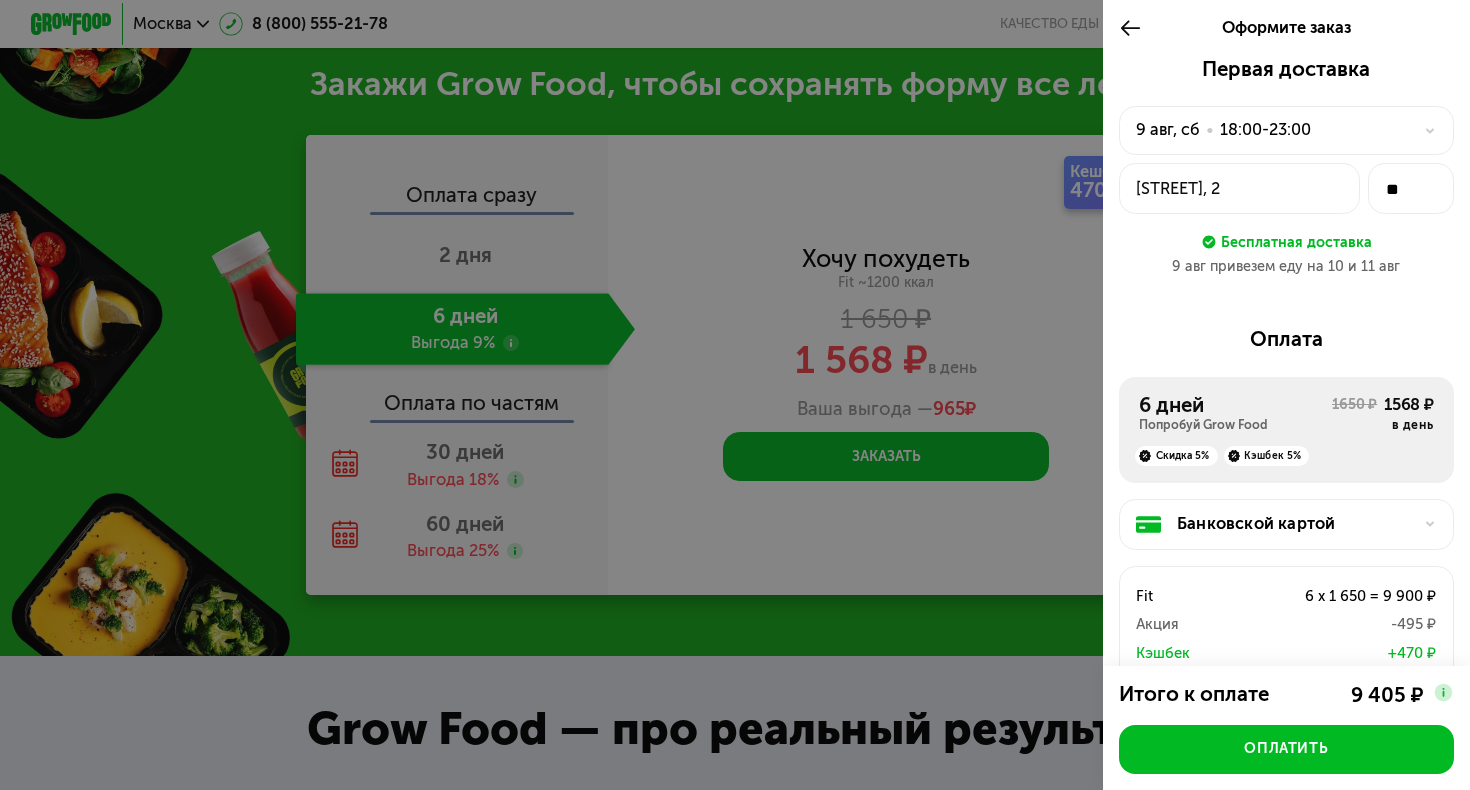 click on "18:00-23:00" at bounding box center [1265, 130] 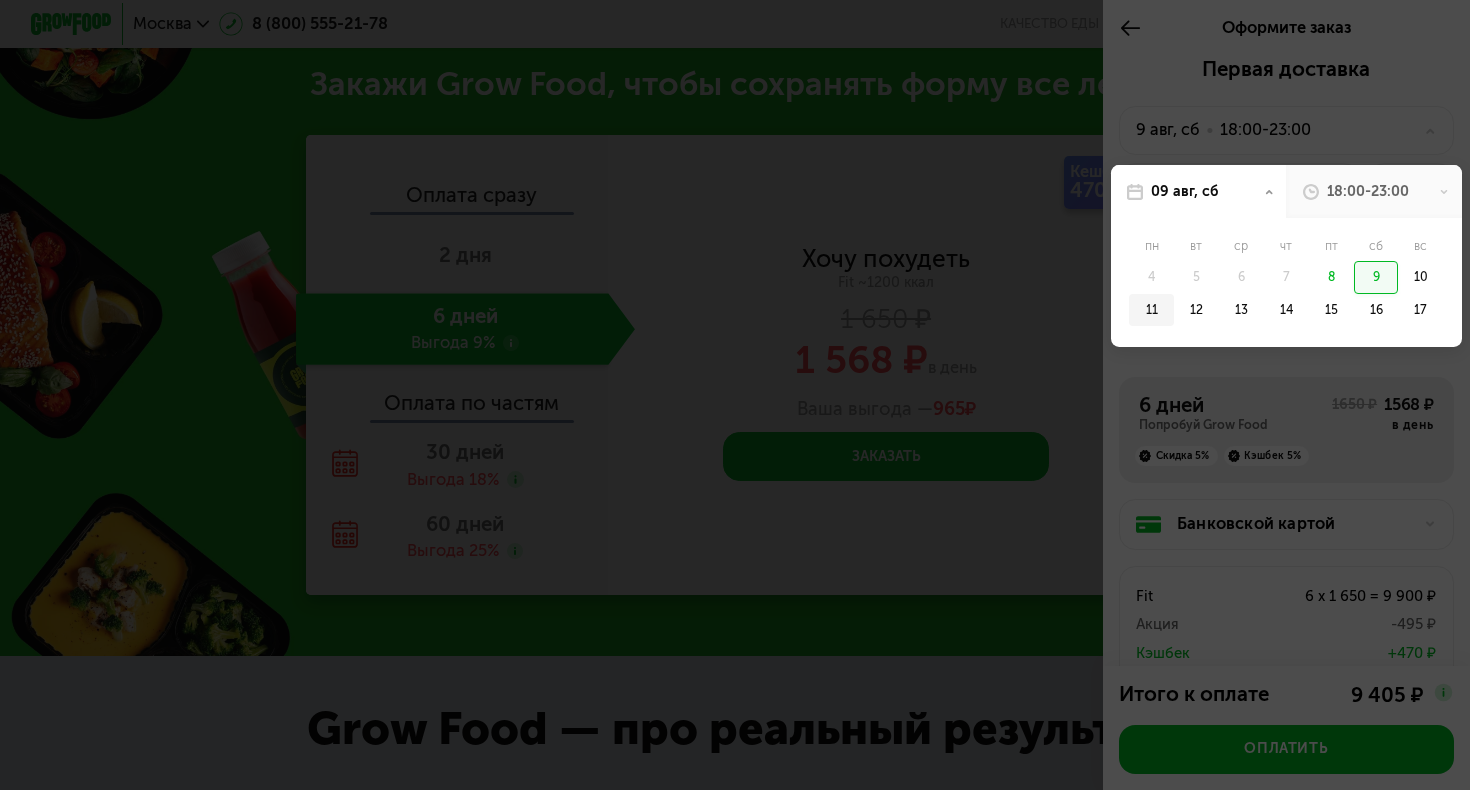 click on "11" 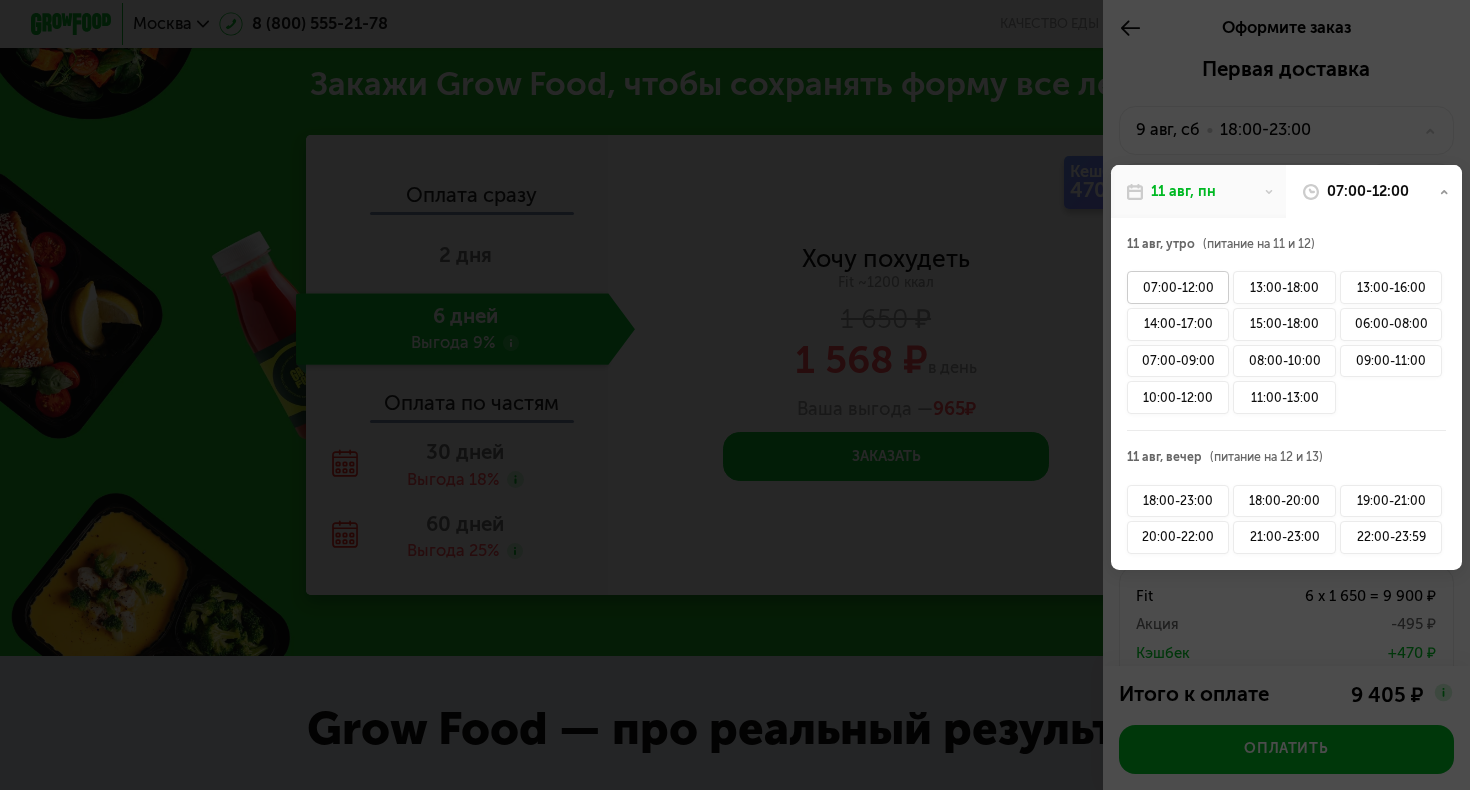 click on "07:00-12:00" at bounding box center [1178, 287] 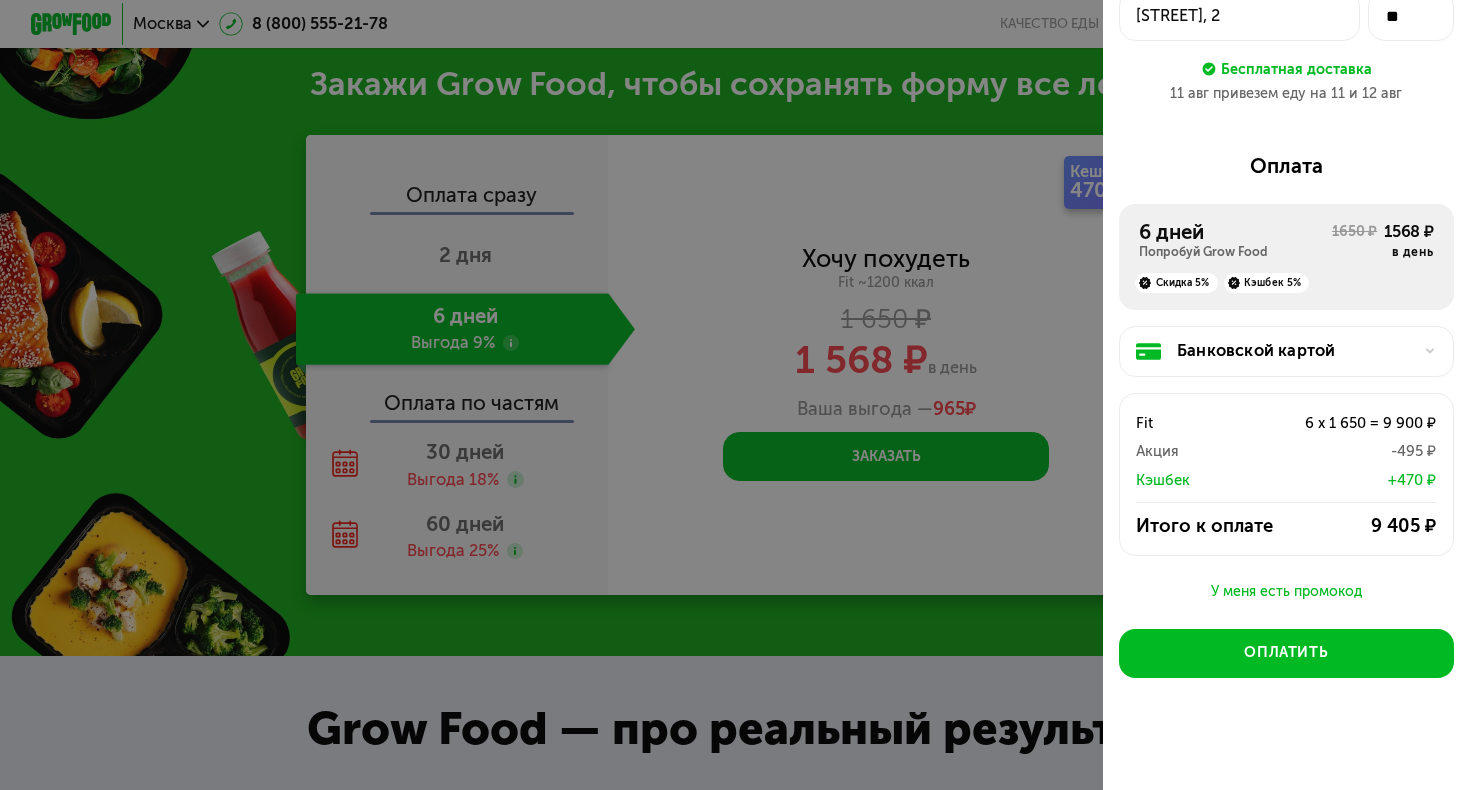 scroll, scrollTop: 172, scrollLeft: 0, axis: vertical 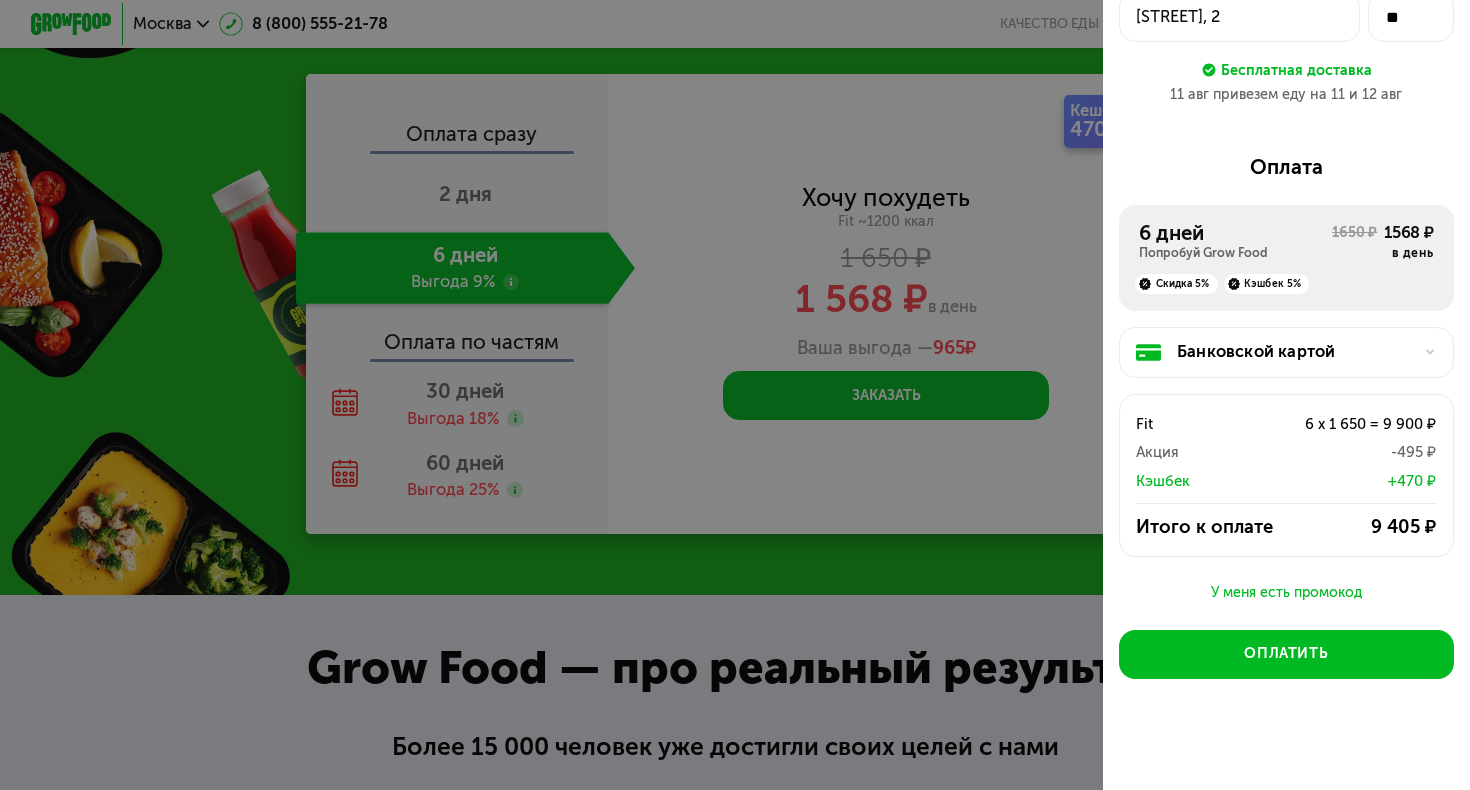 click on "У меня есть промокод" at bounding box center (1286, 593) 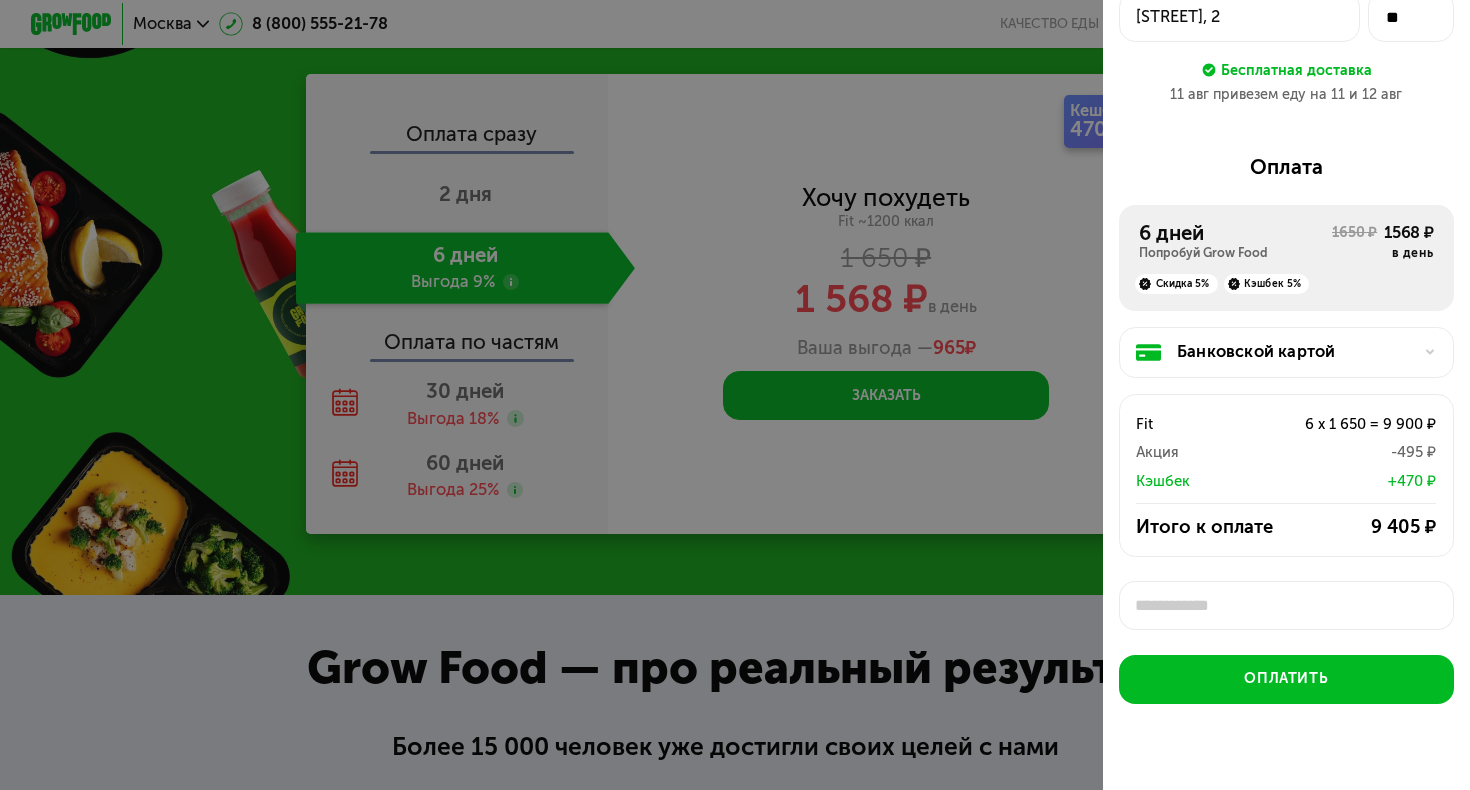 scroll, scrollTop: 196, scrollLeft: 0, axis: vertical 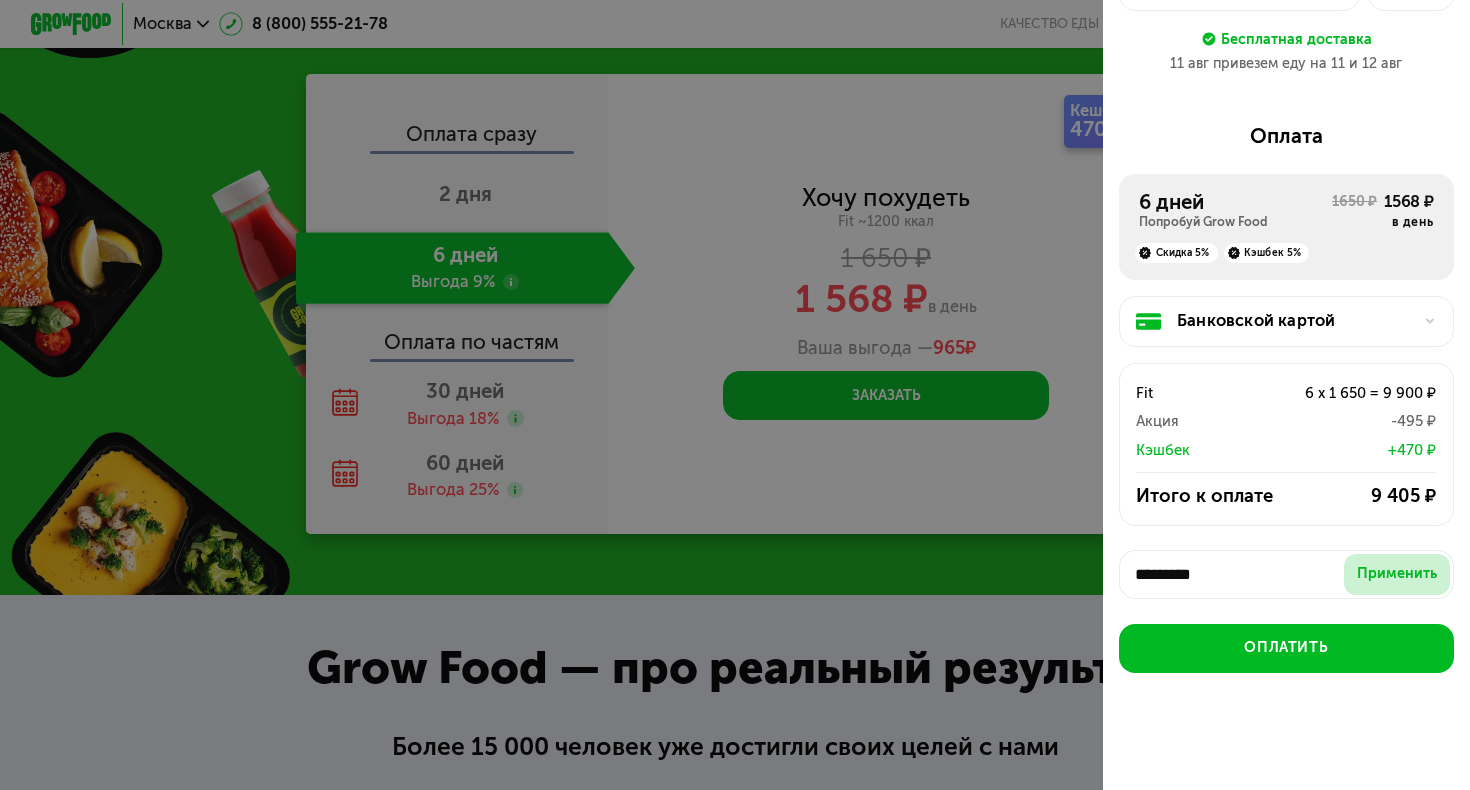 type on "*********" 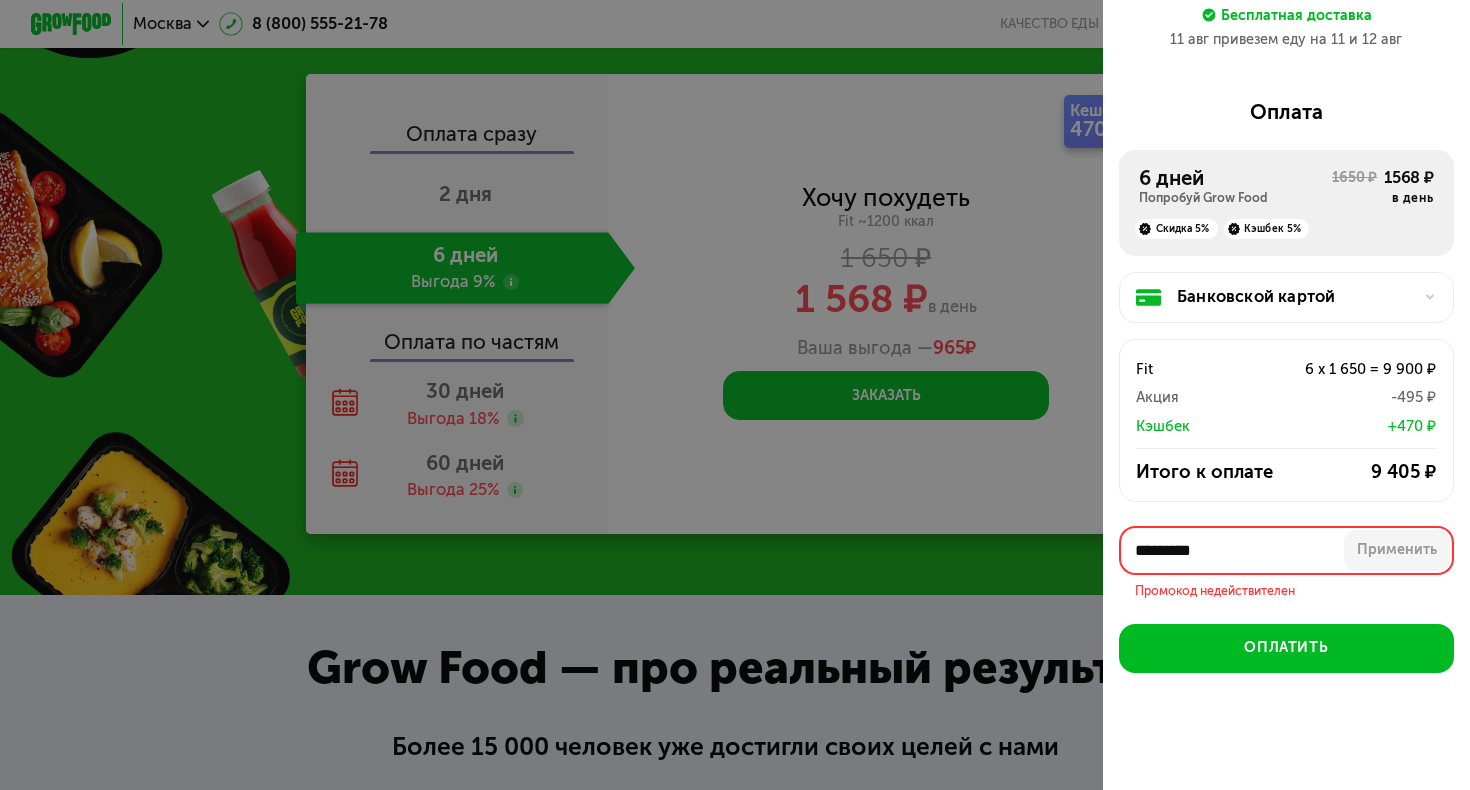 drag, startPoint x: 1248, startPoint y: 565, endPoint x: 1106, endPoint y: 572, distance: 142.17242 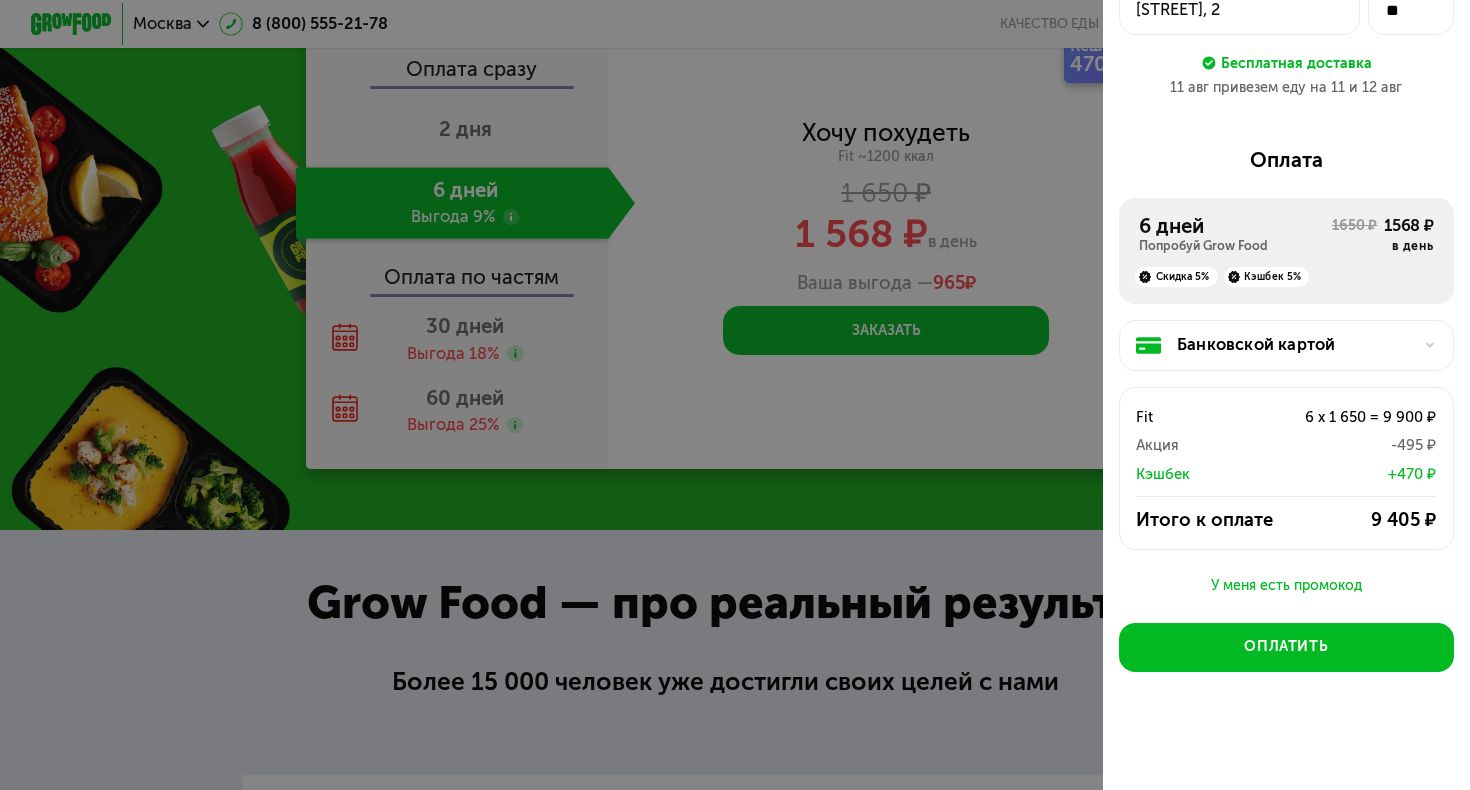 scroll, scrollTop: 2238, scrollLeft: 0, axis: vertical 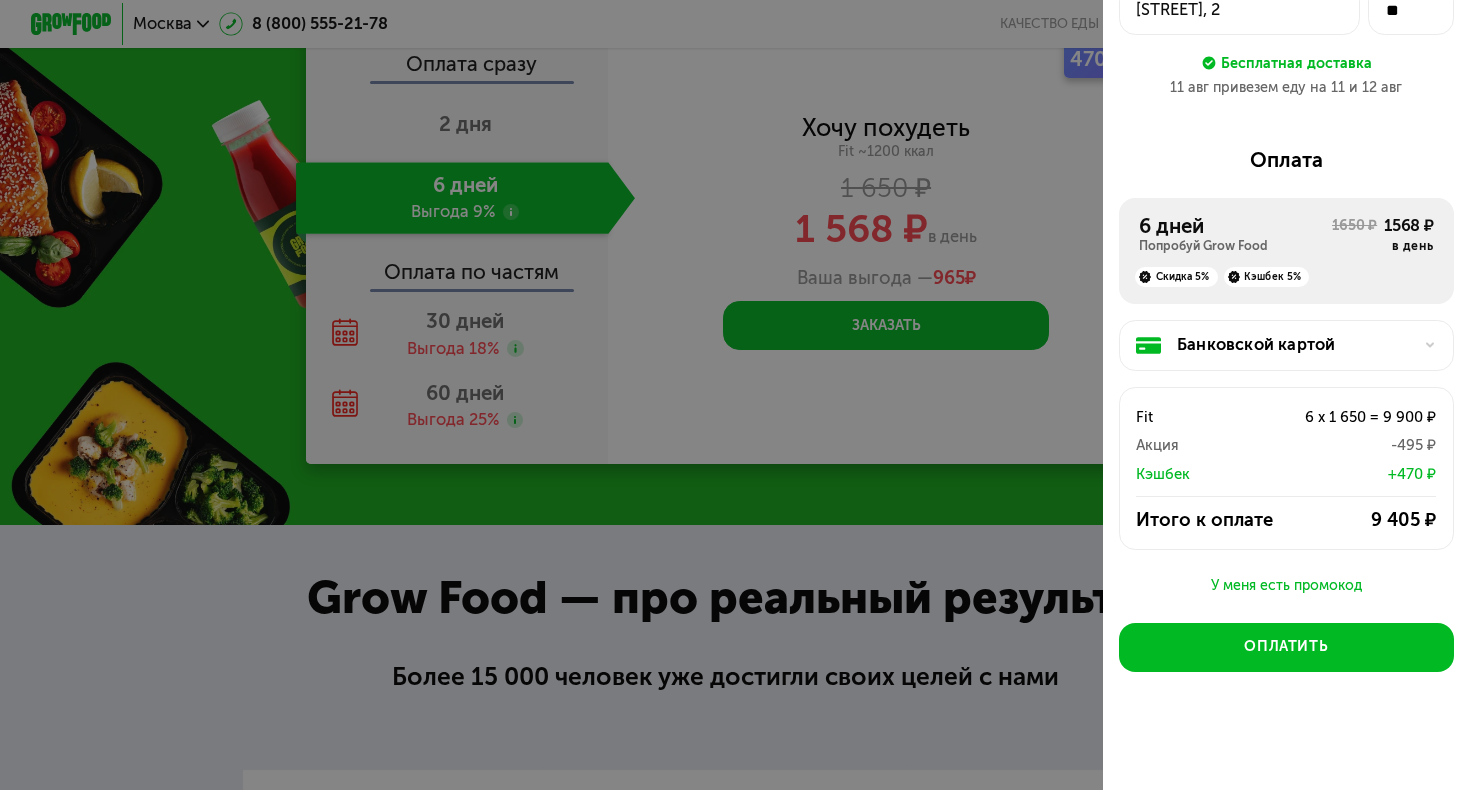 click on "У меня есть промокод" at bounding box center (1286, 586) 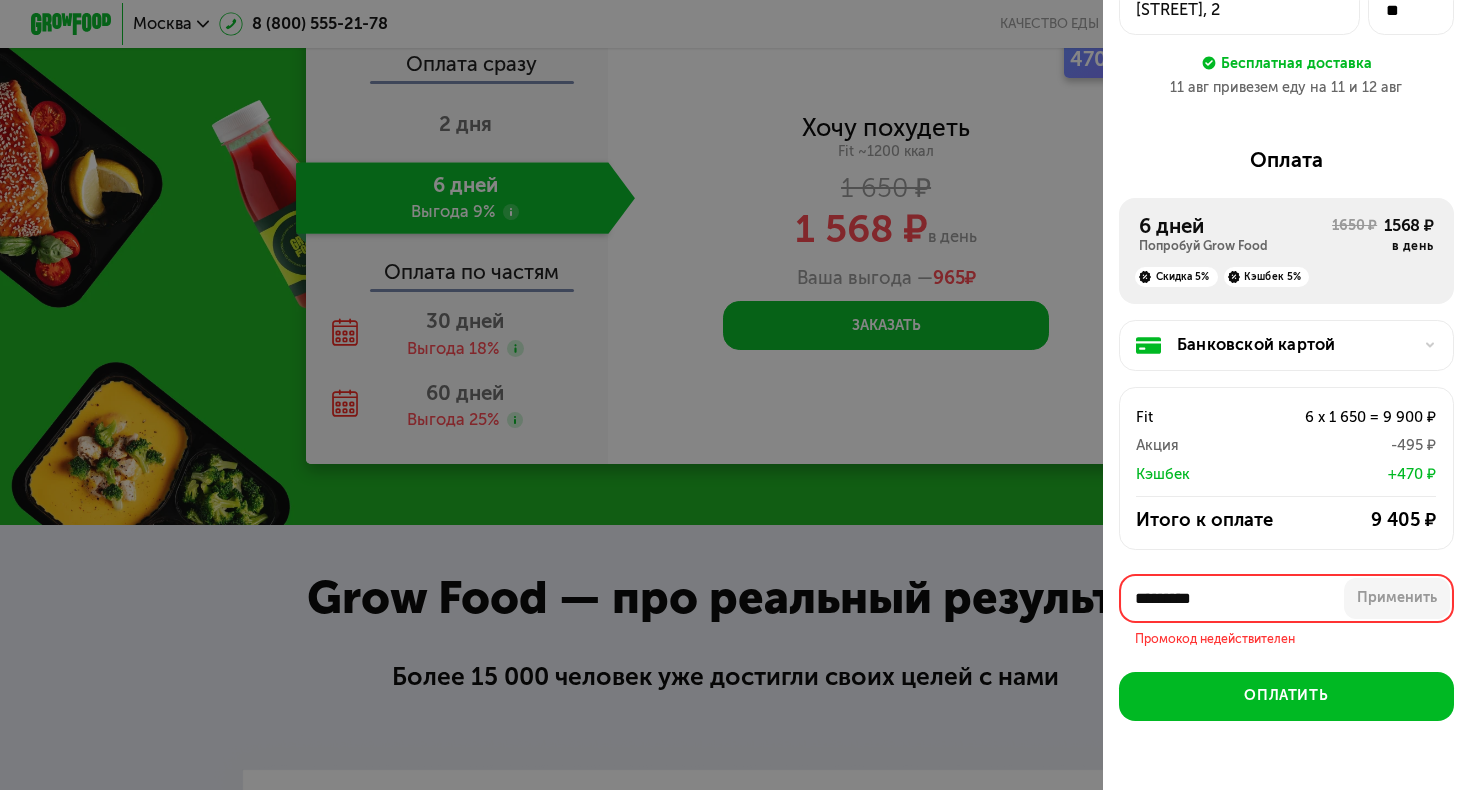 scroll, scrollTop: 220, scrollLeft: 0, axis: vertical 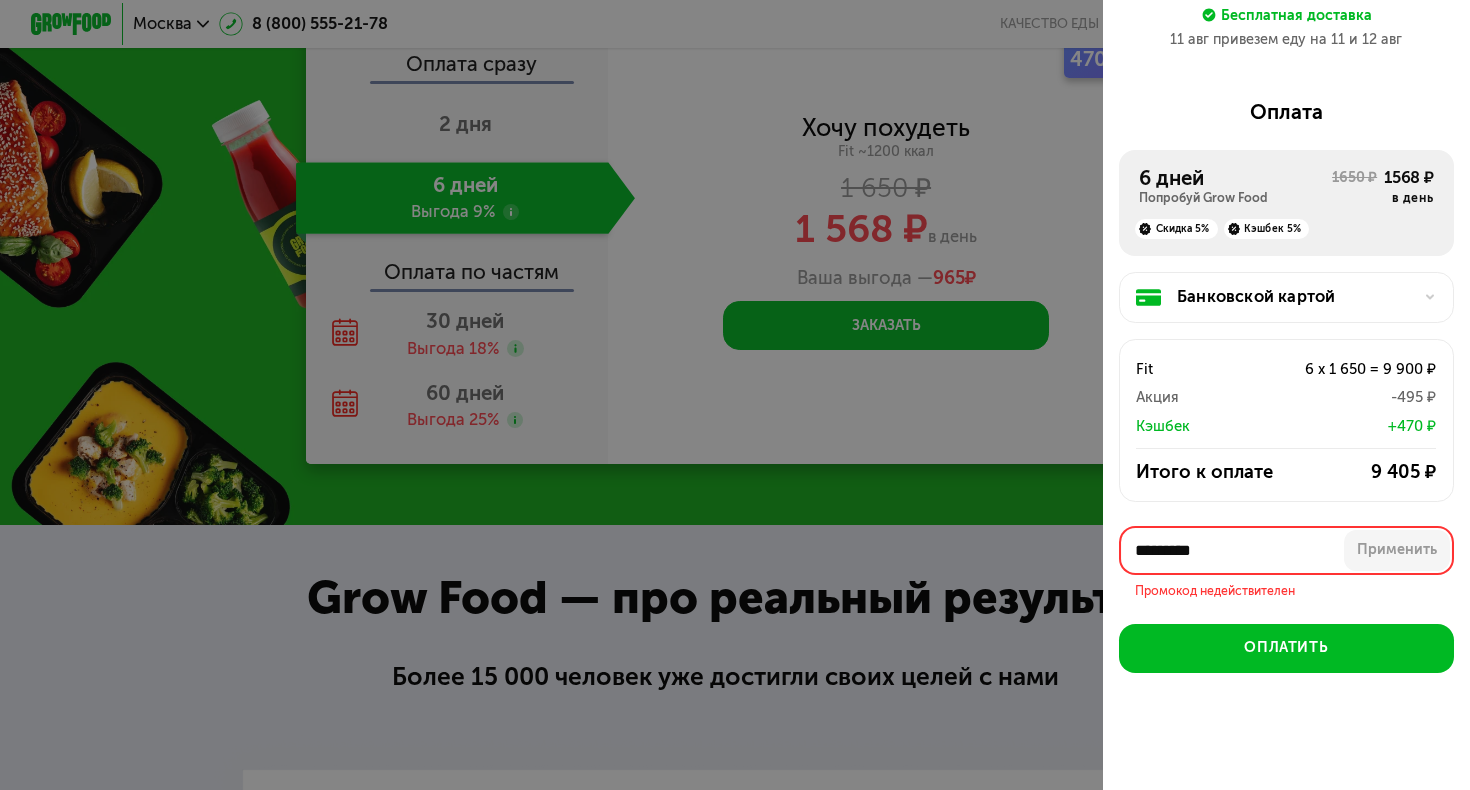drag, startPoint x: 1233, startPoint y: 540, endPoint x: 1097, endPoint y: 540, distance: 136 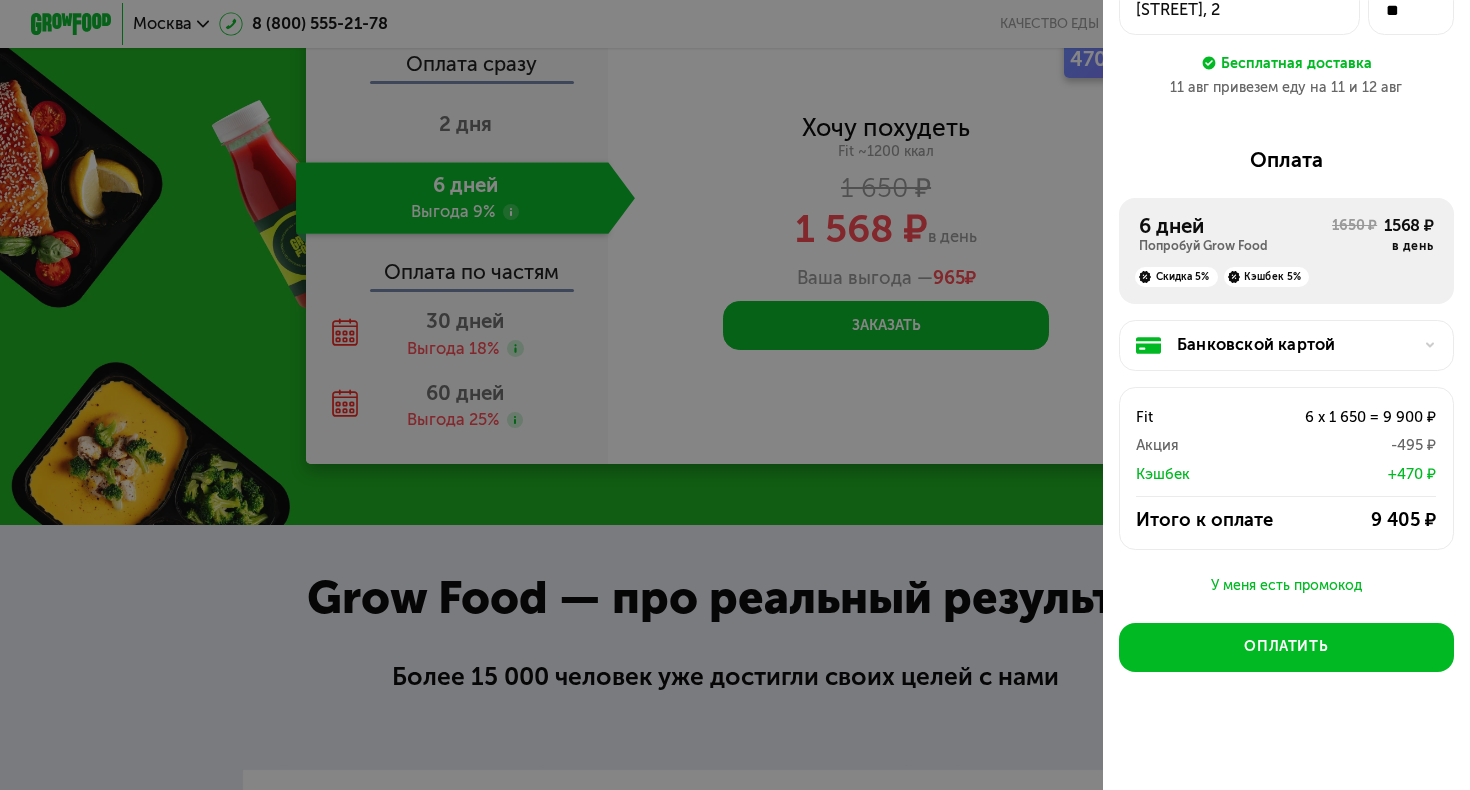 click on "У меня есть промокод" at bounding box center (1286, 586) 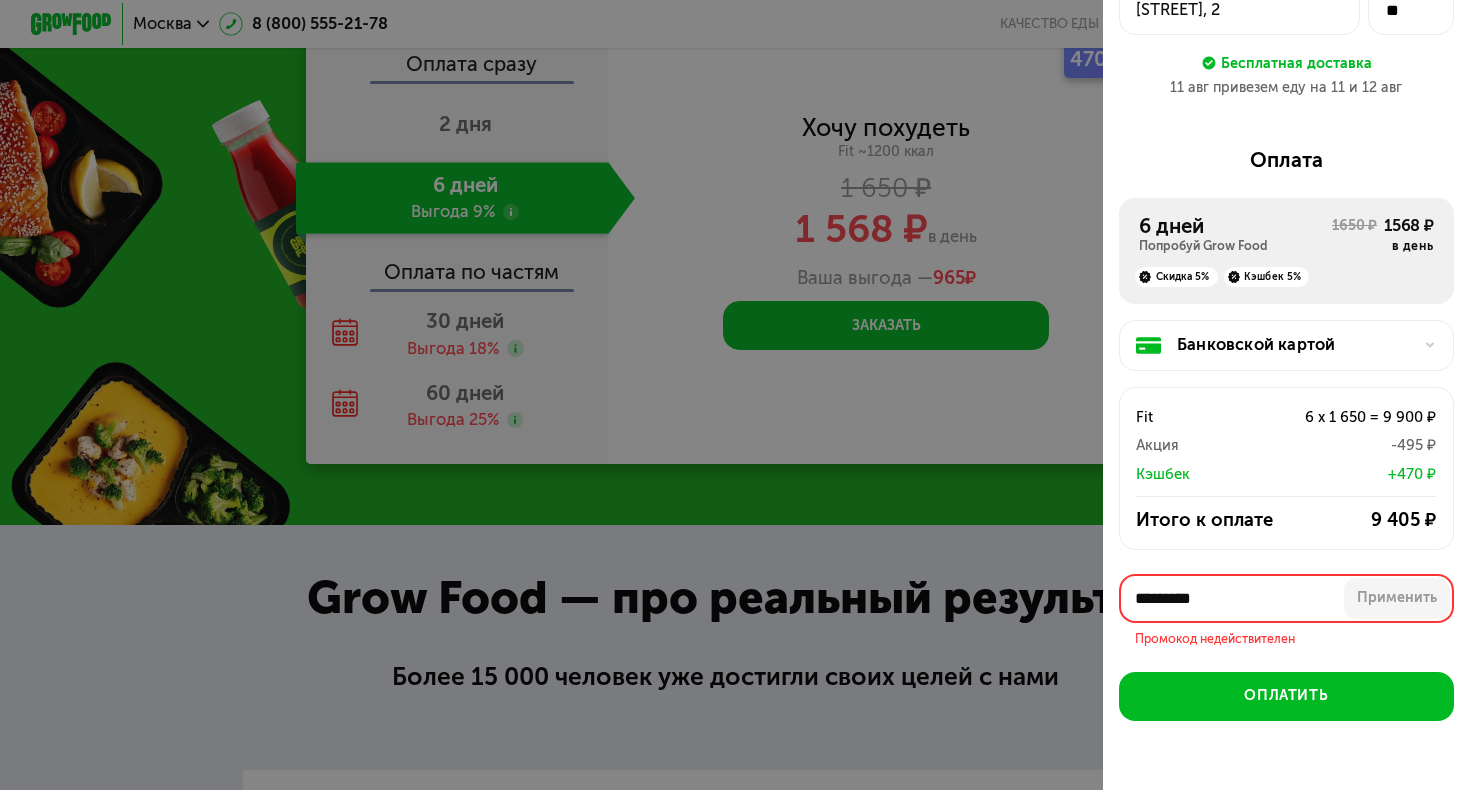 scroll, scrollTop: 220, scrollLeft: 0, axis: vertical 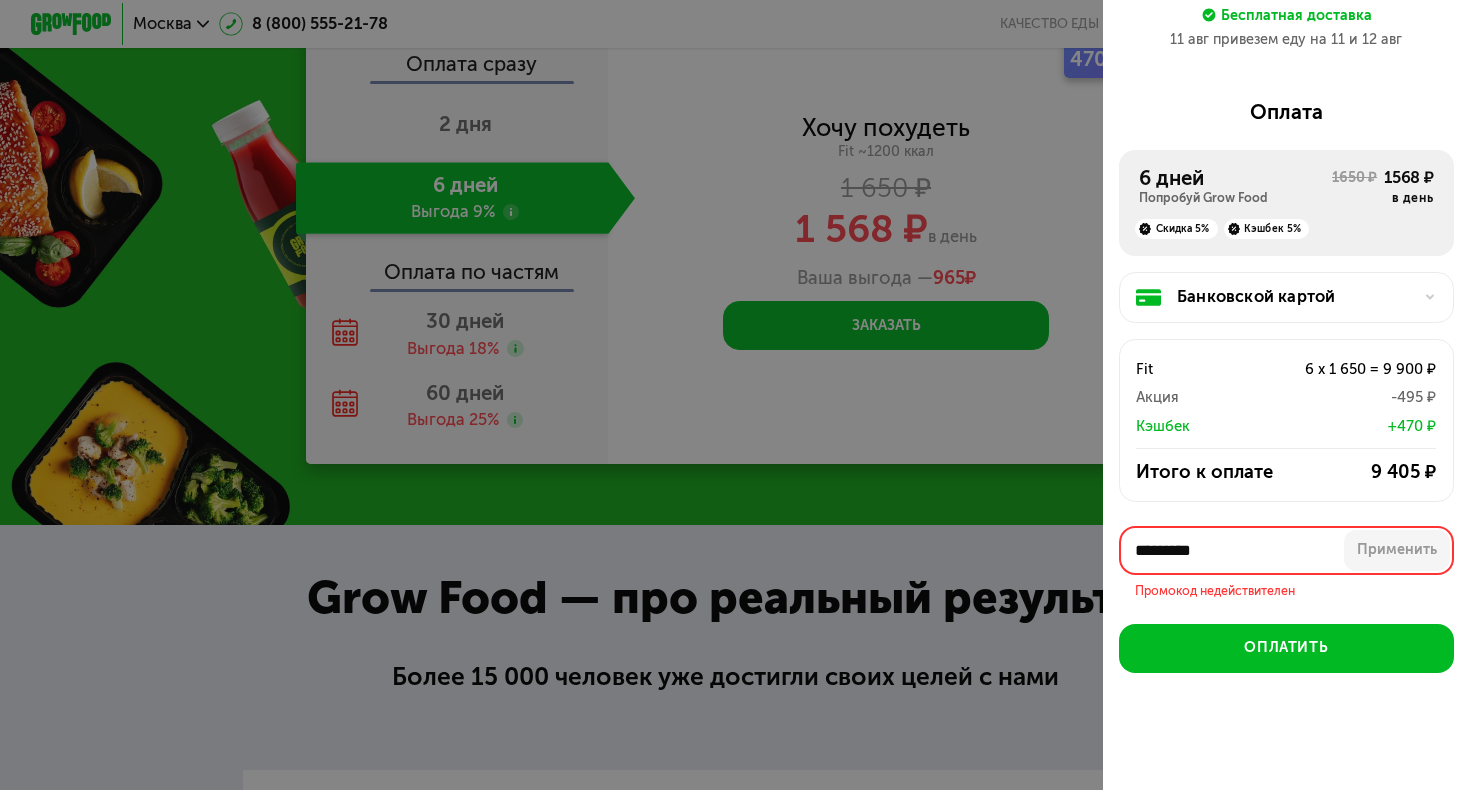 drag, startPoint x: 1238, startPoint y: 541, endPoint x: 1107, endPoint y: 542, distance: 131.00381 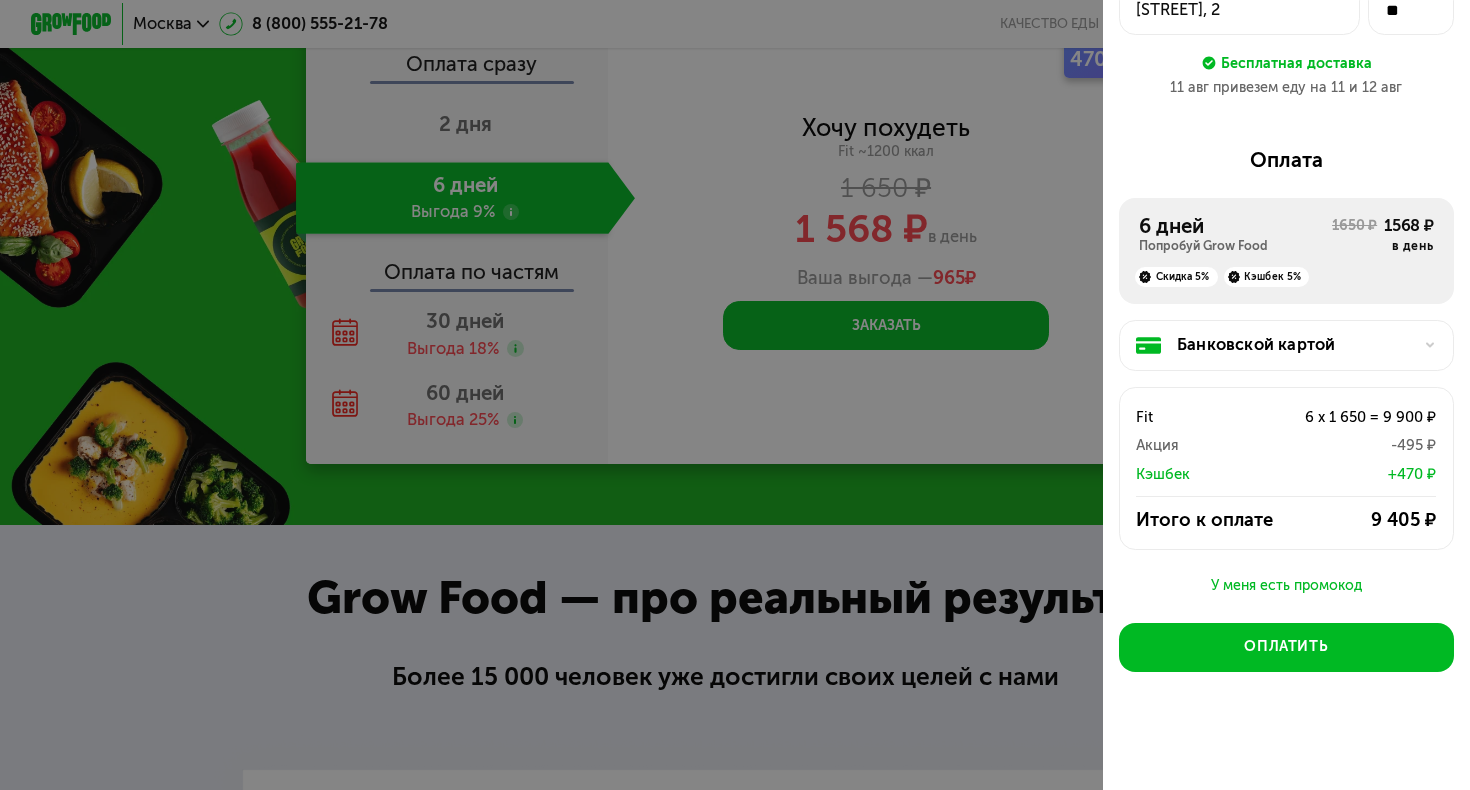 click on "У меня есть промокод" at bounding box center (1286, 586) 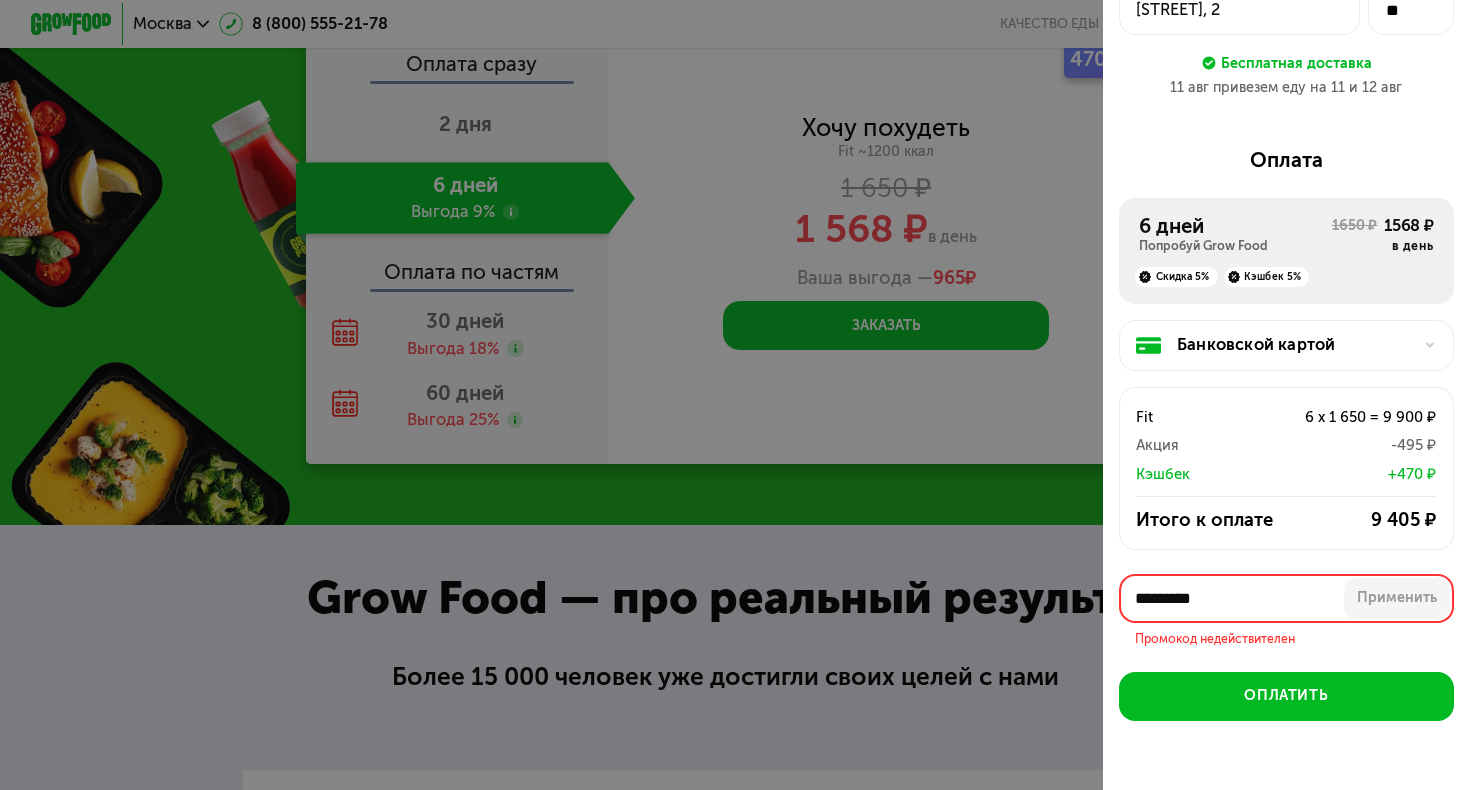 scroll, scrollTop: 220, scrollLeft: 0, axis: vertical 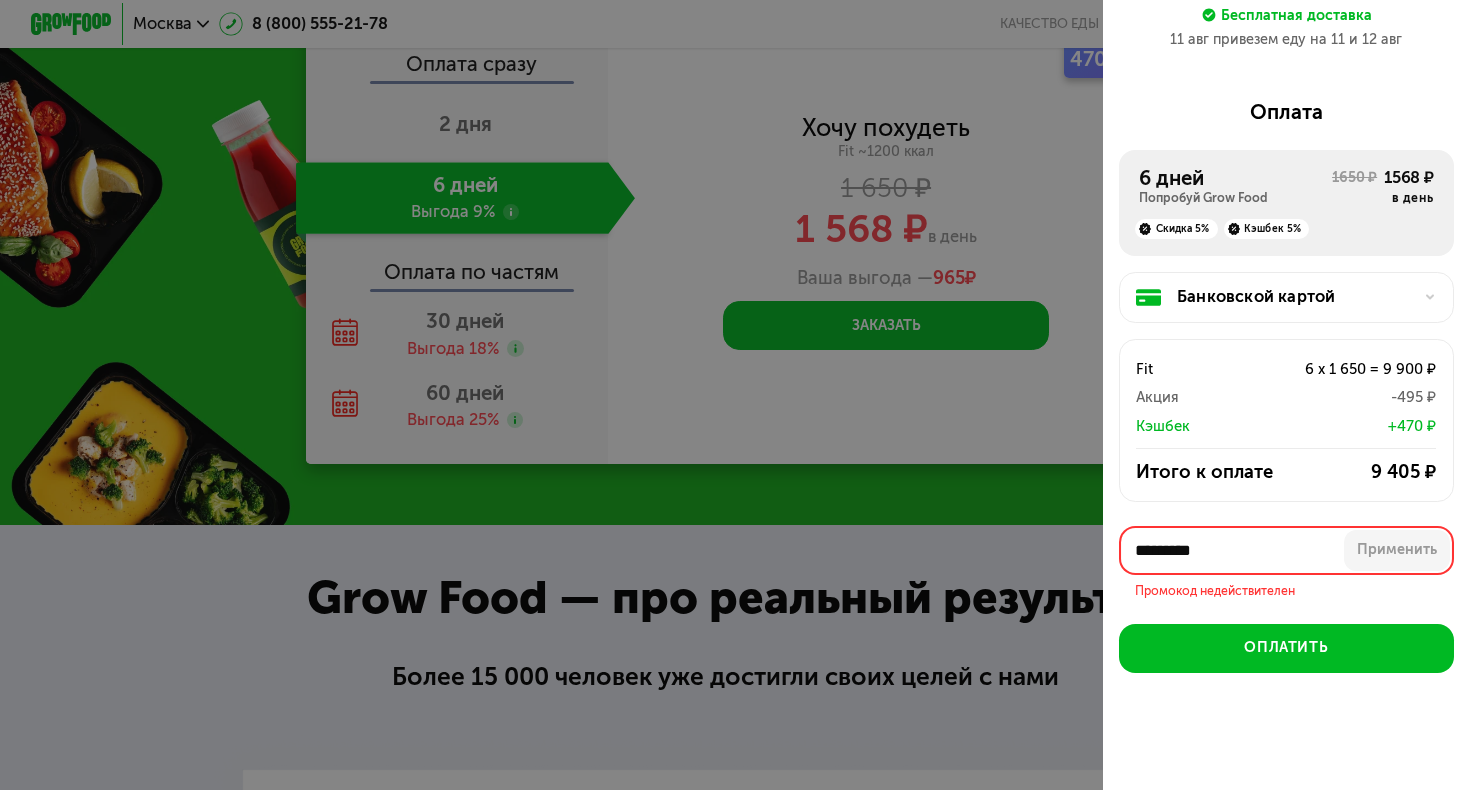 drag, startPoint x: 1238, startPoint y: 546, endPoint x: 1137, endPoint y: 543, distance: 101.04455 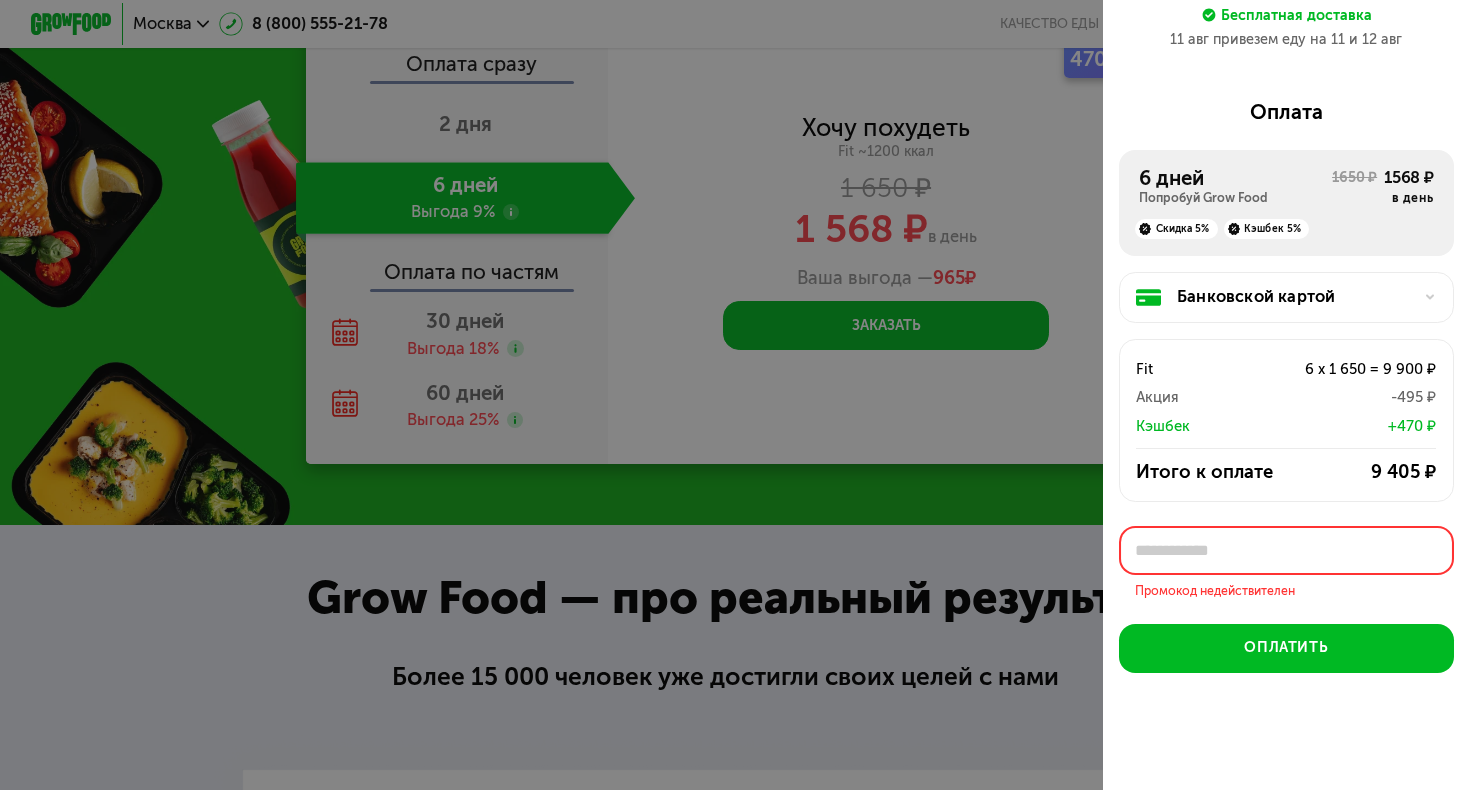 scroll, scrollTop: 196, scrollLeft: 0, axis: vertical 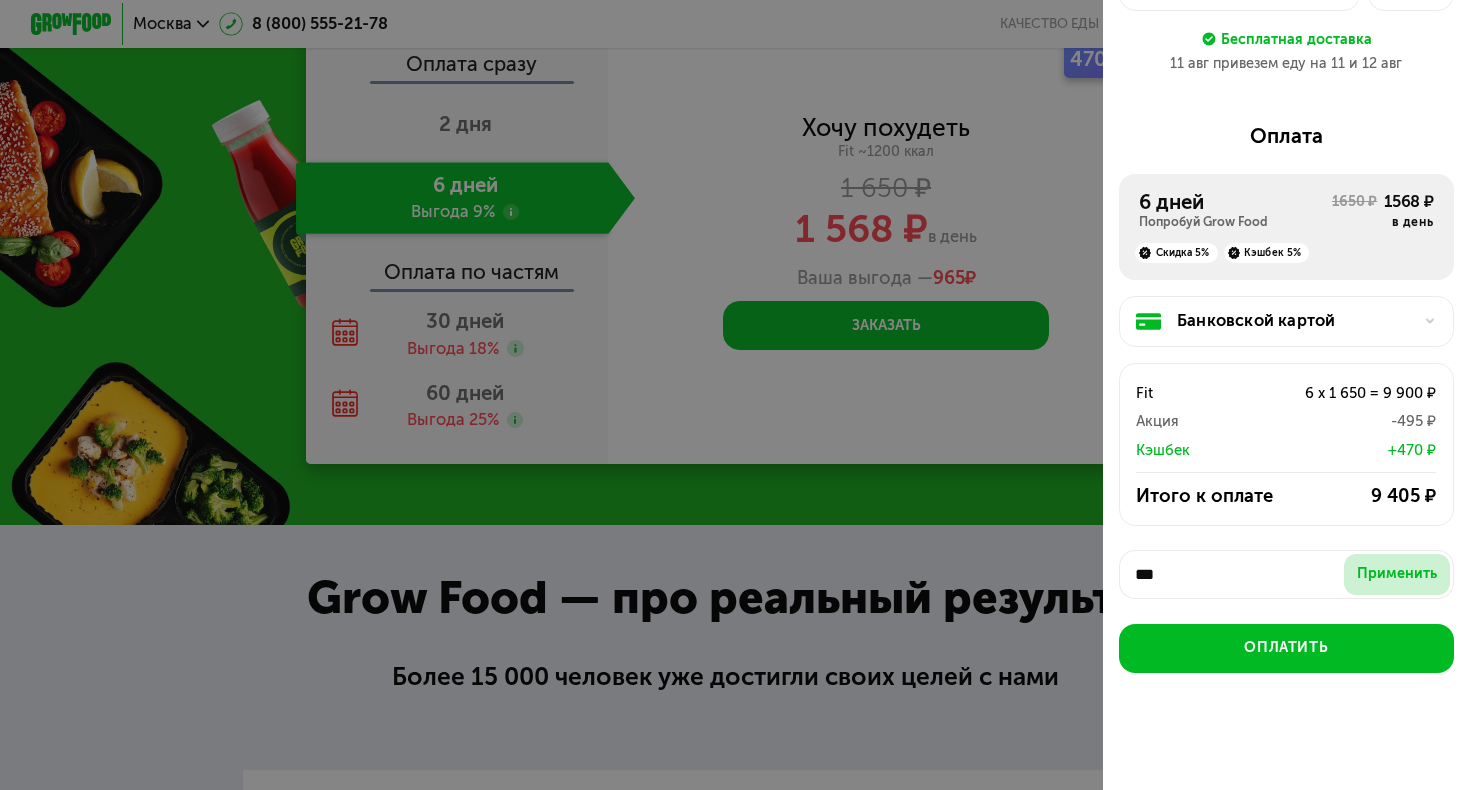 type on "***" 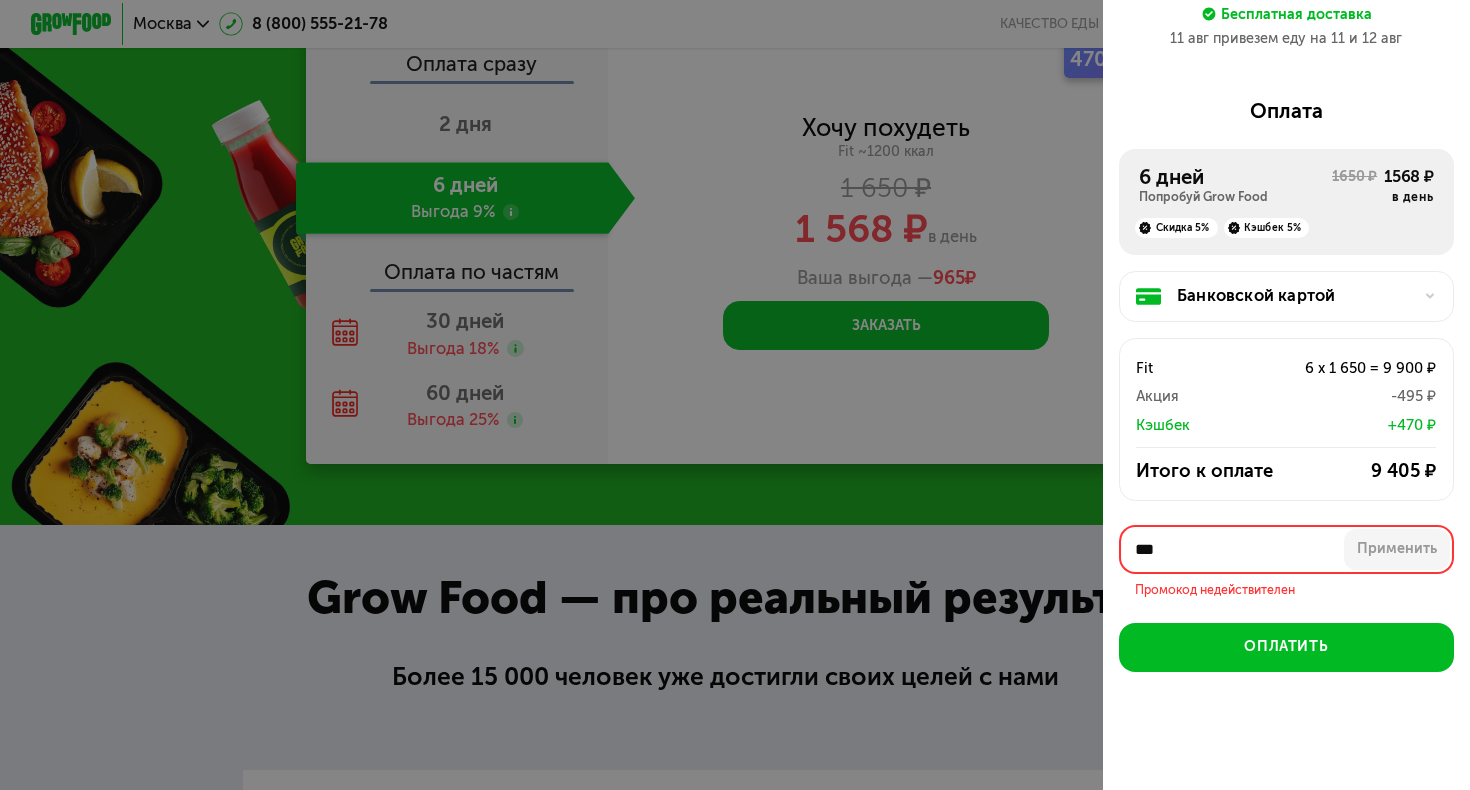 scroll, scrollTop: 220, scrollLeft: 0, axis: vertical 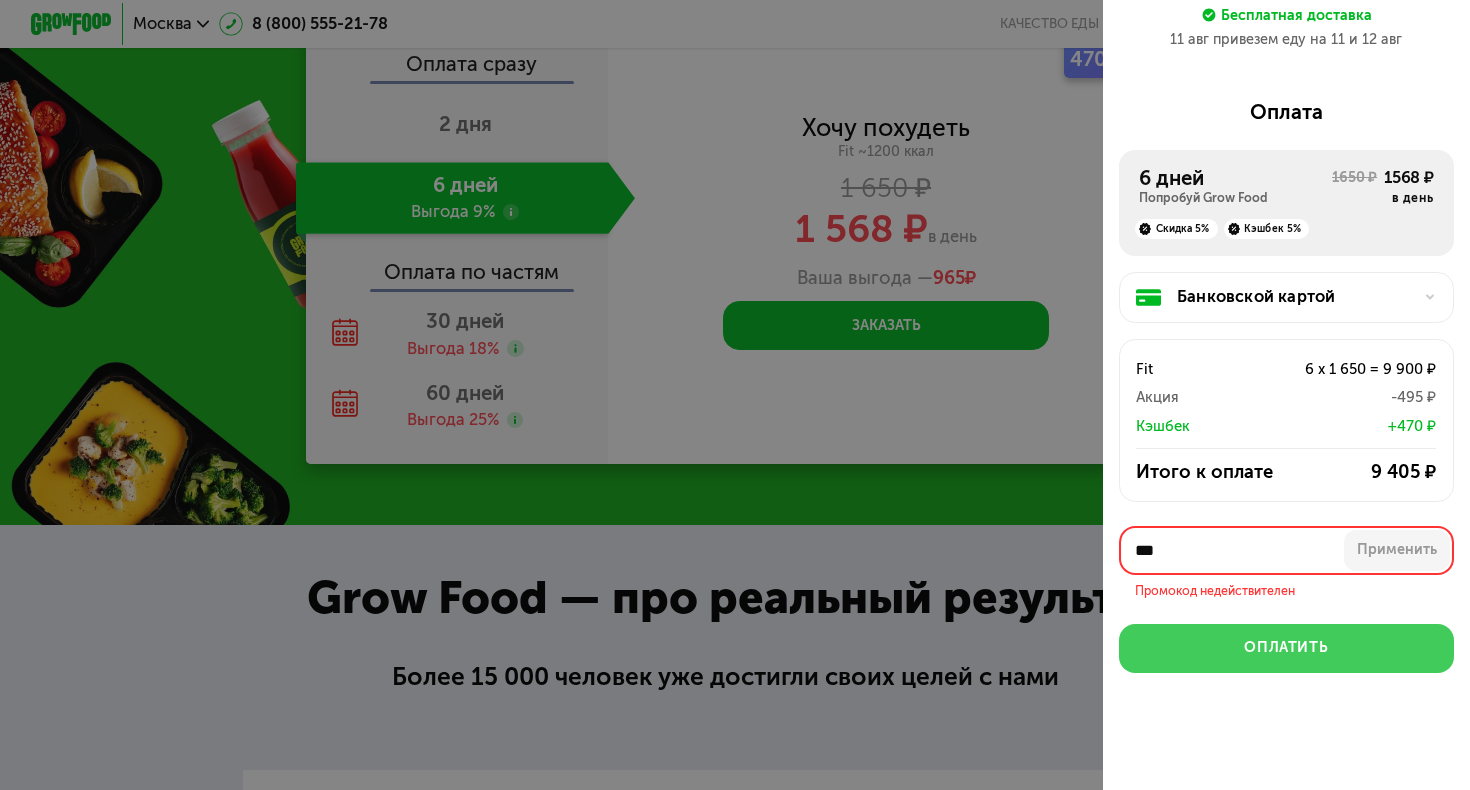 click on "Оплатить" at bounding box center [1286, 648] 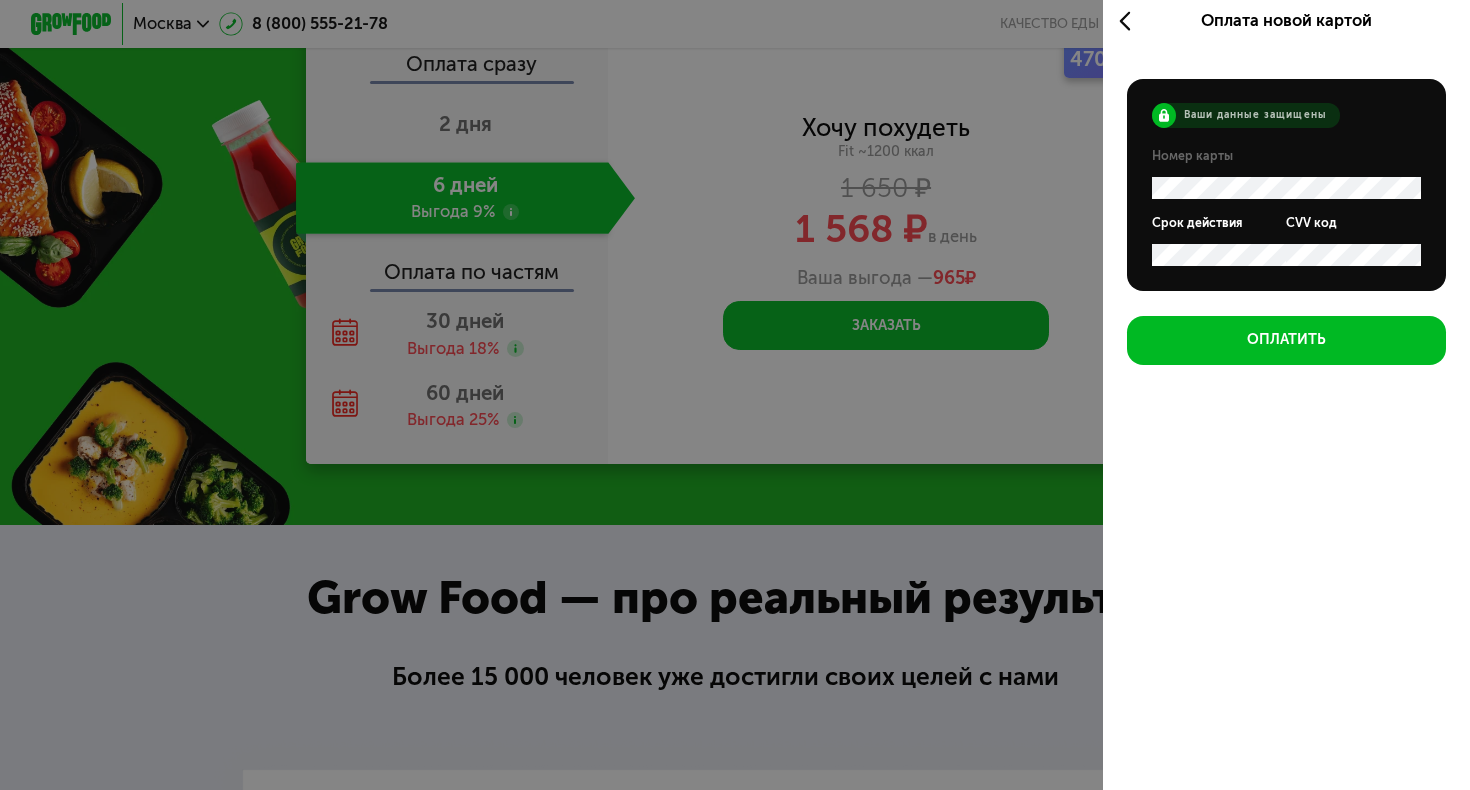 scroll, scrollTop: 7, scrollLeft: 0, axis: vertical 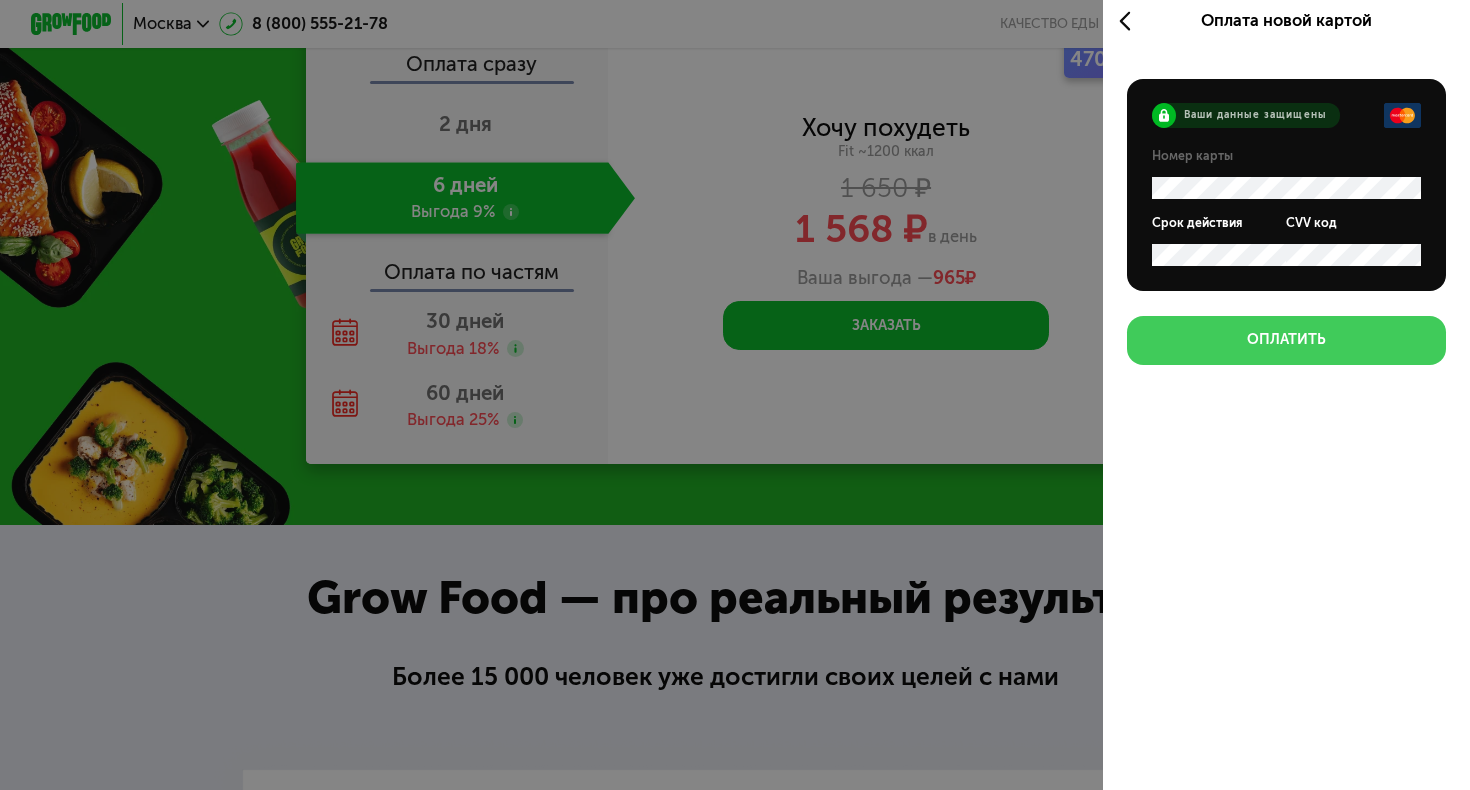 click on "Оплатить" at bounding box center (1286, 340) 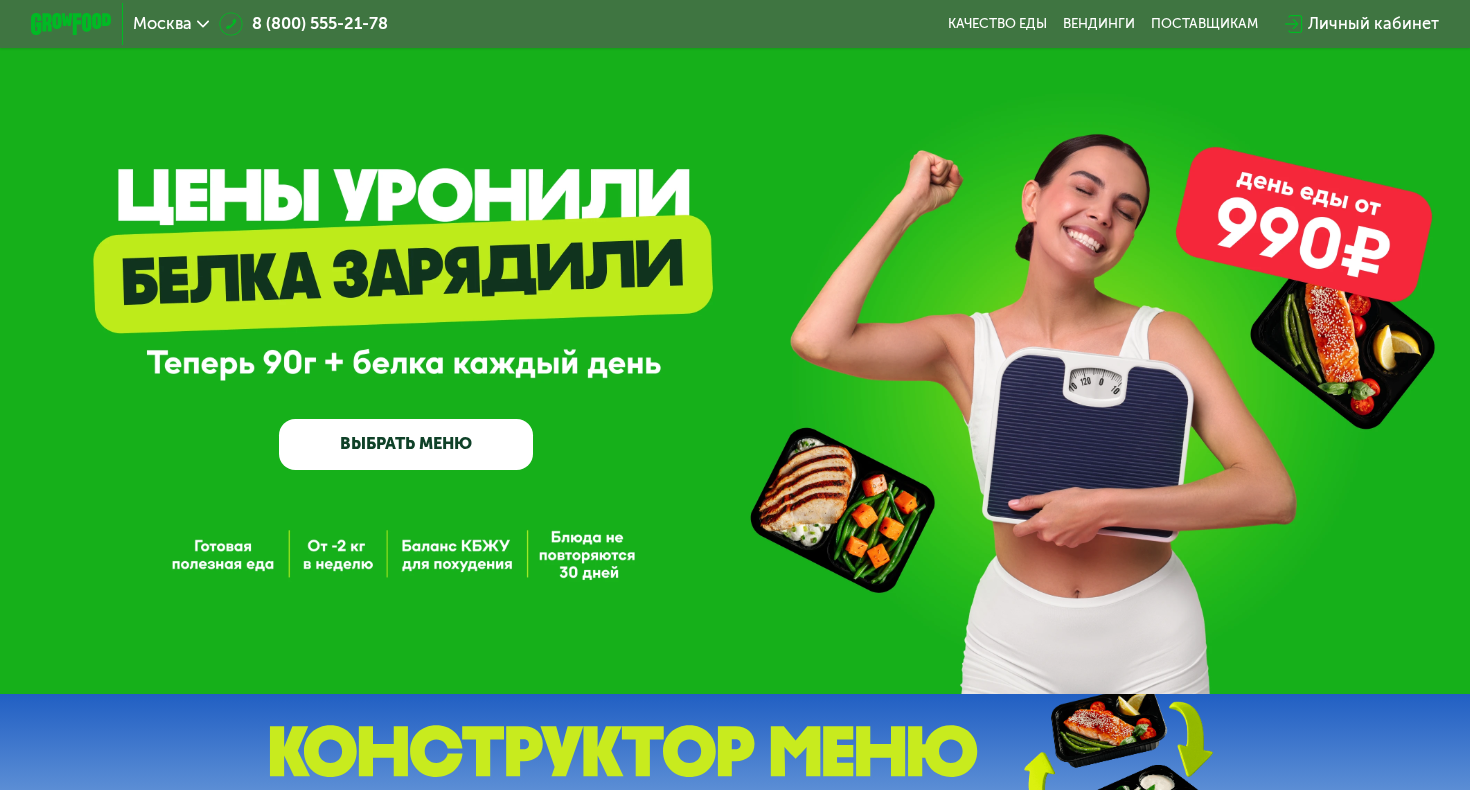 scroll, scrollTop: 0, scrollLeft: 0, axis: both 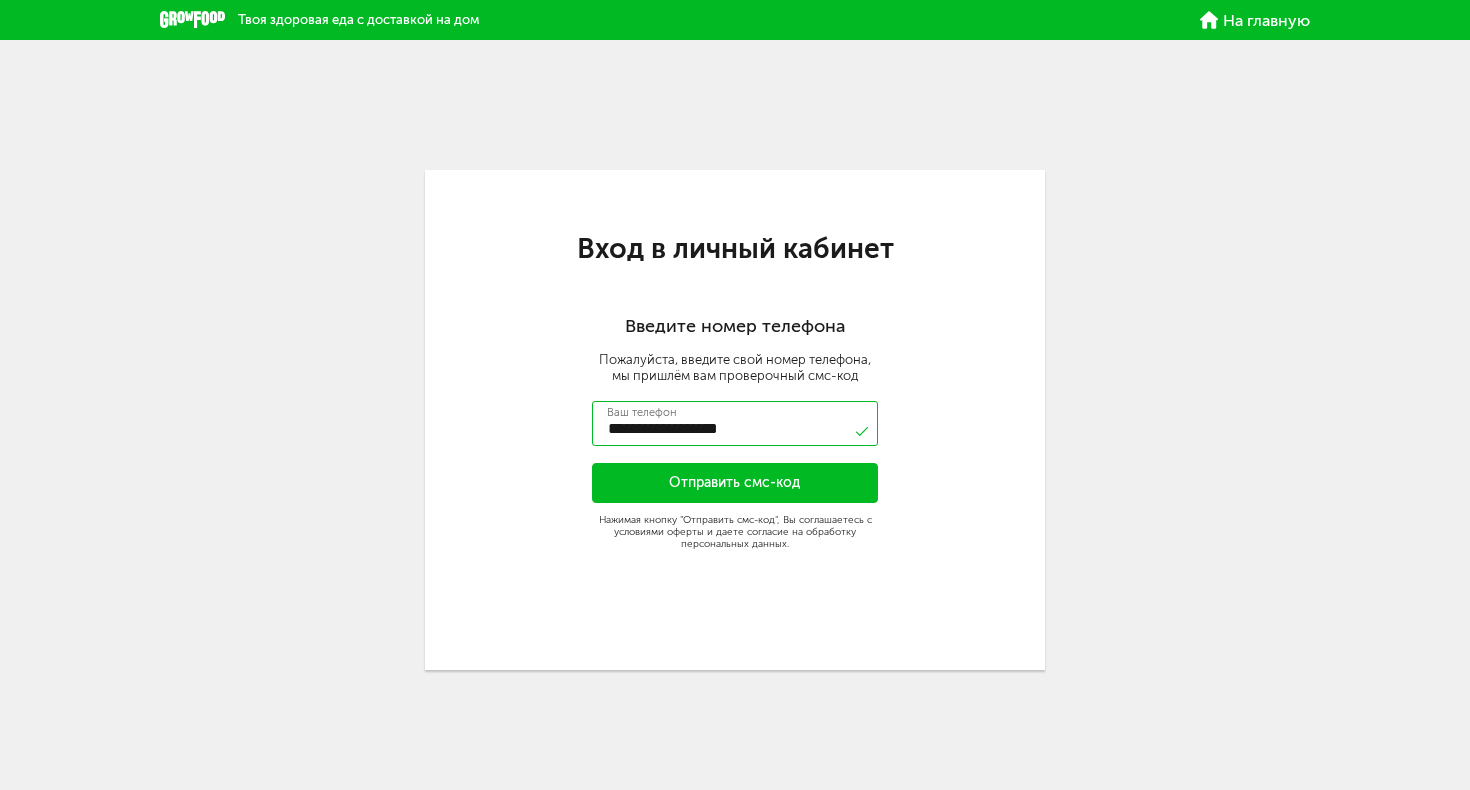type on "**********" 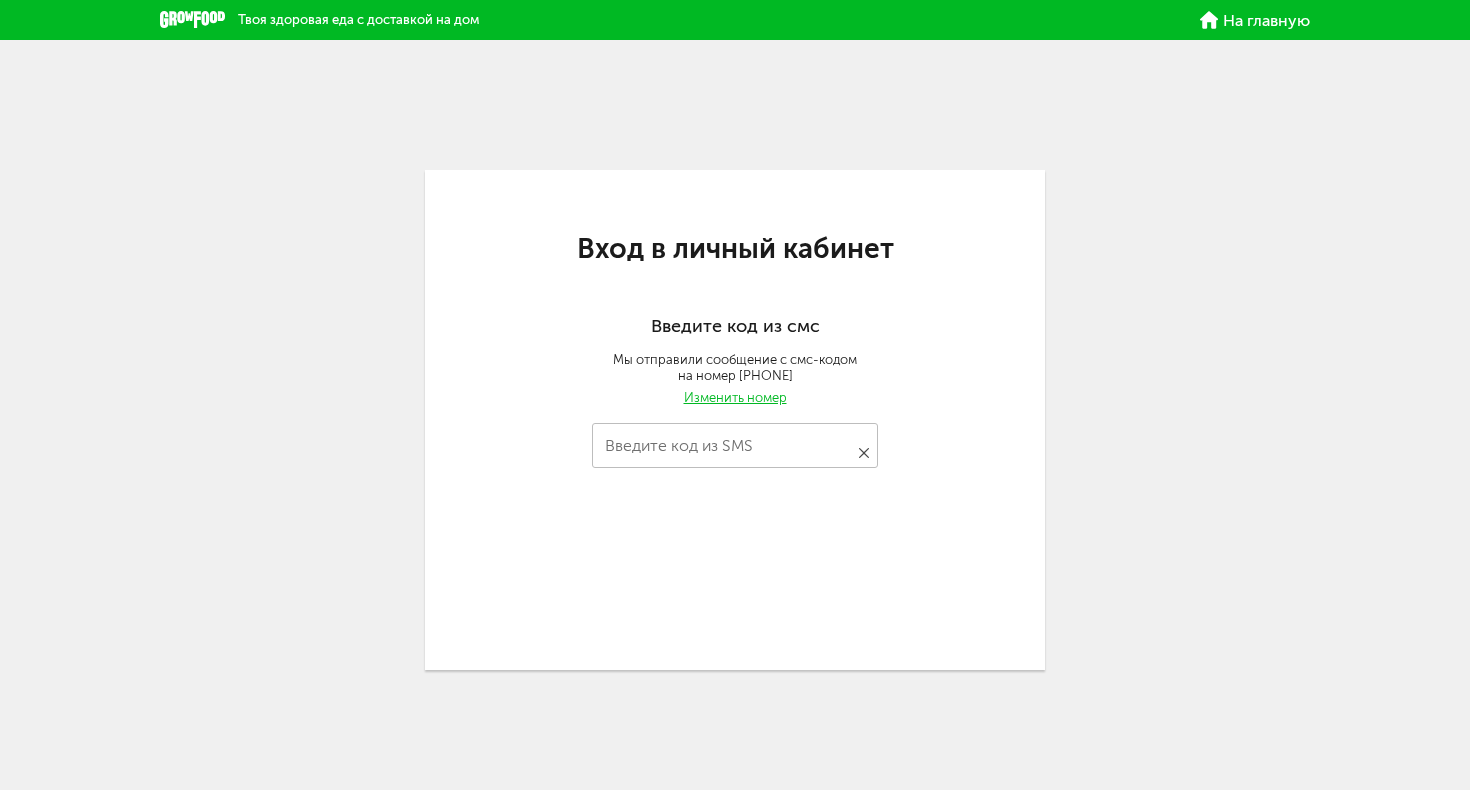 type on "****" 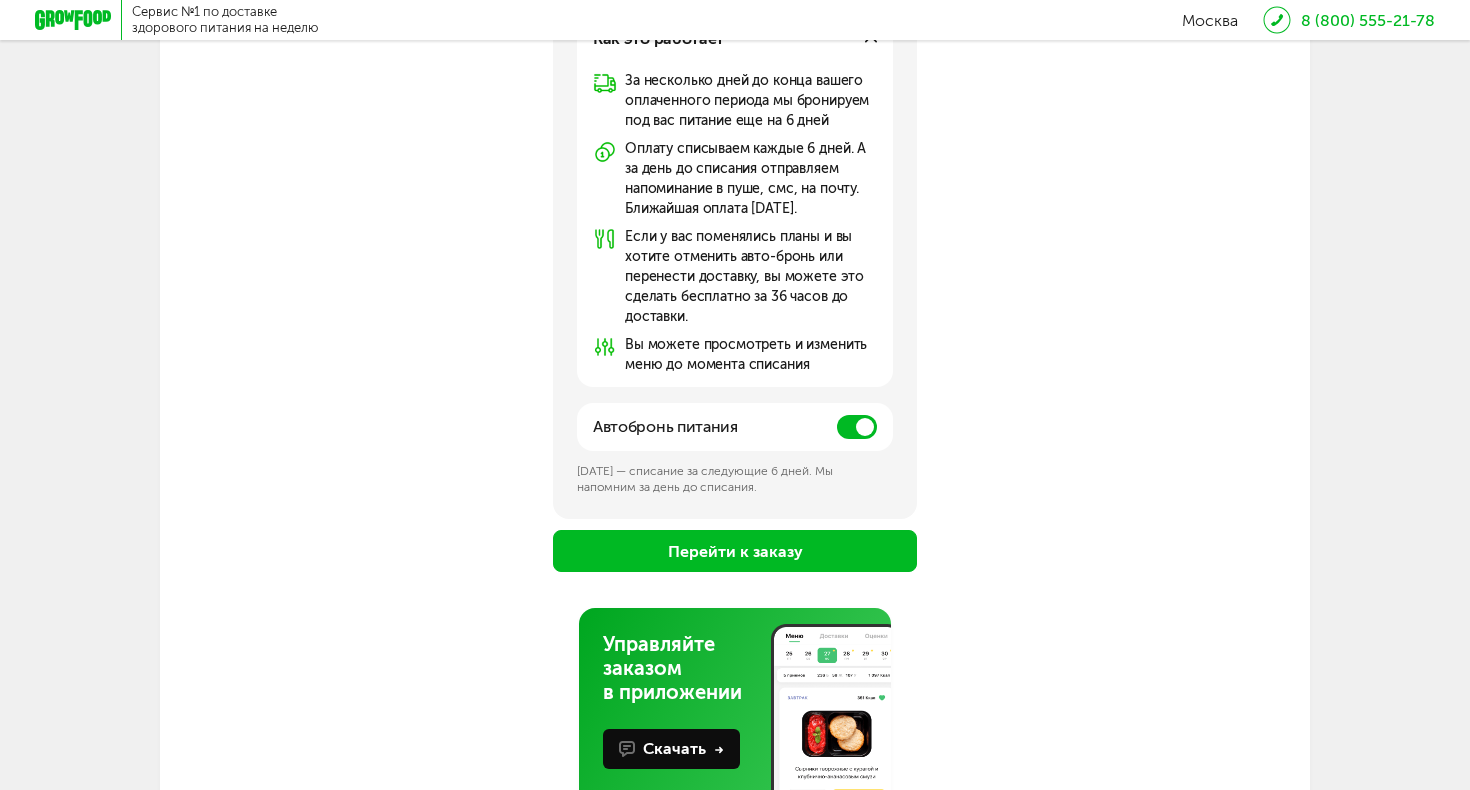 scroll, scrollTop: 533, scrollLeft: 0, axis: vertical 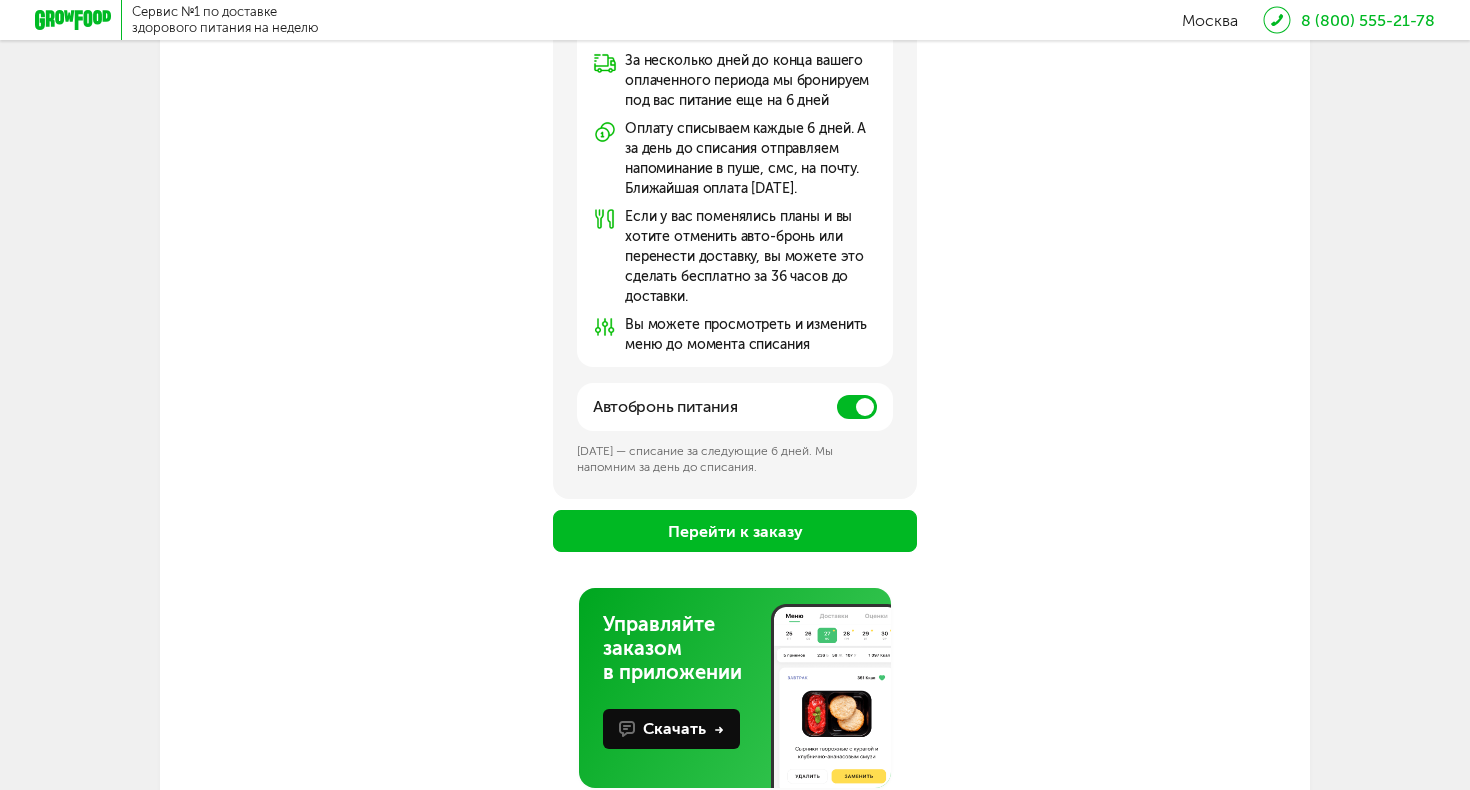 click on "Перейти к заказу" at bounding box center (735, 531) 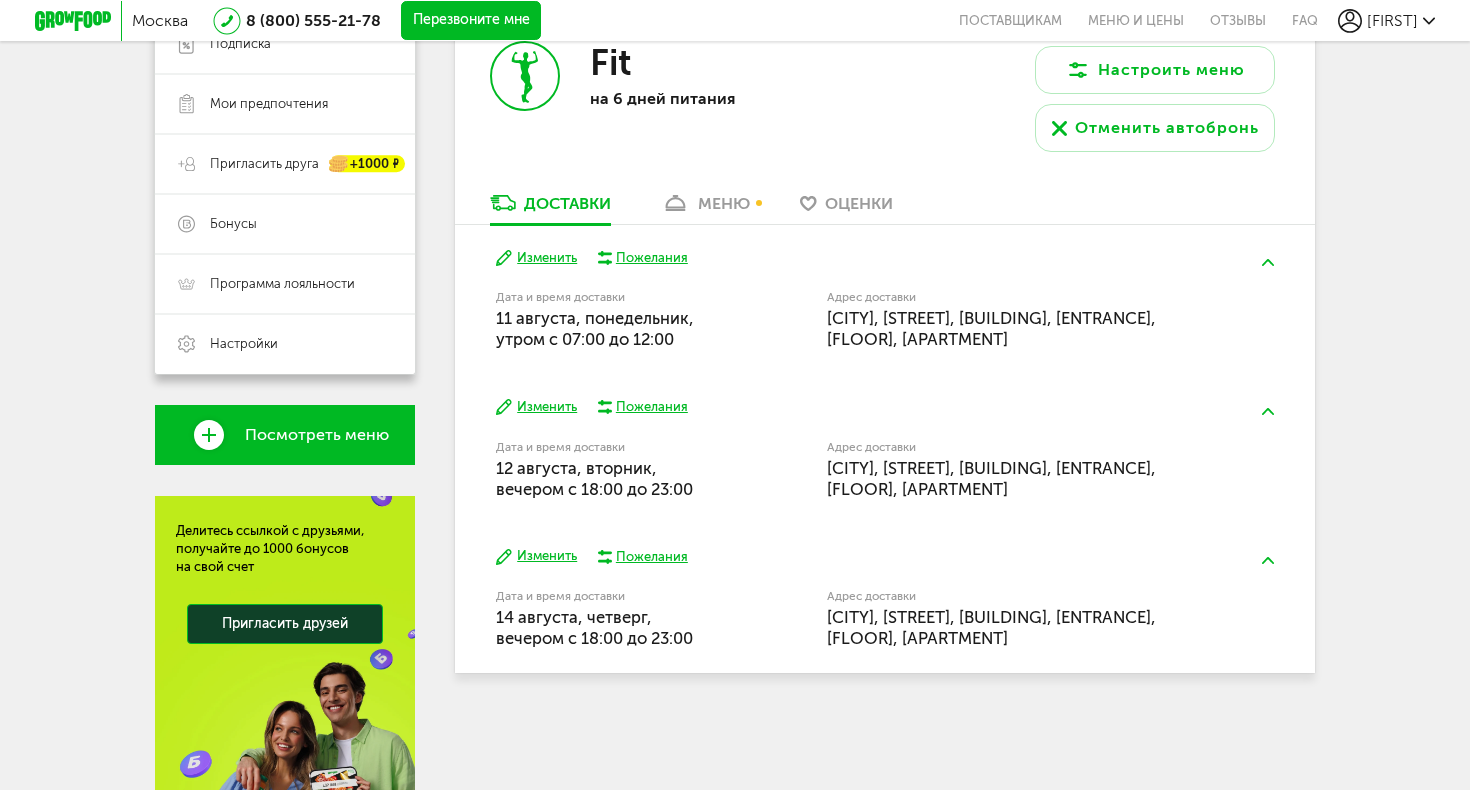 scroll, scrollTop: 379, scrollLeft: 0, axis: vertical 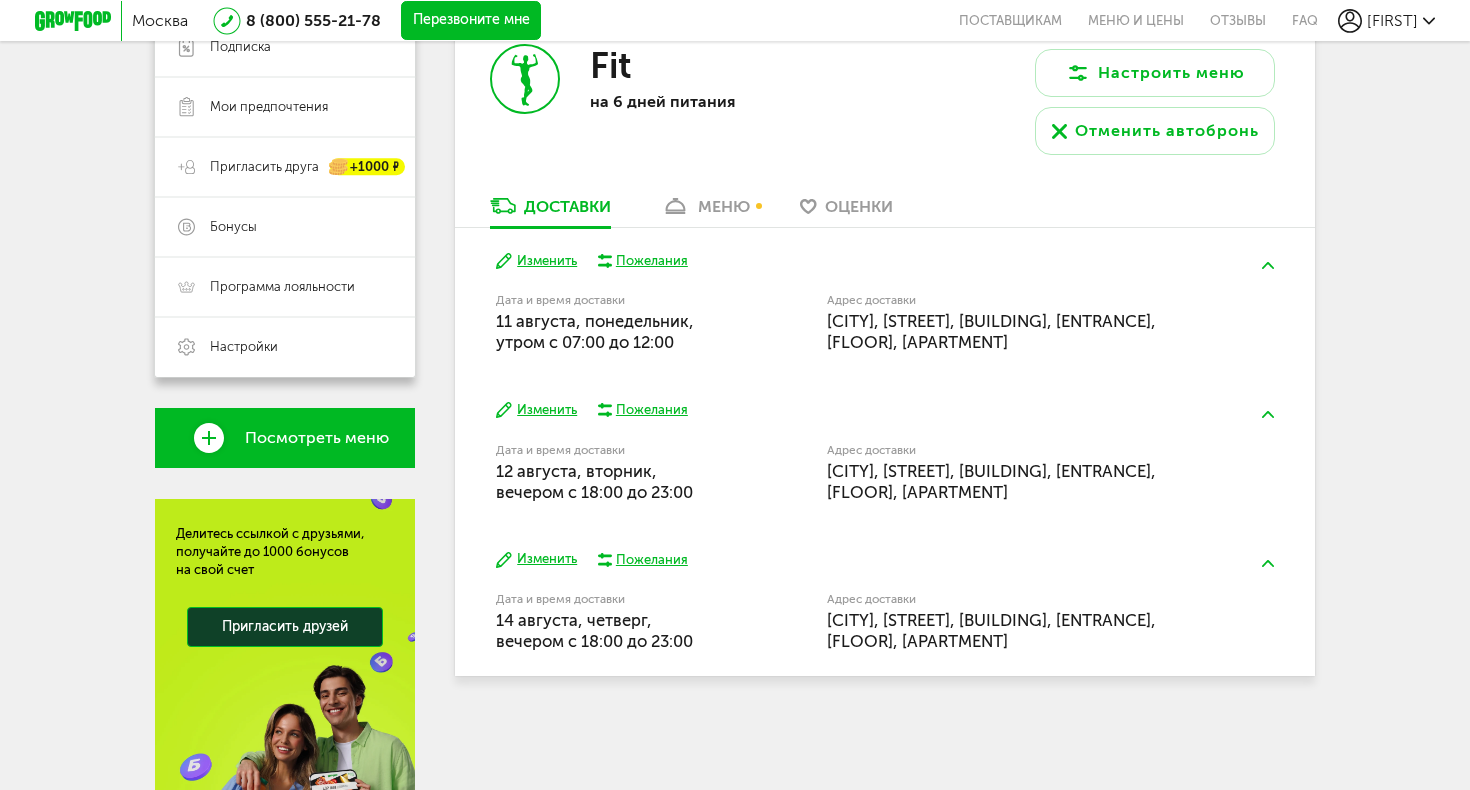 click on "меню" at bounding box center [724, 206] 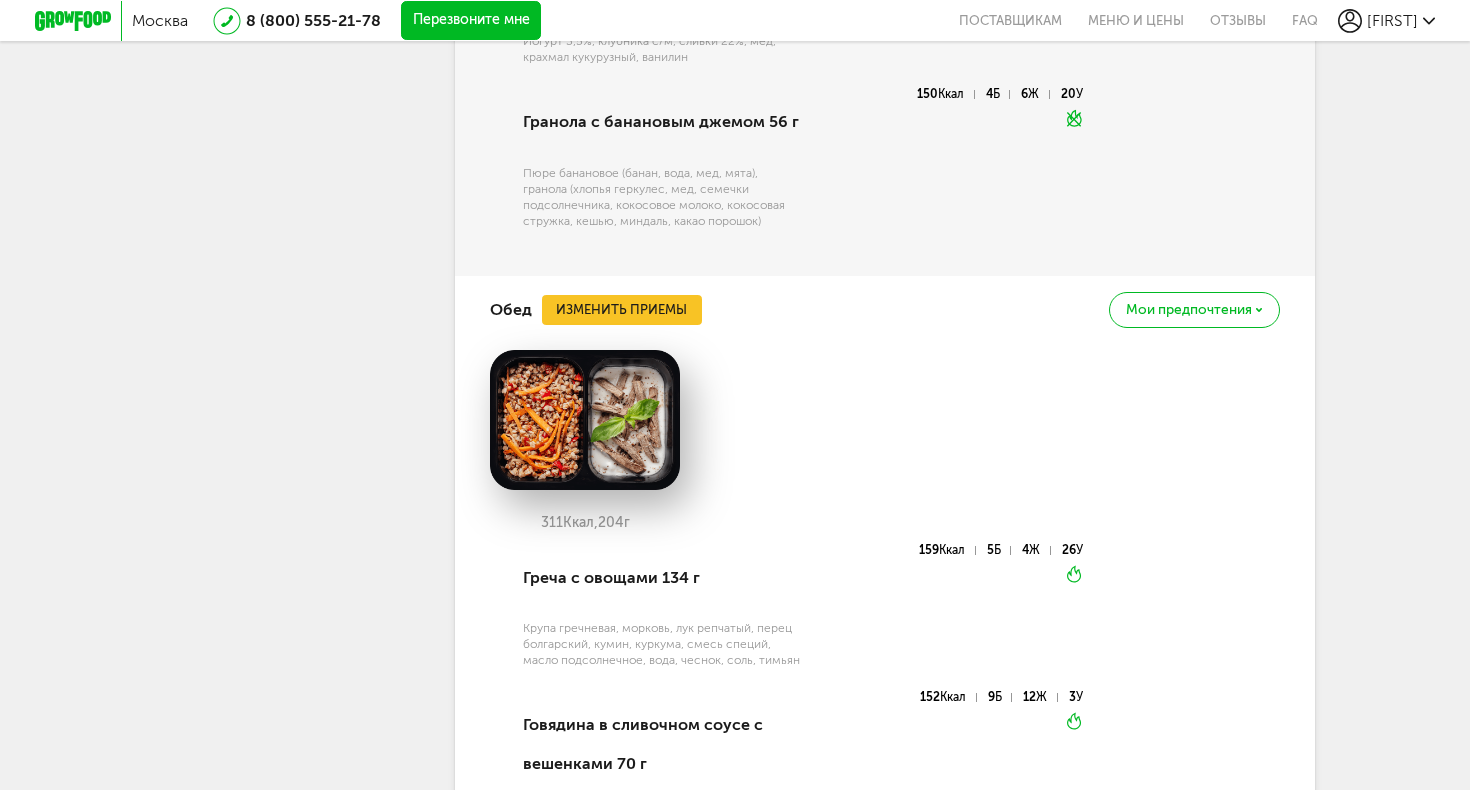 scroll, scrollTop: 1788, scrollLeft: 0, axis: vertical 